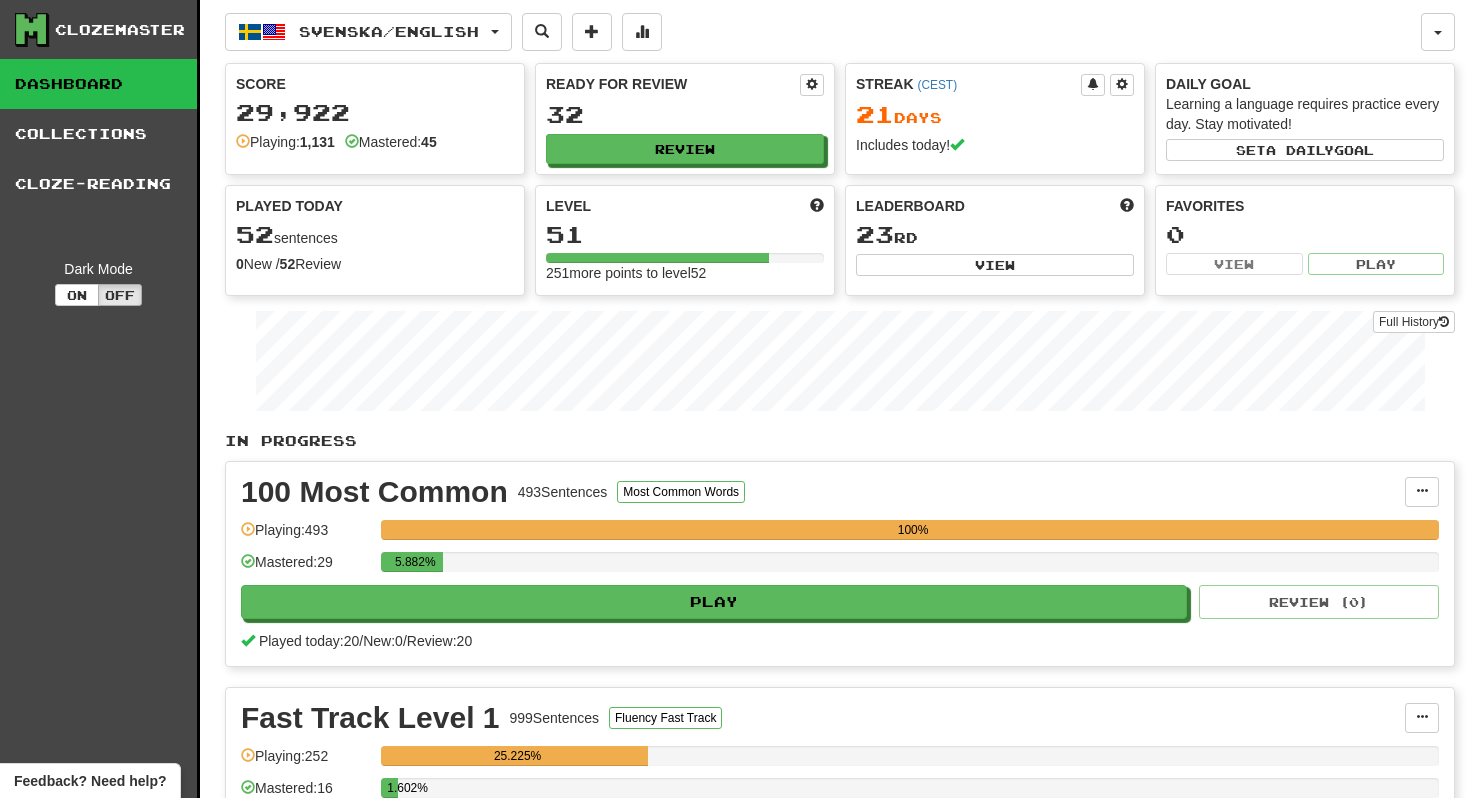 scroll, scrollTop: 0, scrollLeft: 0, axis: both 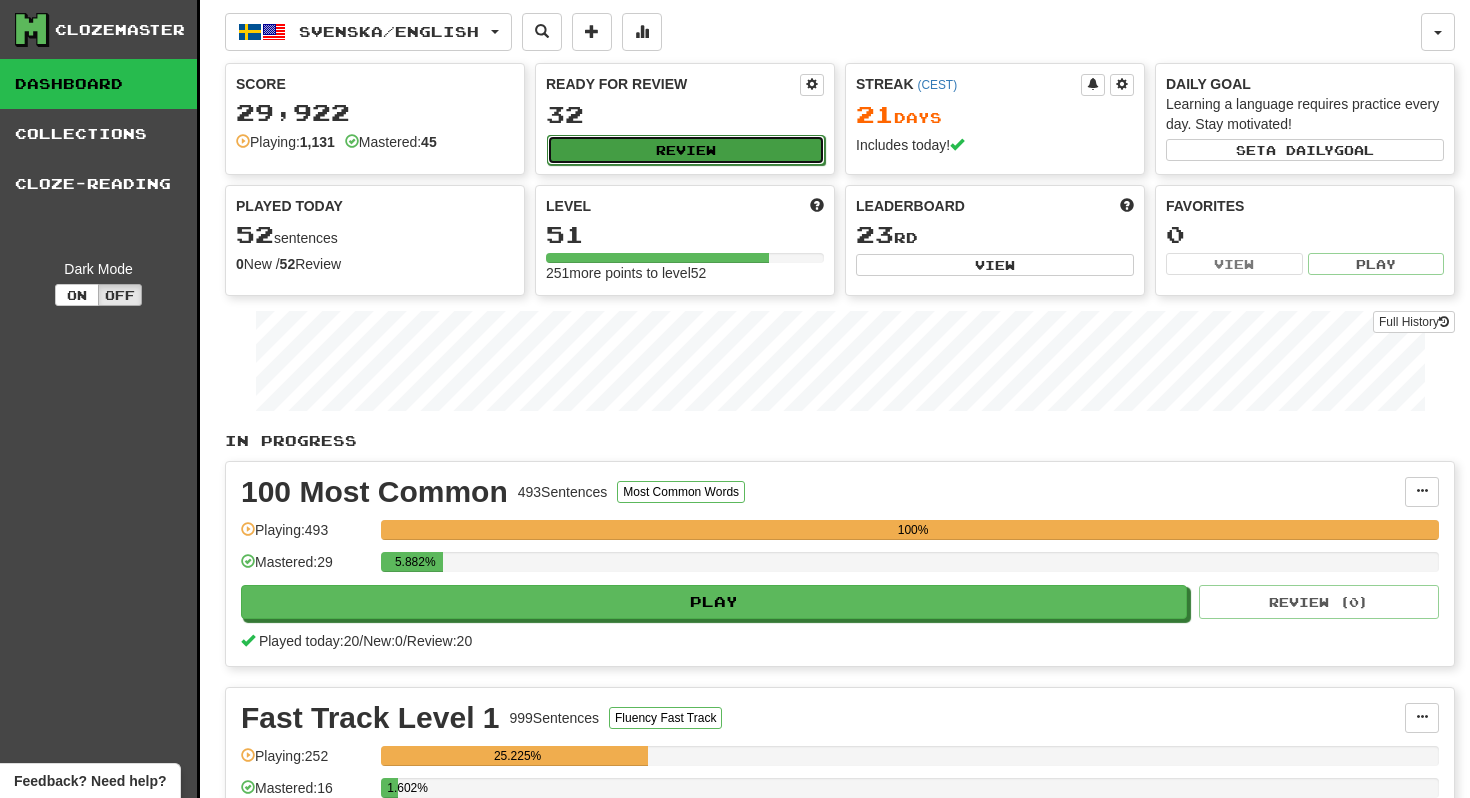 click on "Review" at bounding box center [686, 150] 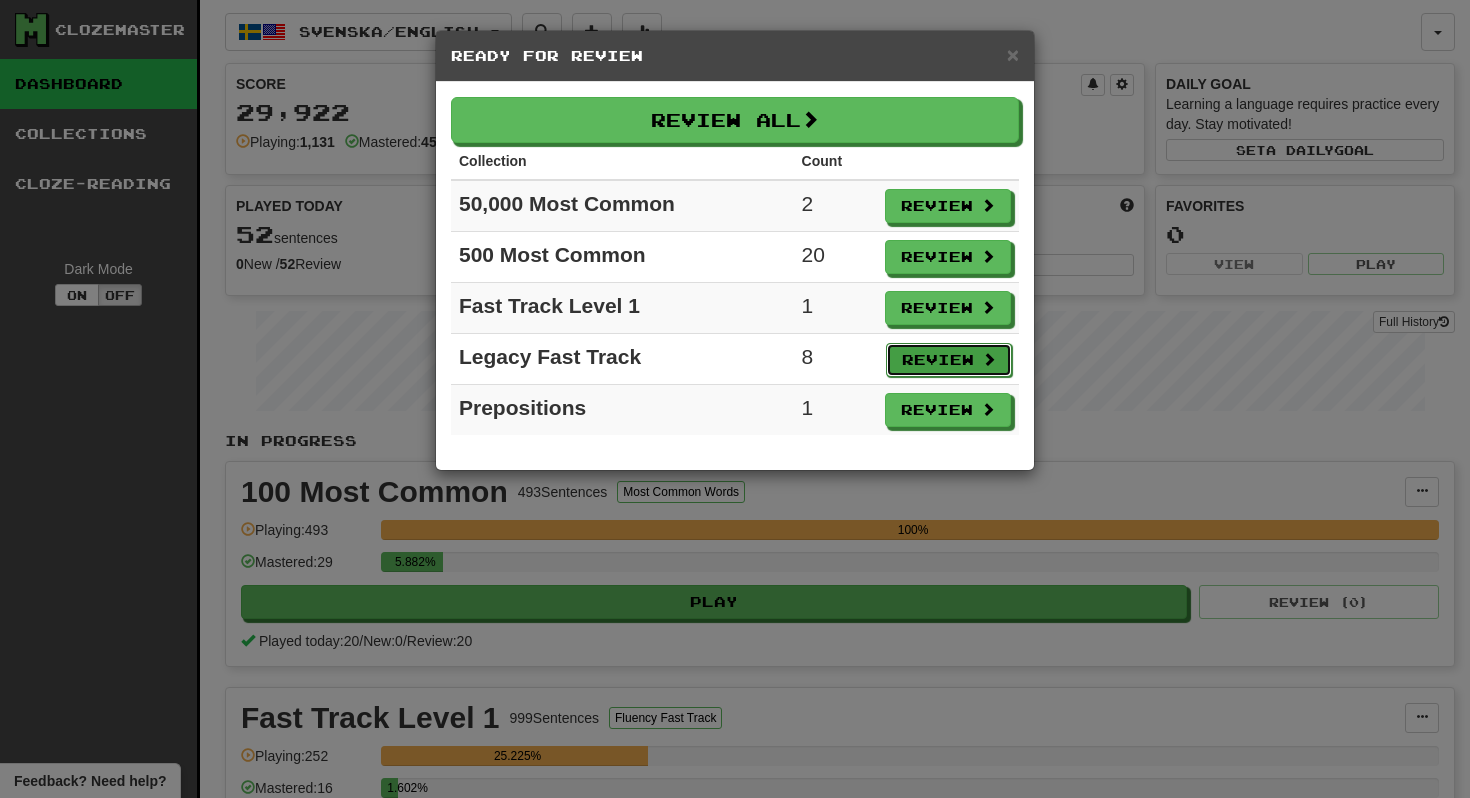 click on "Review" at bounding box center [949, 360] 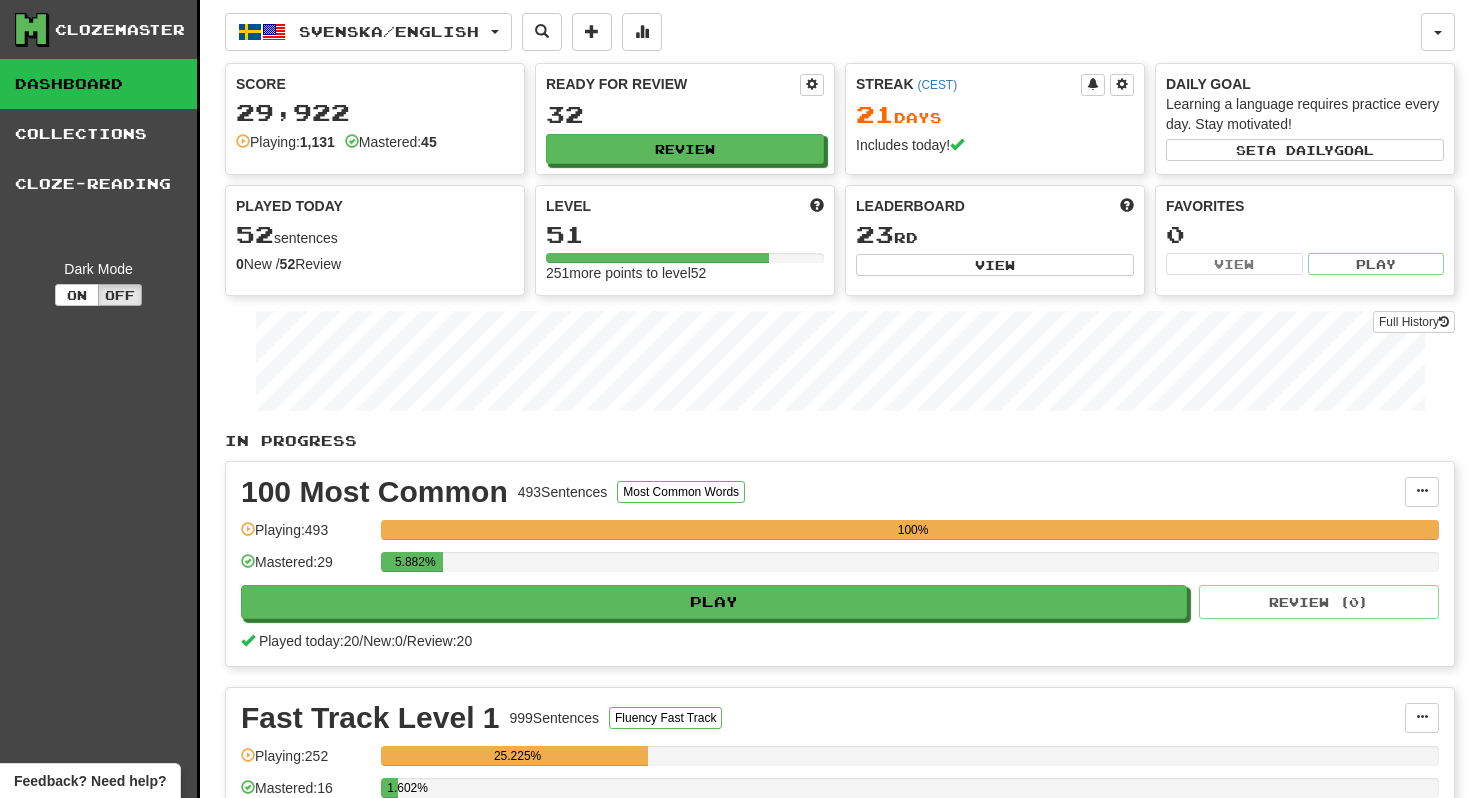 select on "**" 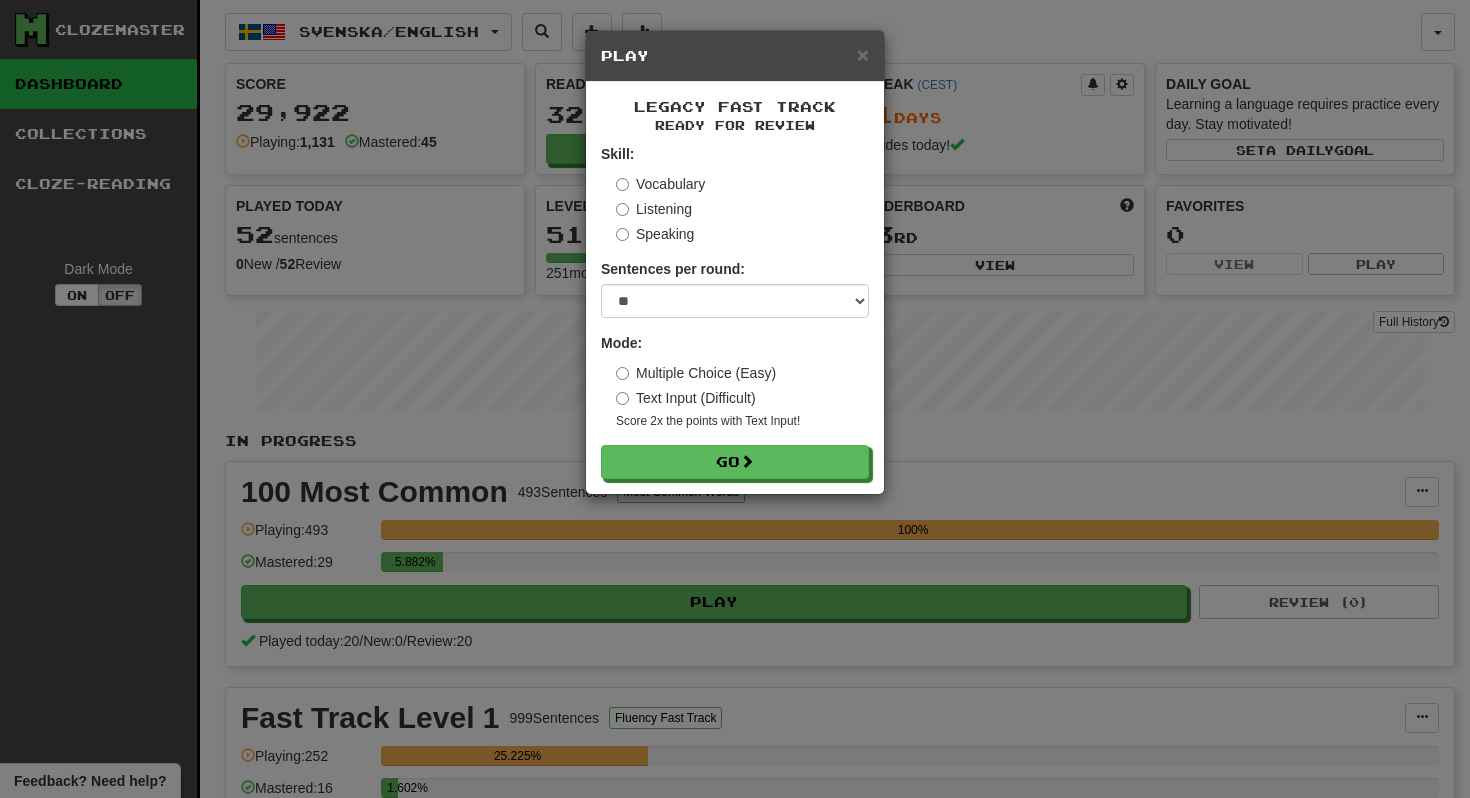 click on "Multiple Choice (Easy)" at bounding box center (696, 373) 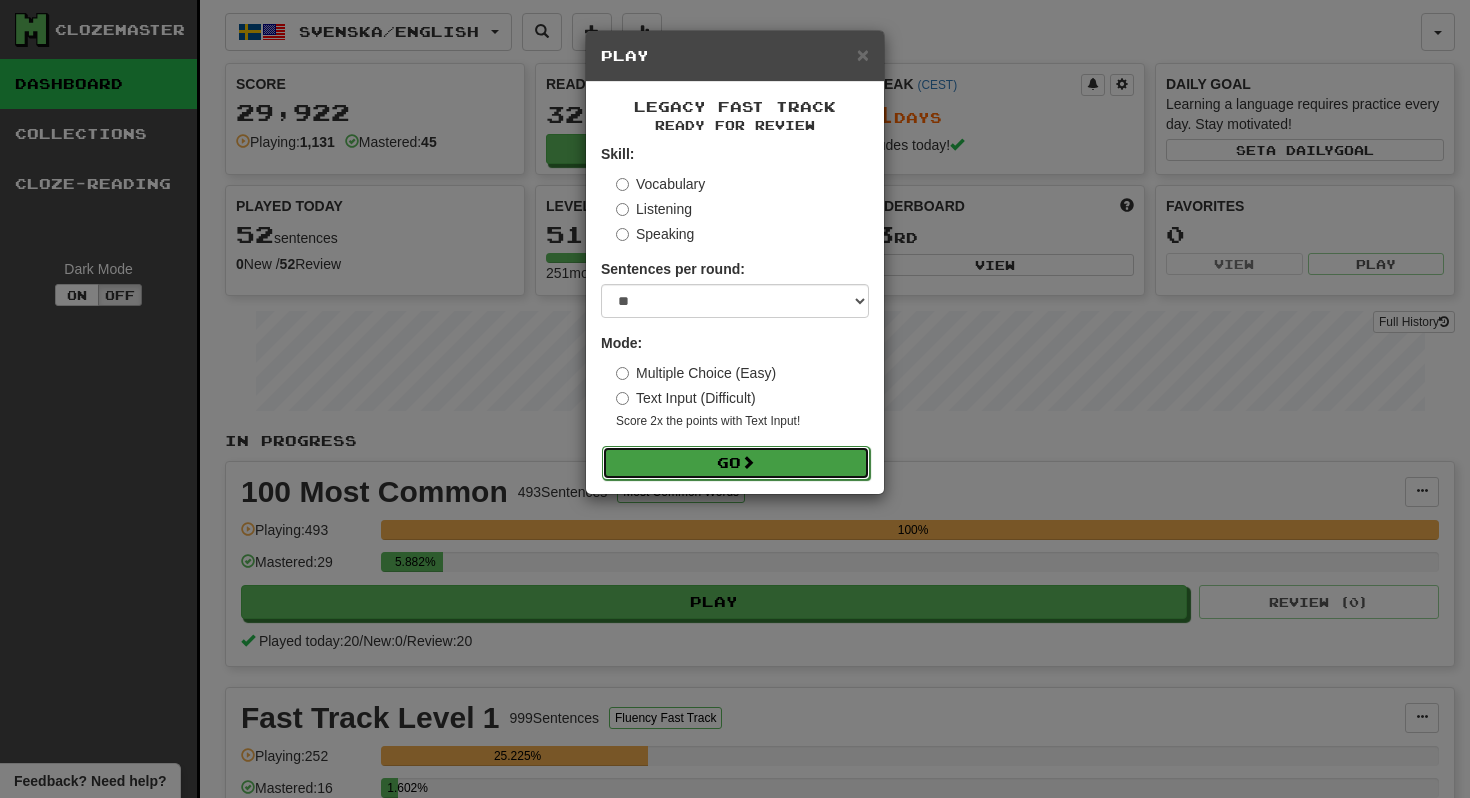 click on "Go" at bounding box center [736, 463] 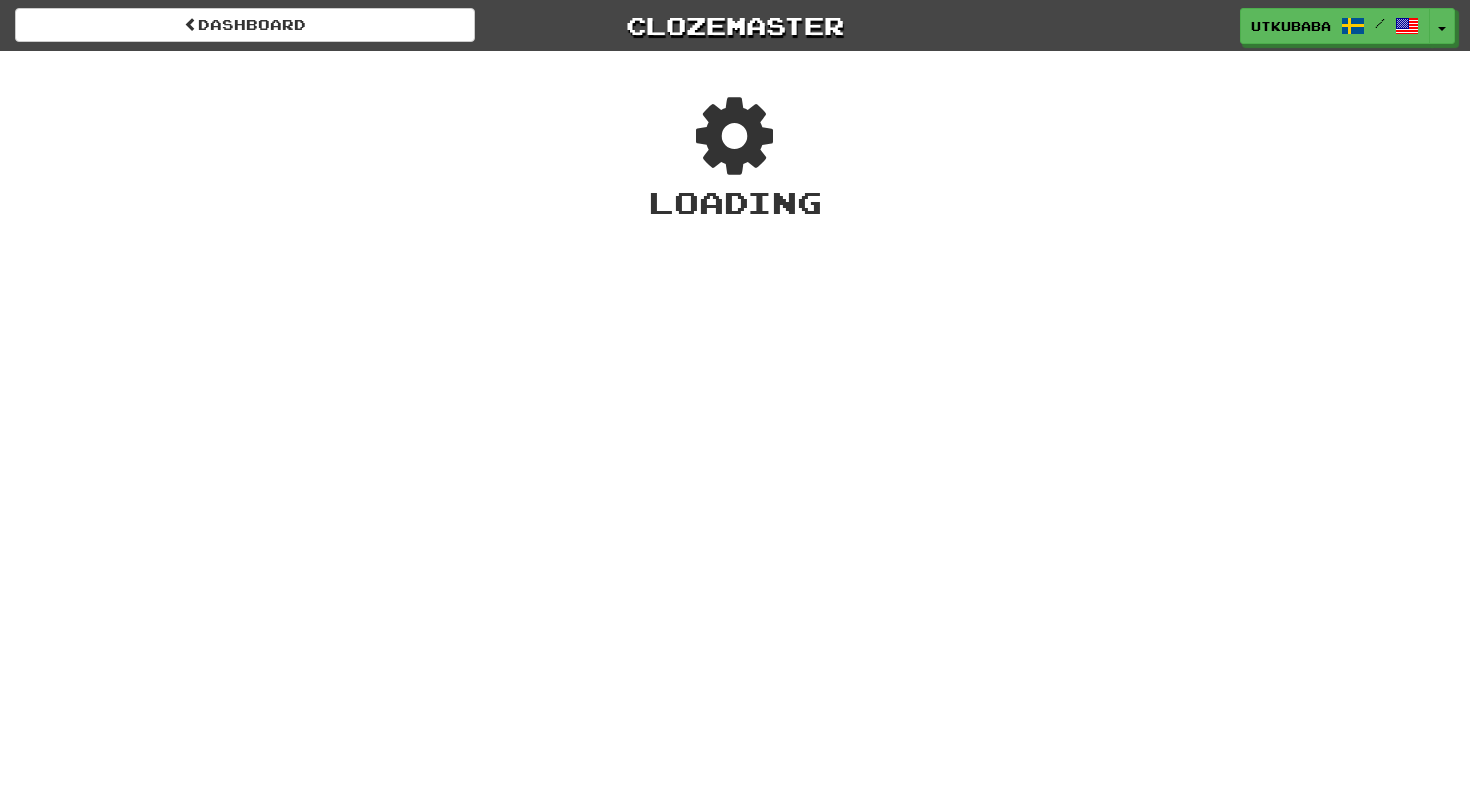 scroll, scrollTop: 0, scrollLeft: 0, axis: both 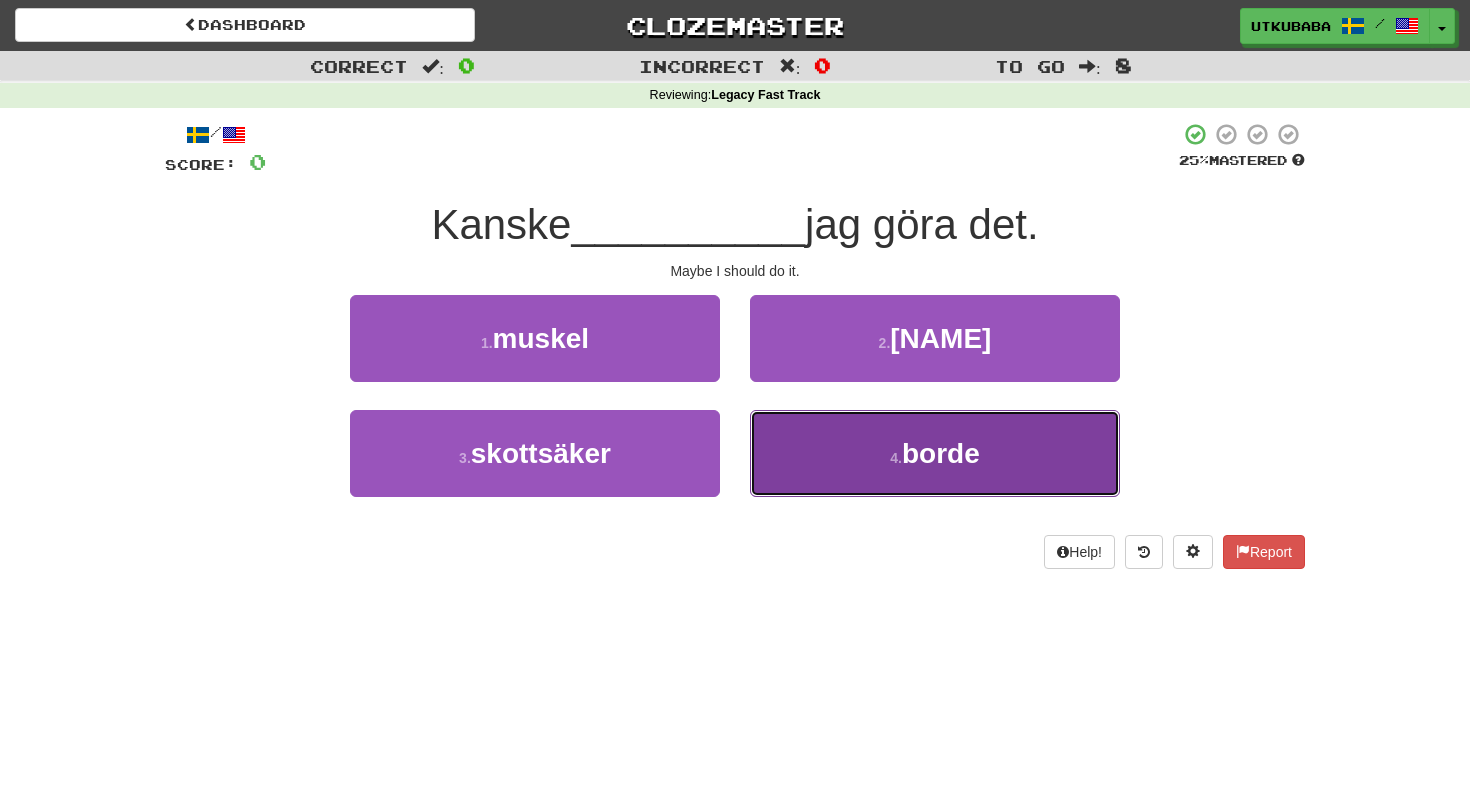 click on "[NUMBER] . borde" at bounding box center [935, 453] 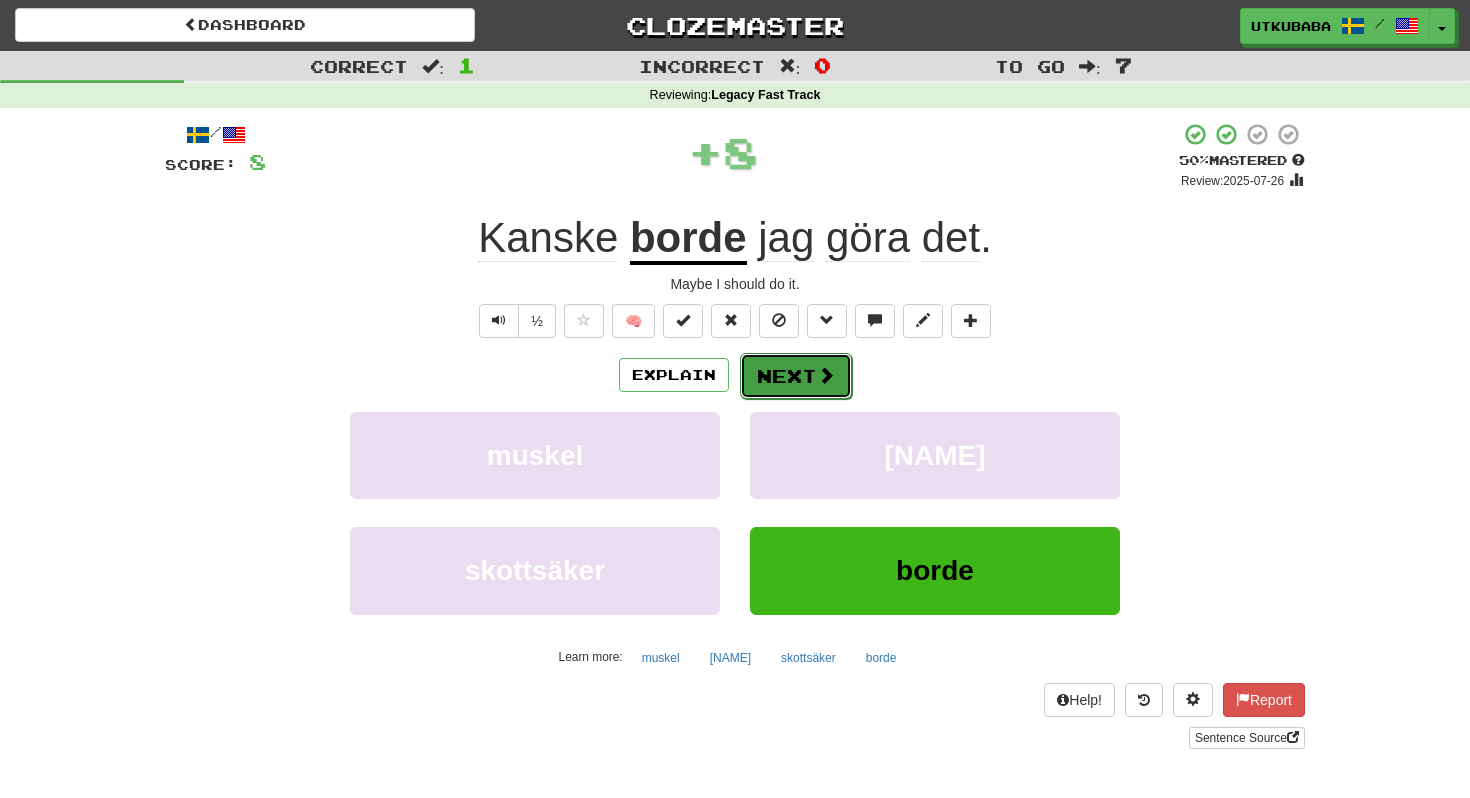 click at bounding box center (826, 375) 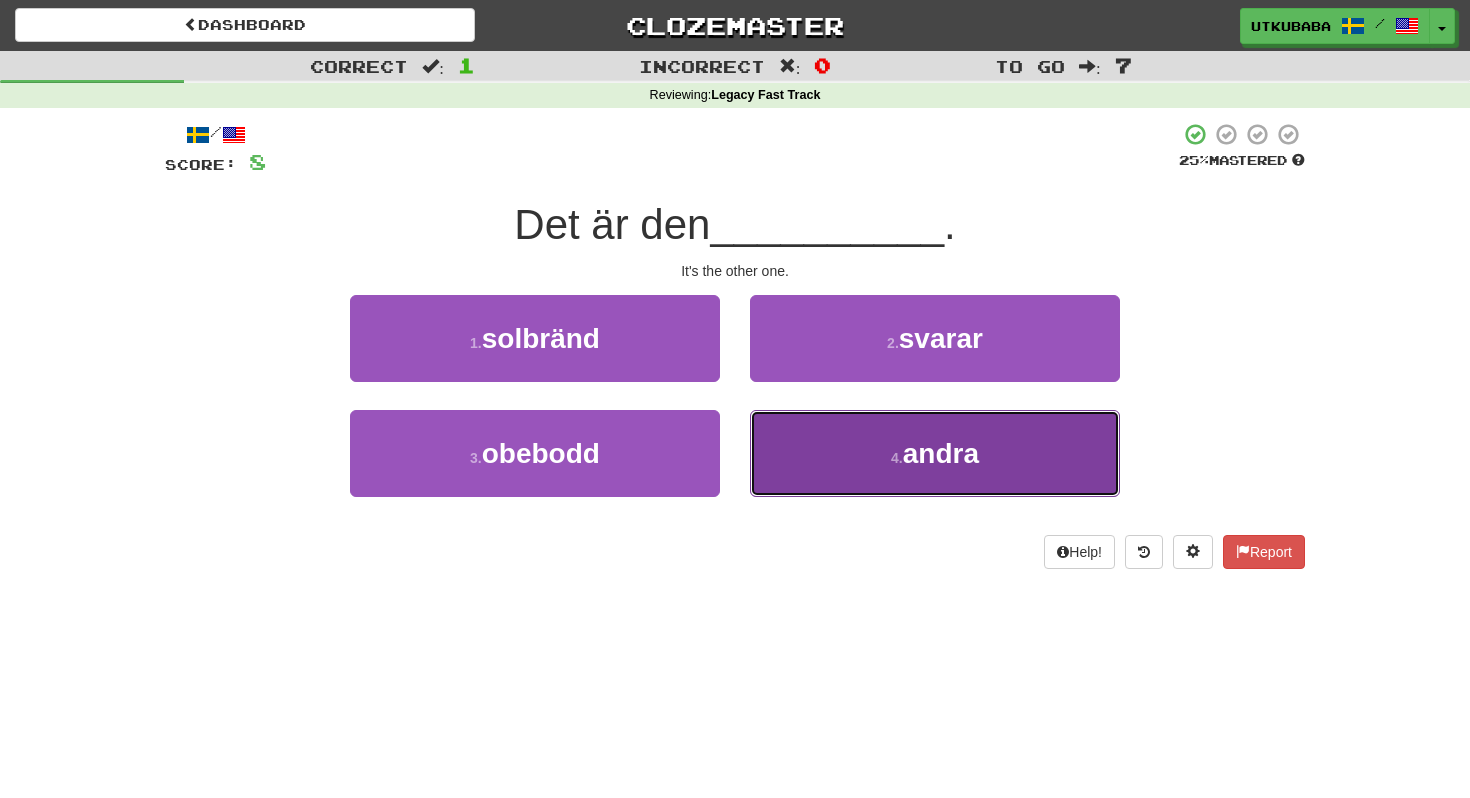 click on "4 .  andra" at bounding box center [935, 453] 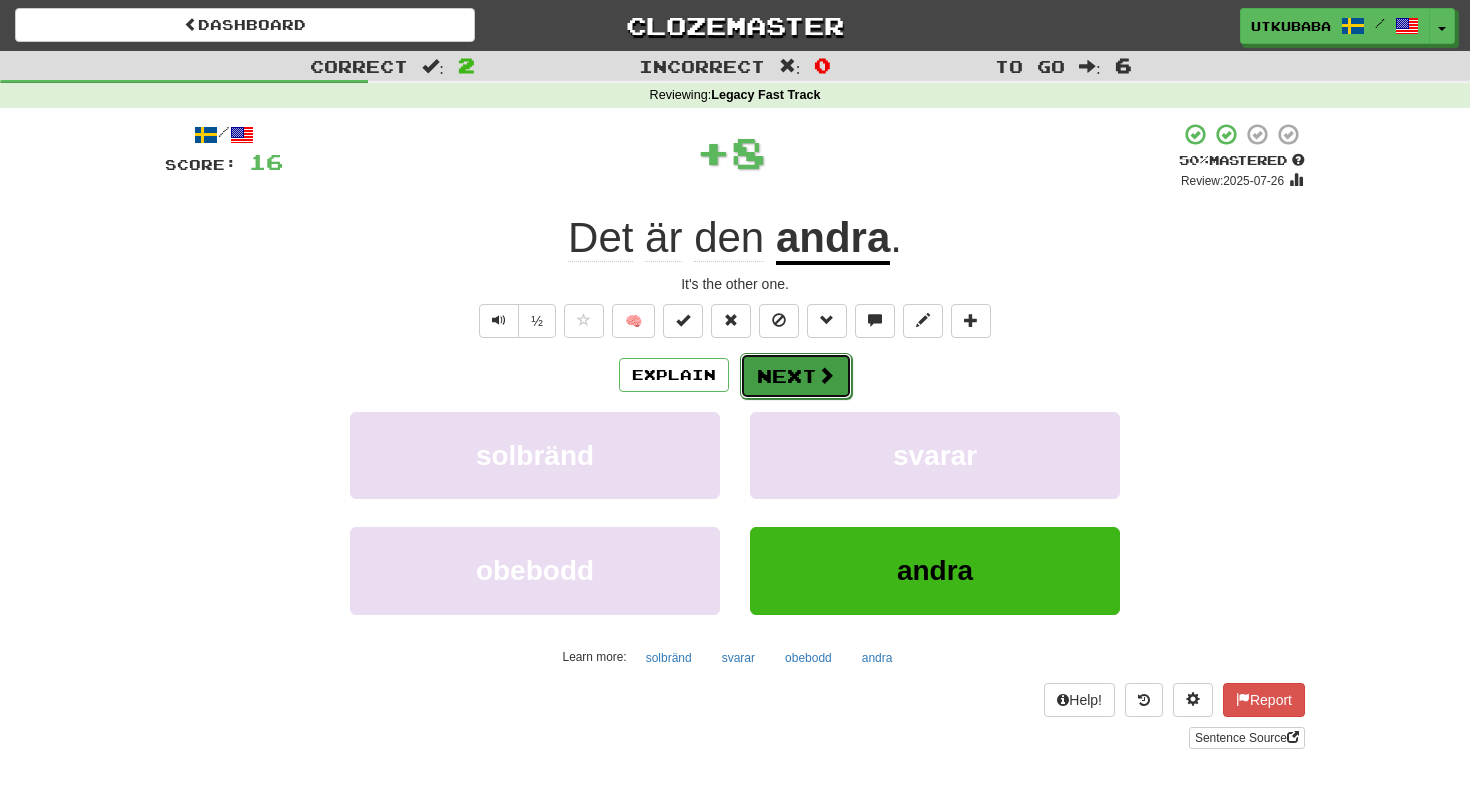 click on "Next" at bounding box center [796, 376] 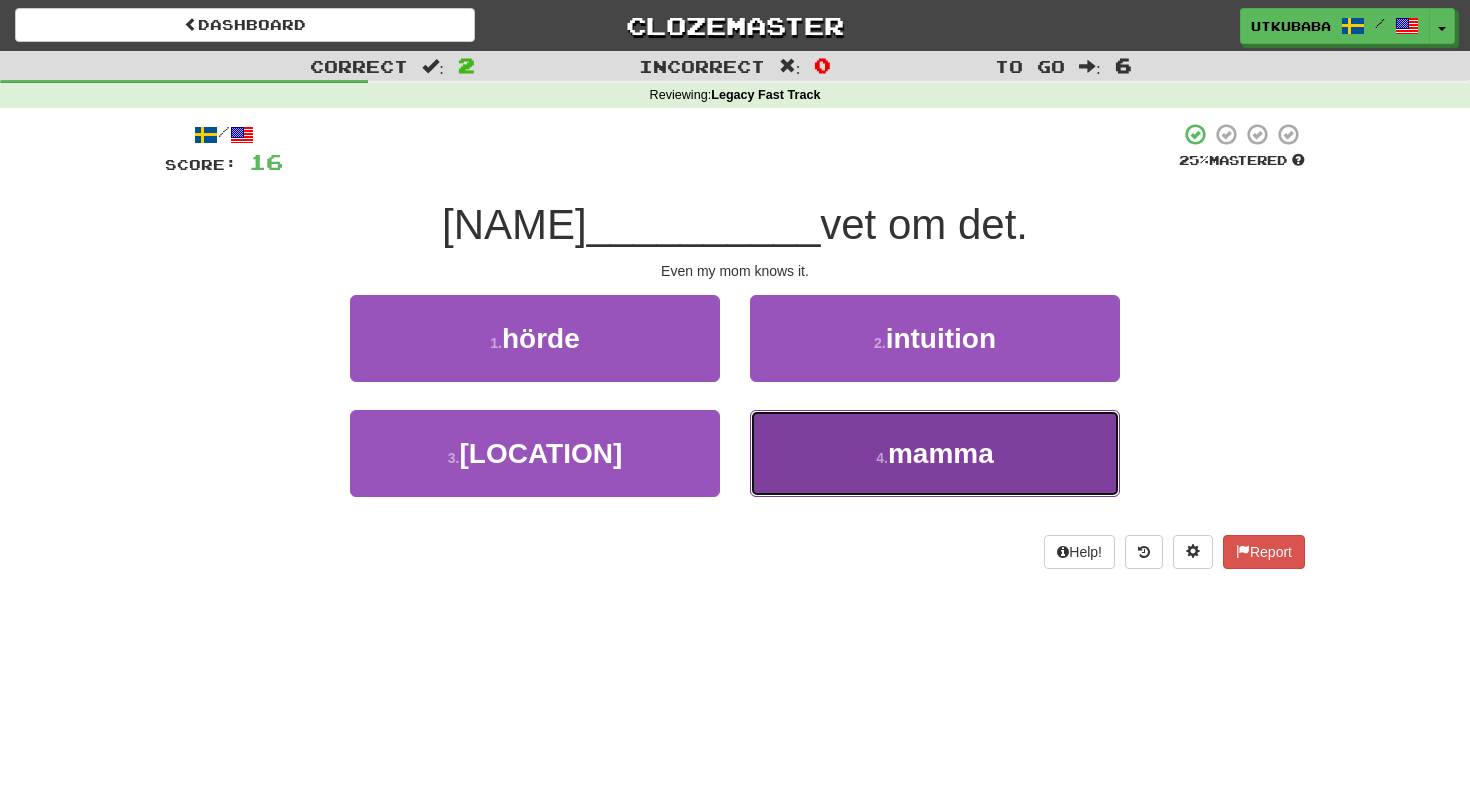 click on "4 .  mamma" at bounding box center (935, 453) 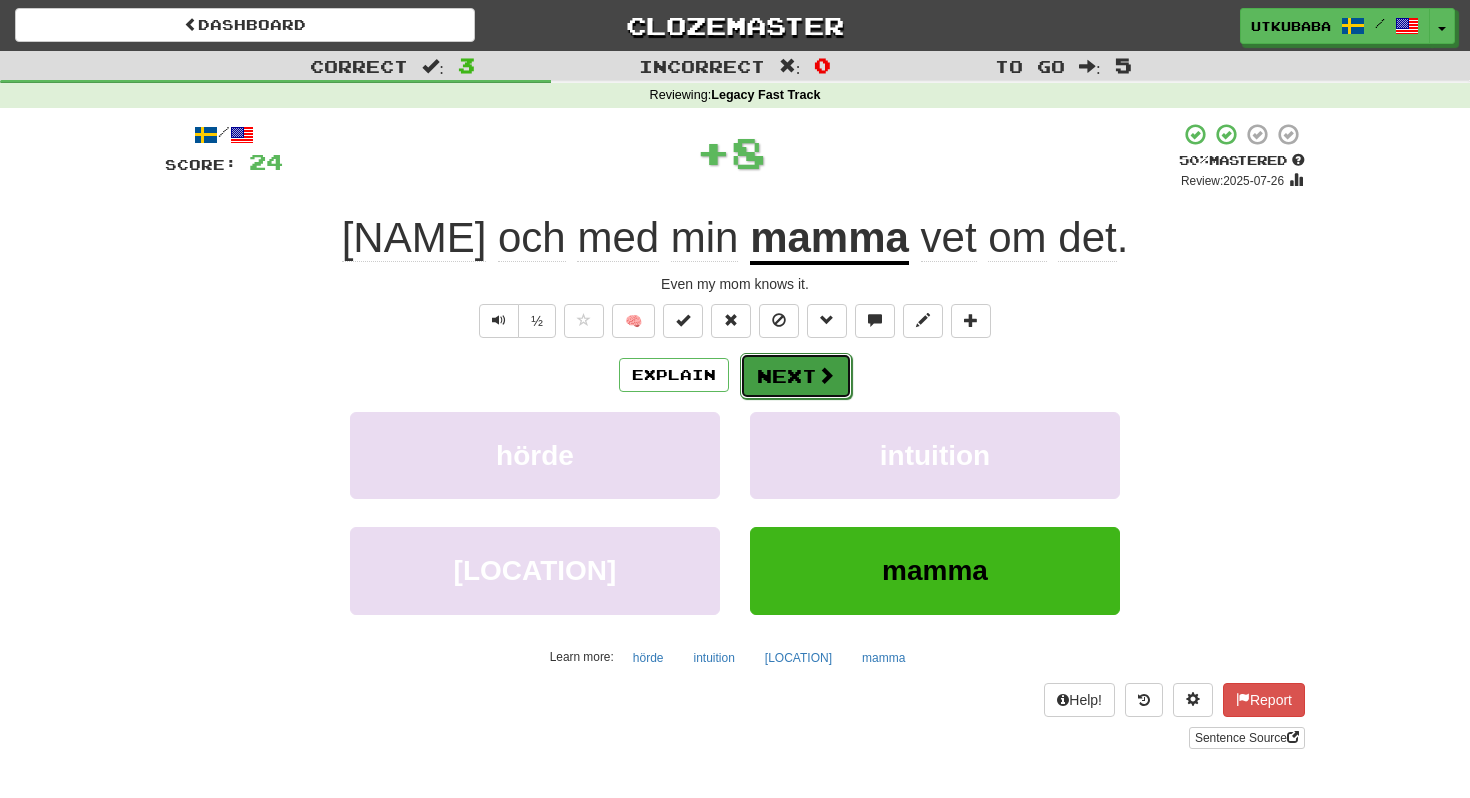 click on "Next" at bounding box center (796, 376) 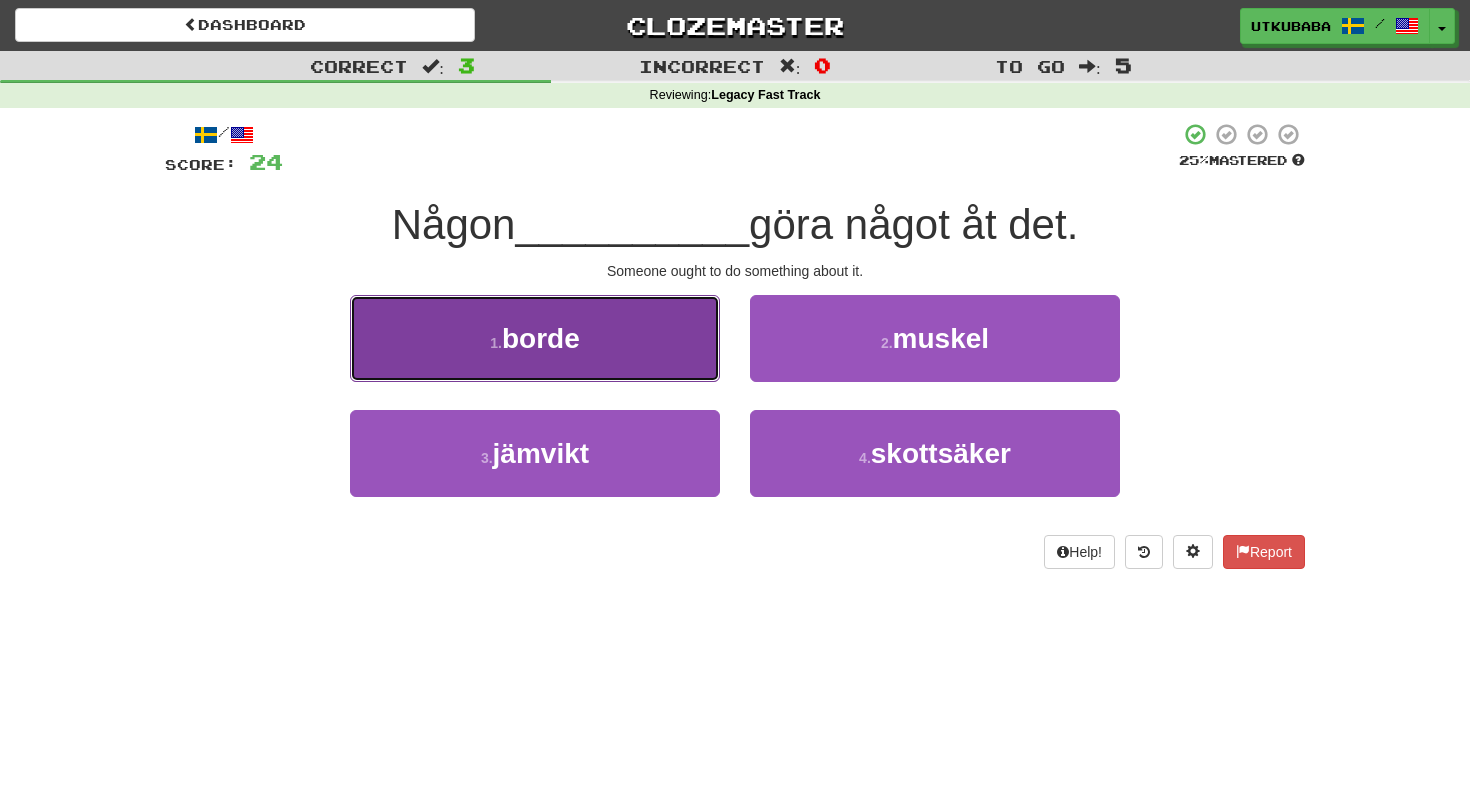 click on "1 .  borde" at bounding box center [535, 338] 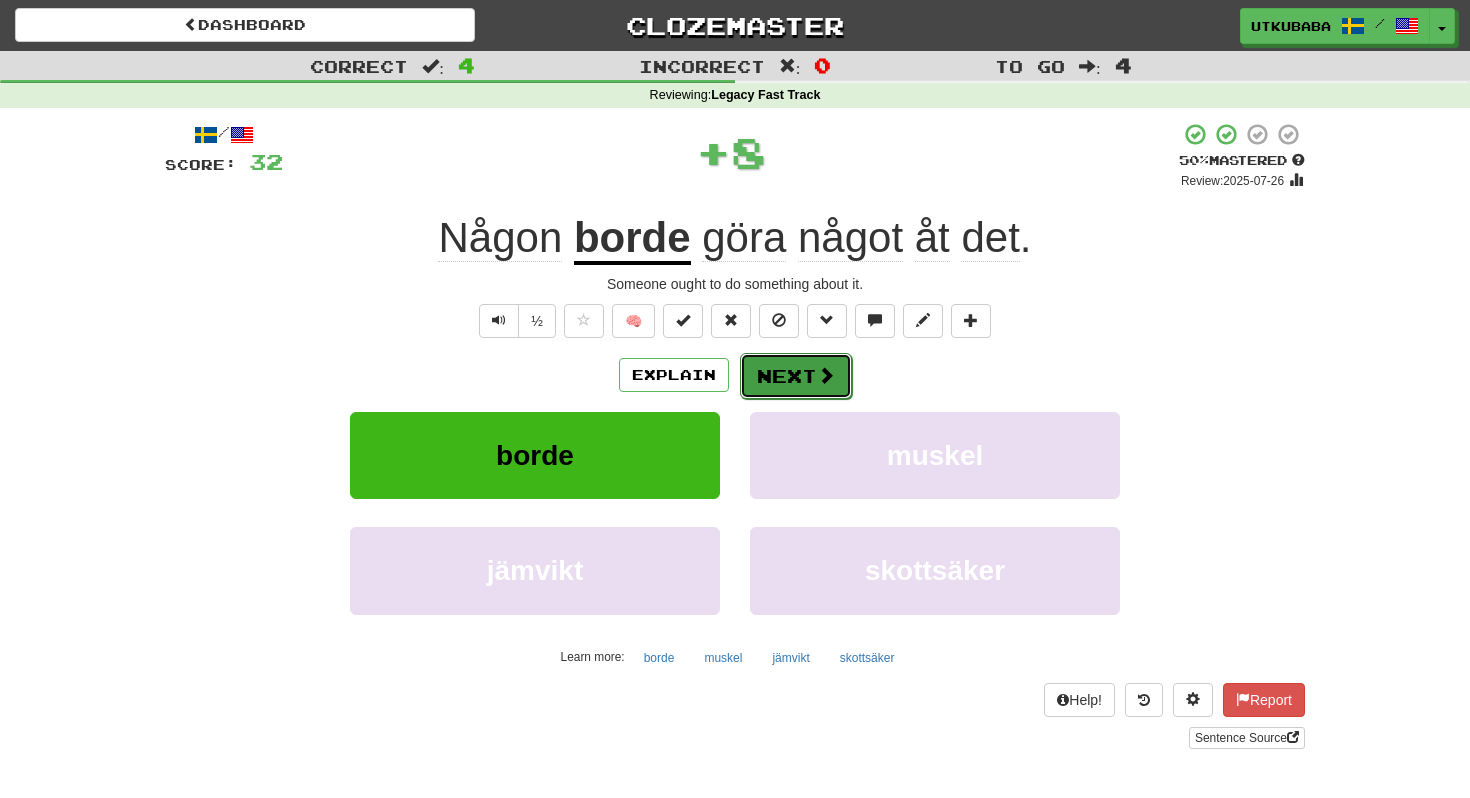 click on "Next" at bounding box center [796, 376] 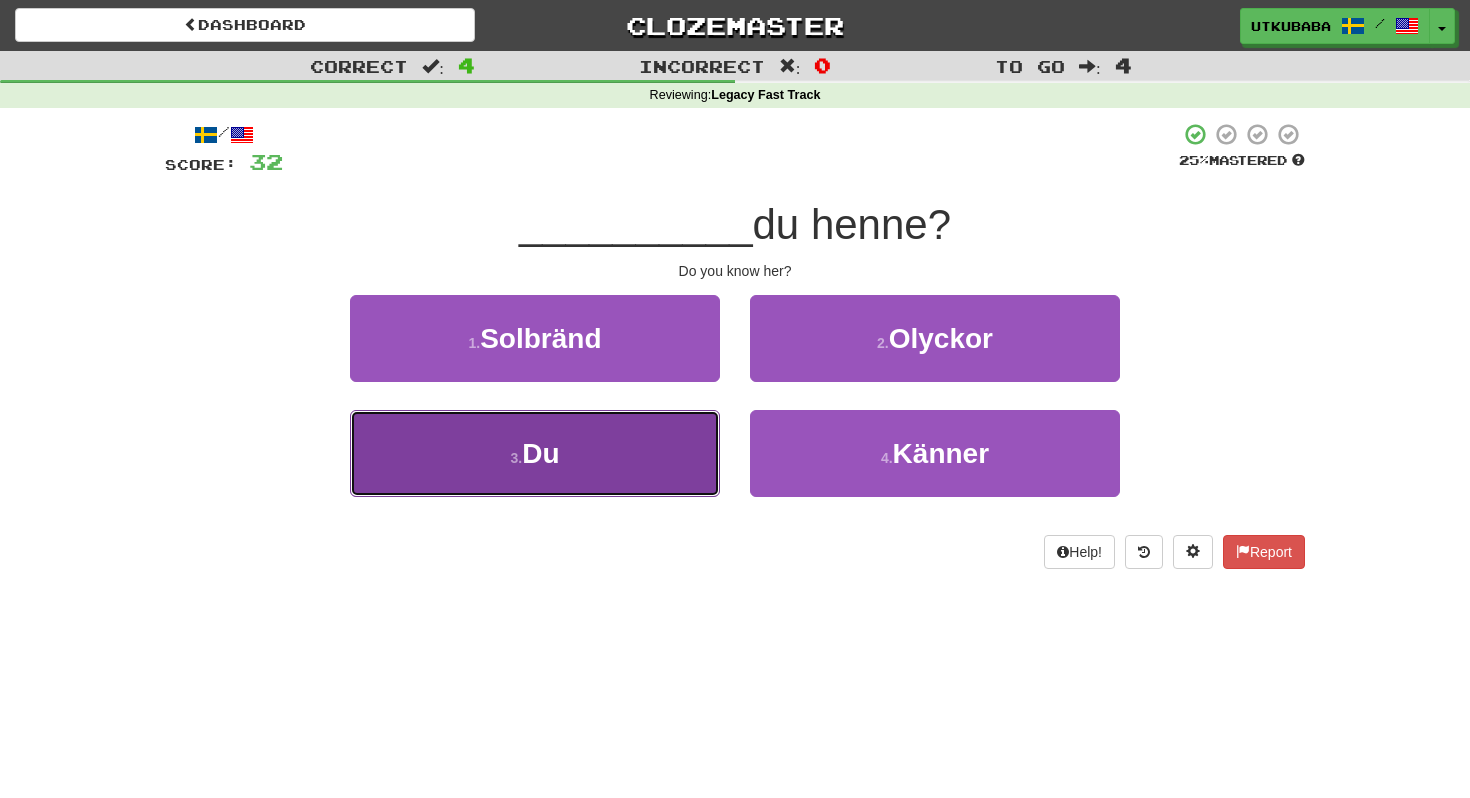 click on "3 .  Du" at bounding box center (535, 453) 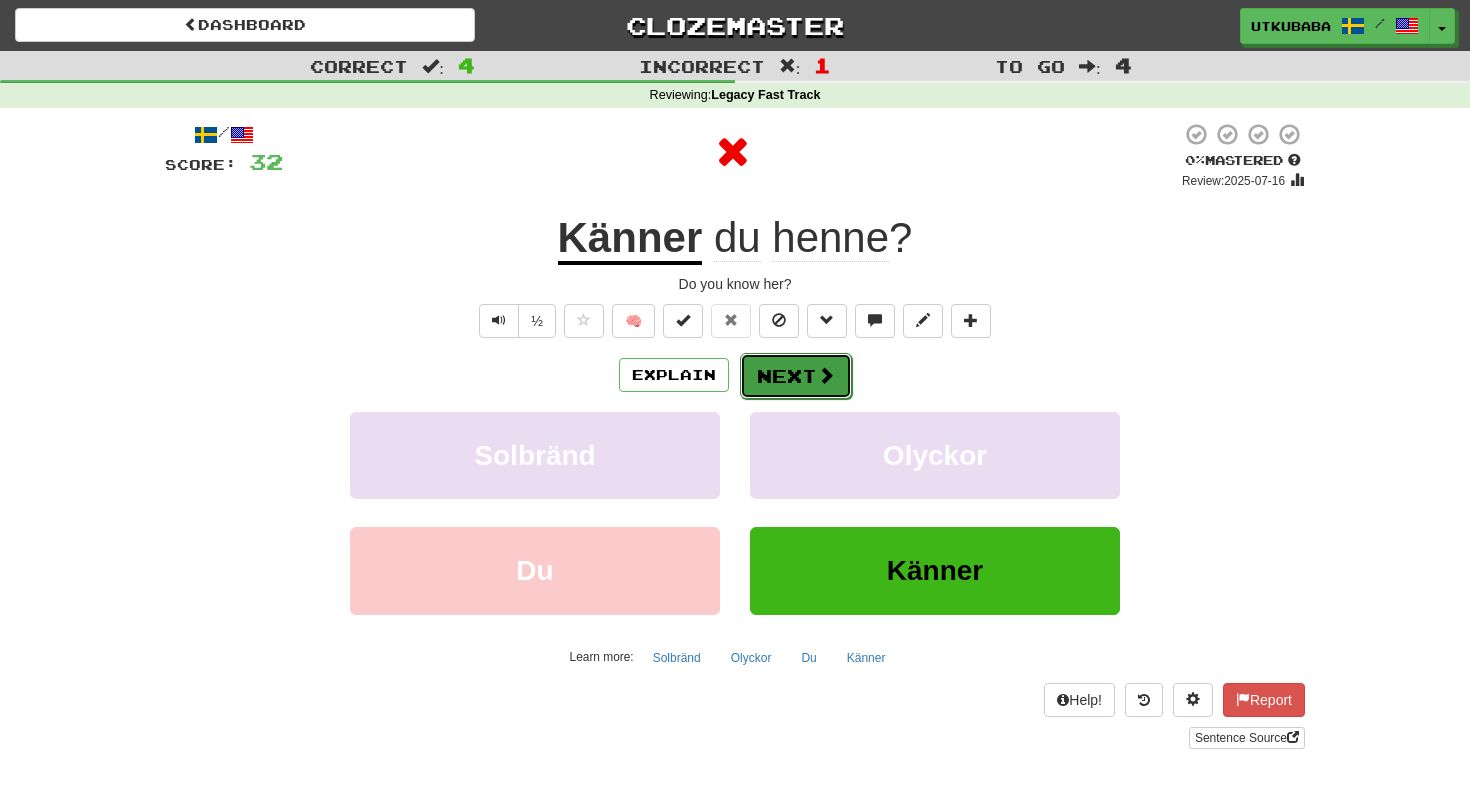 click on "Next" at bounding box center [796, 376] 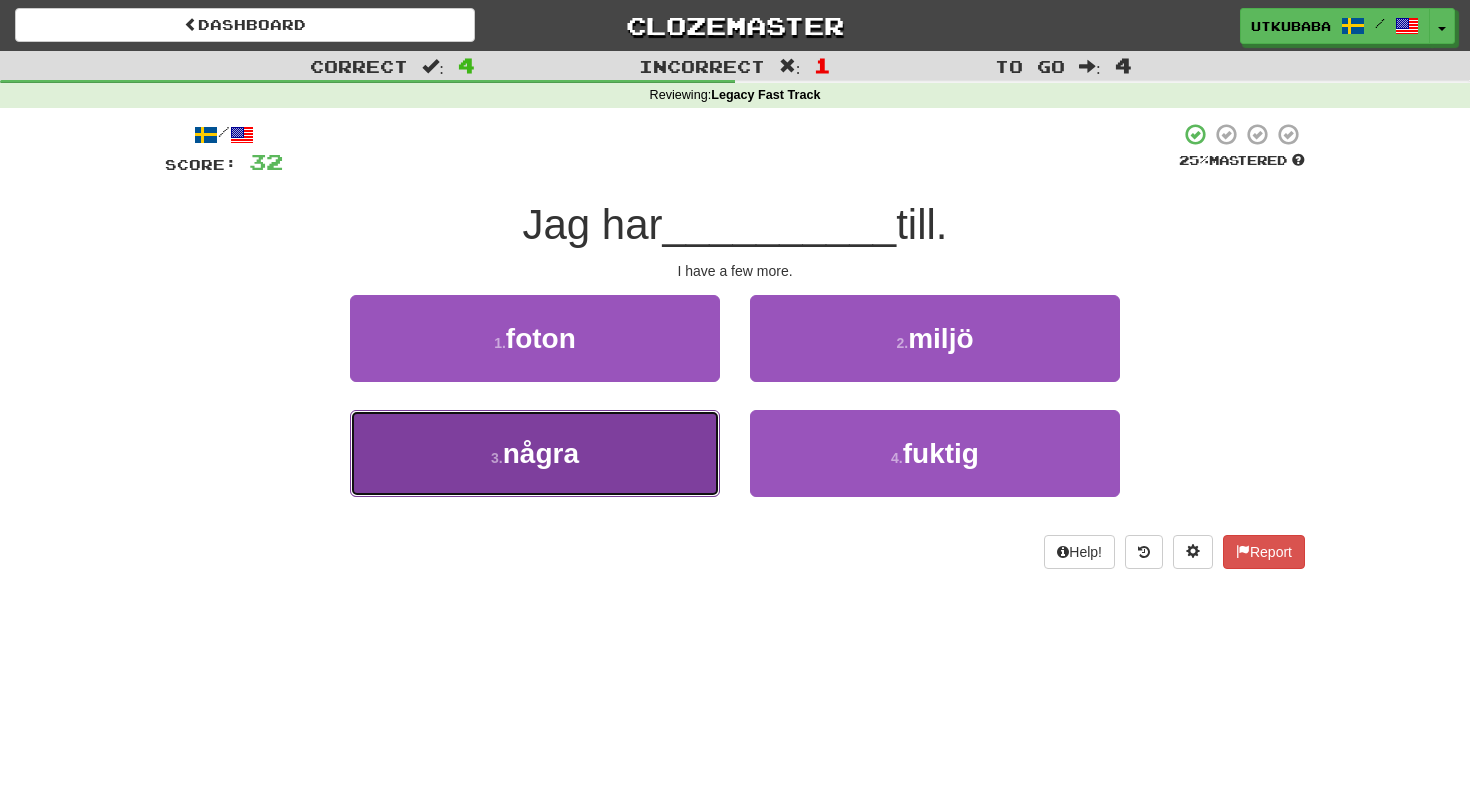 click on "3 .  några" at bounding box center [535, 453] 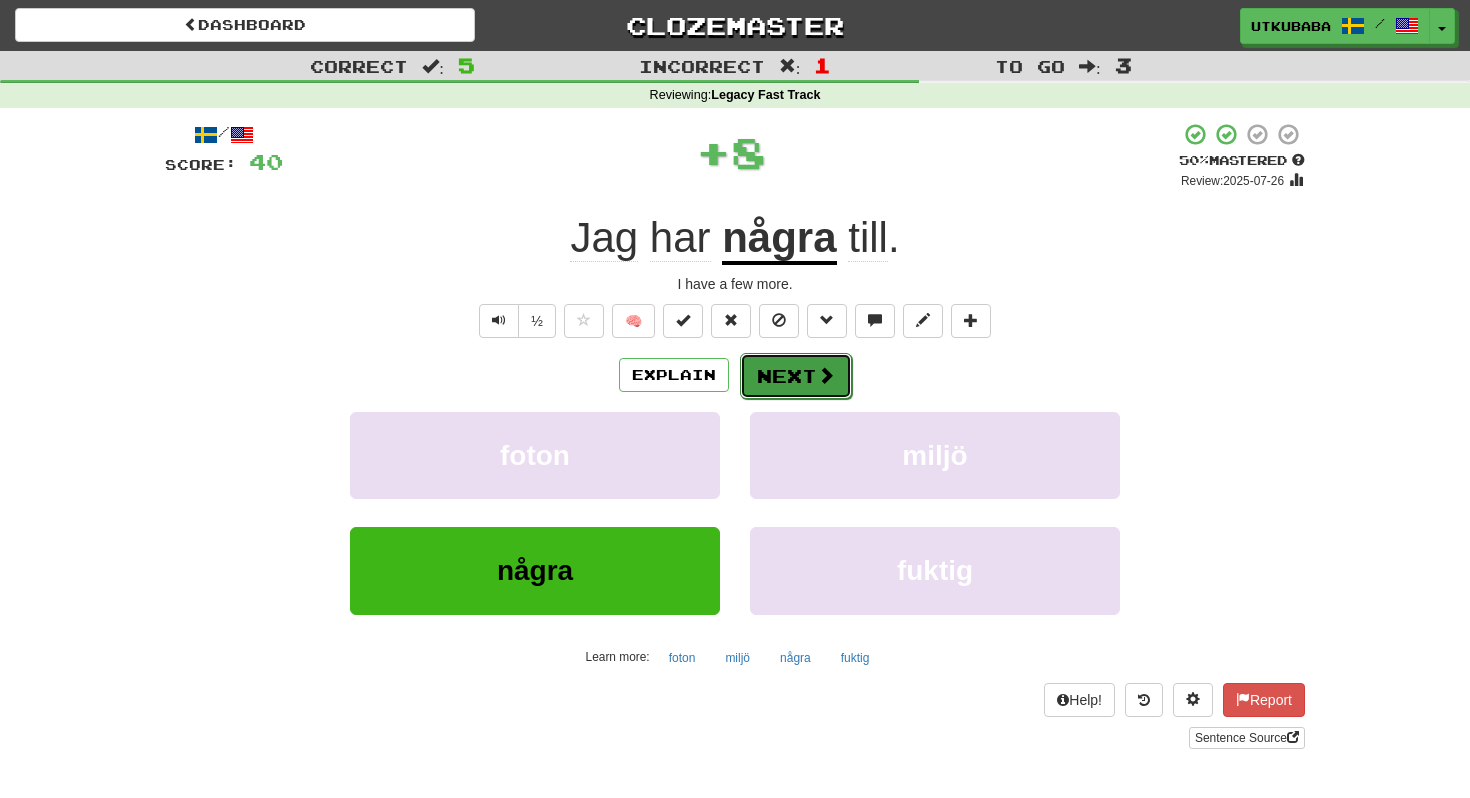 click on "Next" at bounding box center [796, 376] 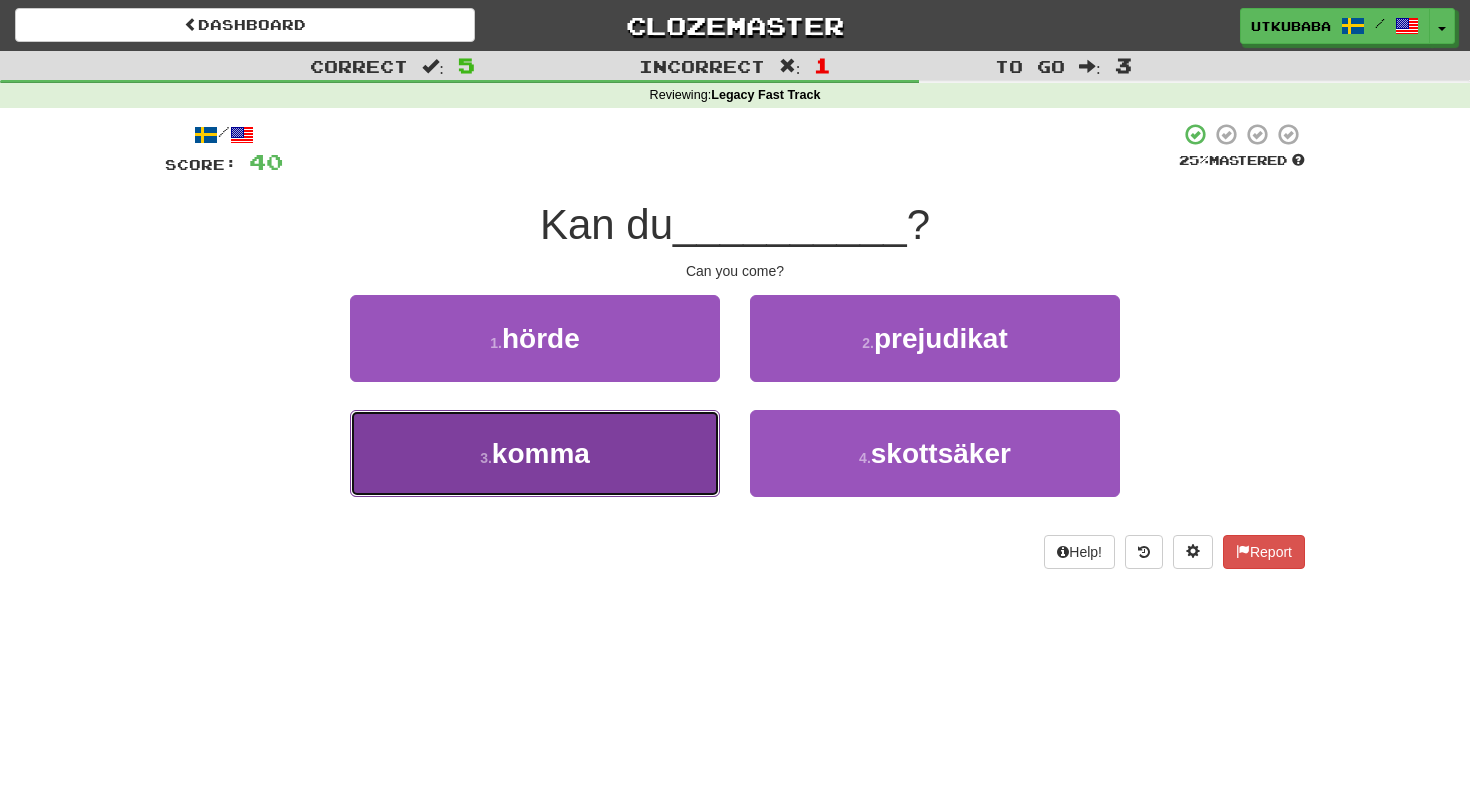 click on "3 .  komma" at bounding box center (535, 453) 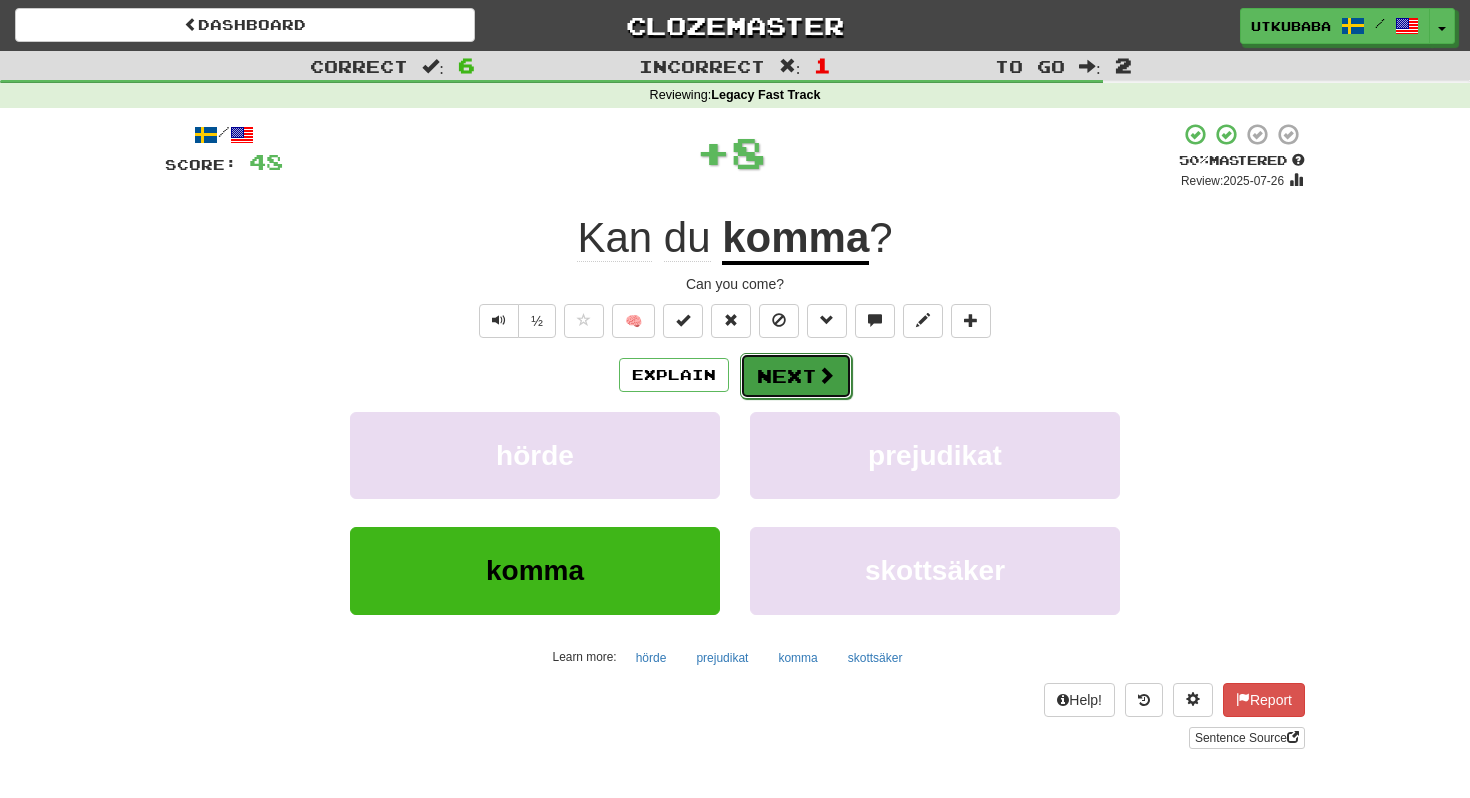 click on "Next" at bounding box center [796, 376] 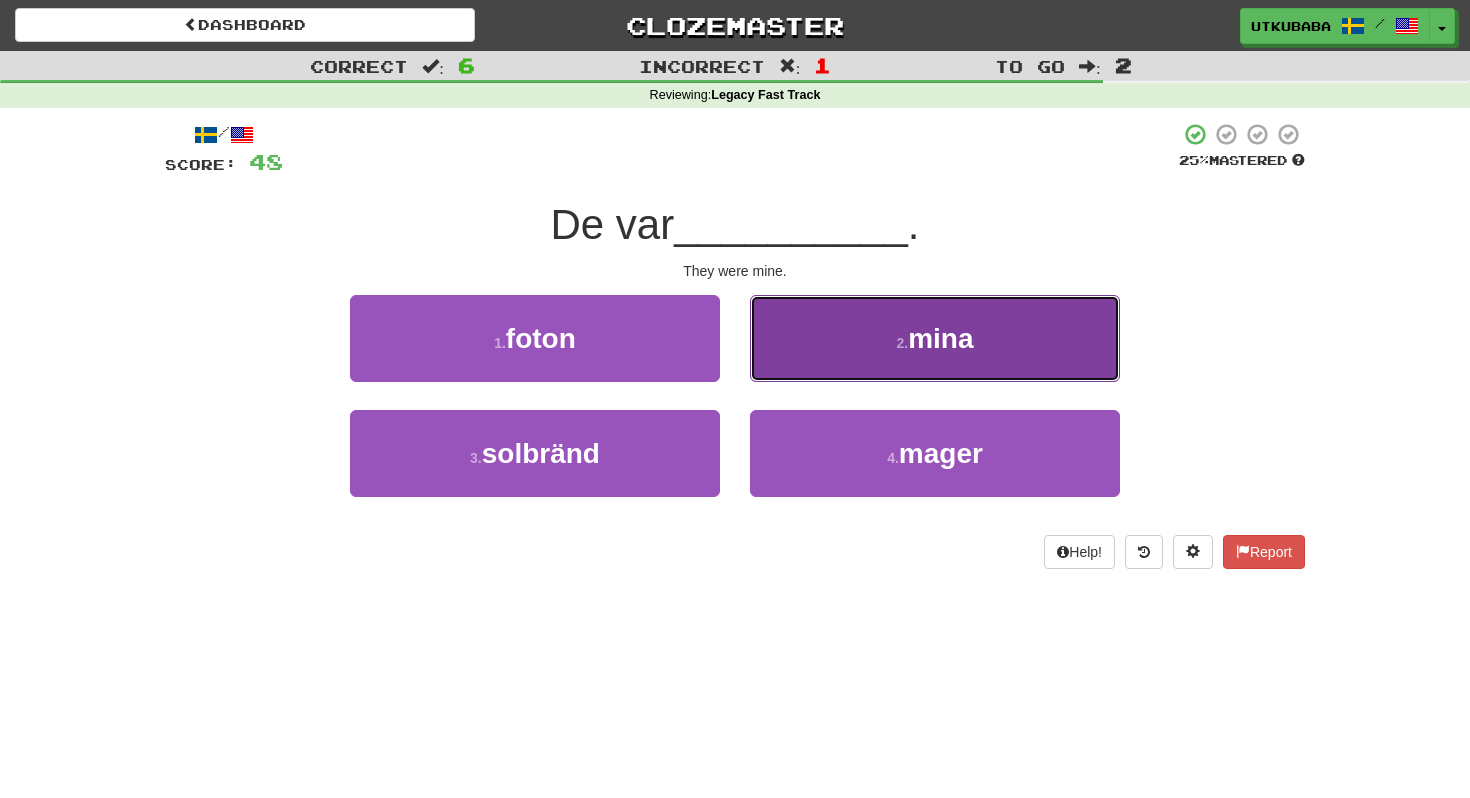 click on "2 .  mina" at bounding box center [935, 338] 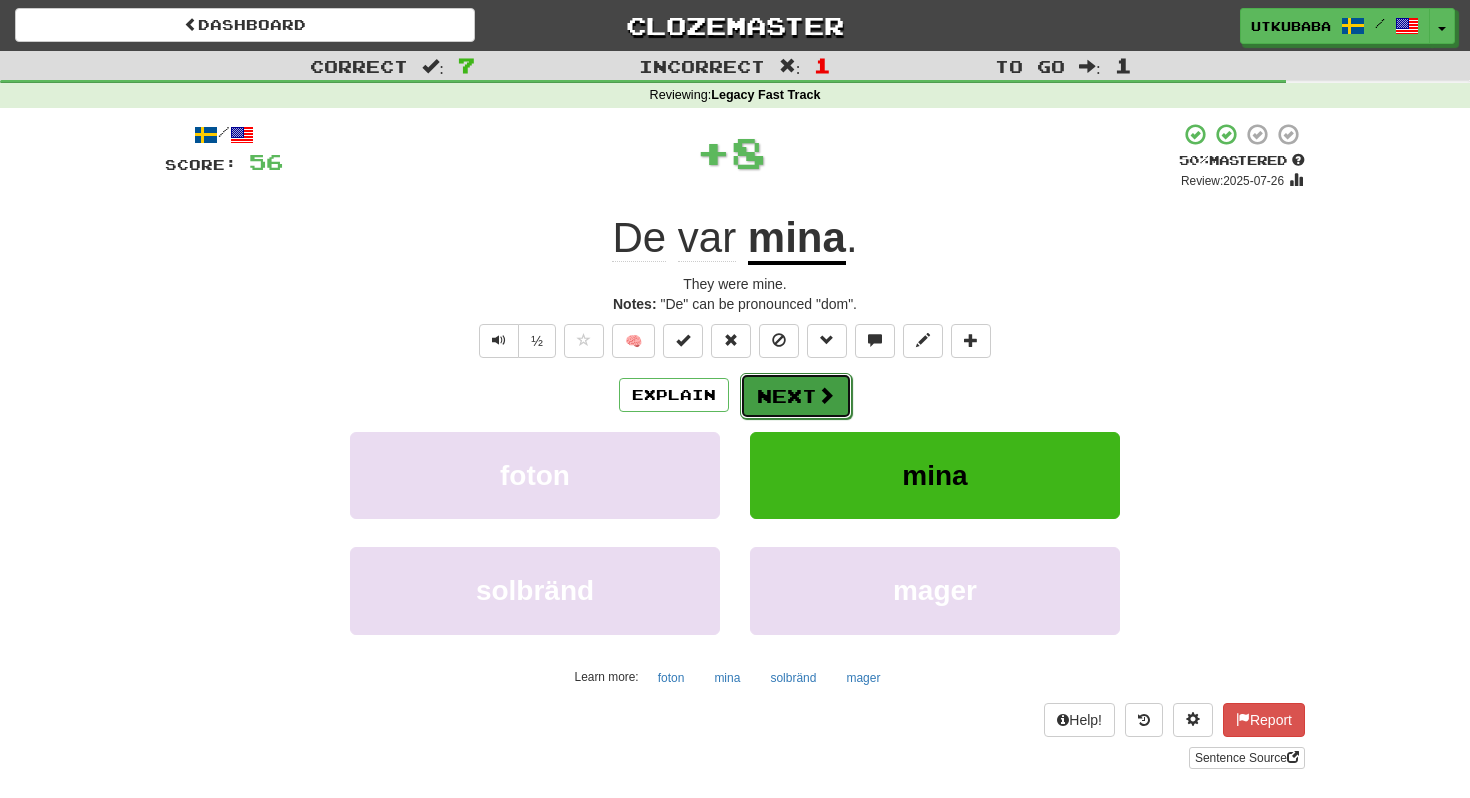 click on "Next" at bounding box center (796, 396) 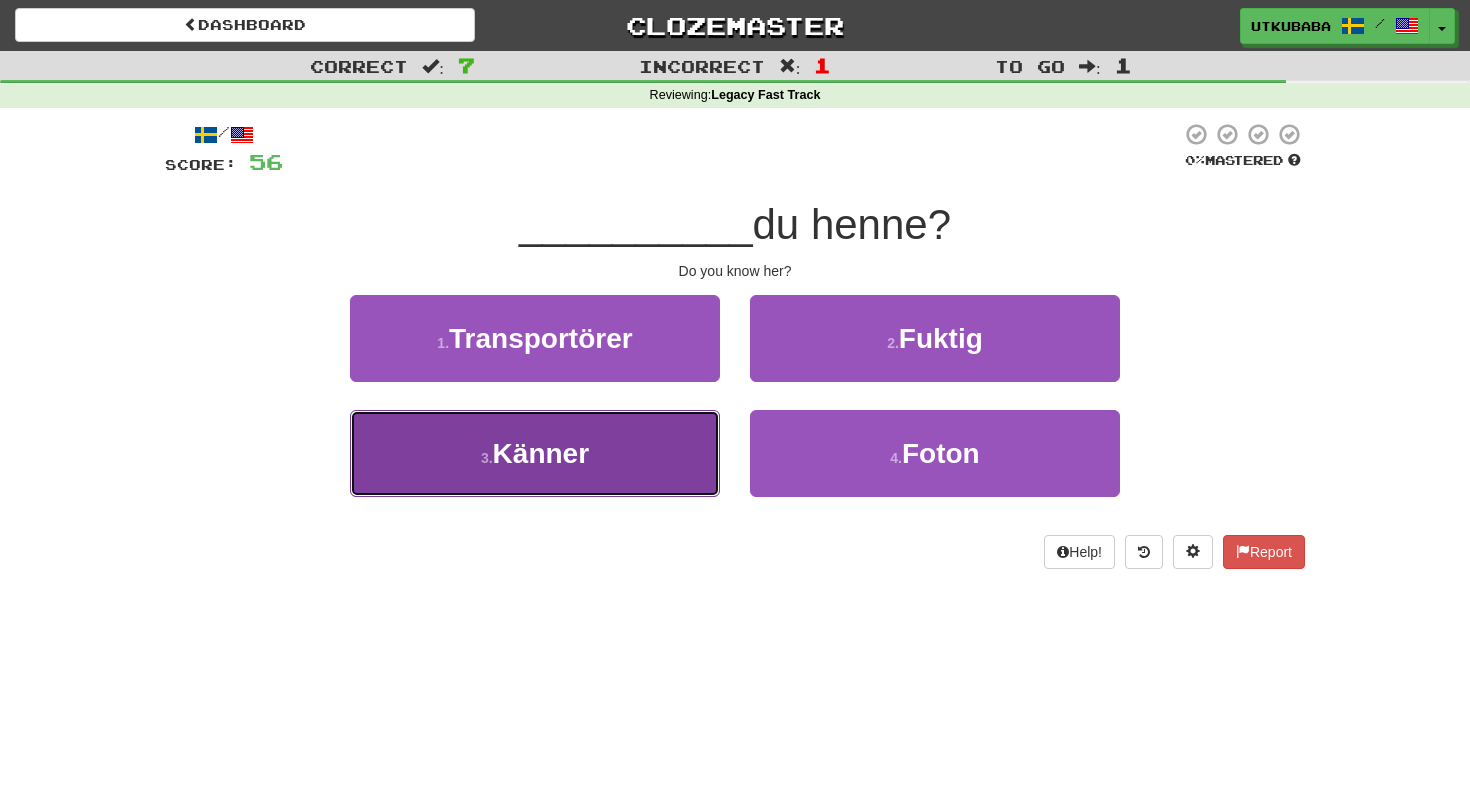 click on "3 .  Känner" at bounding box center [535, 453] 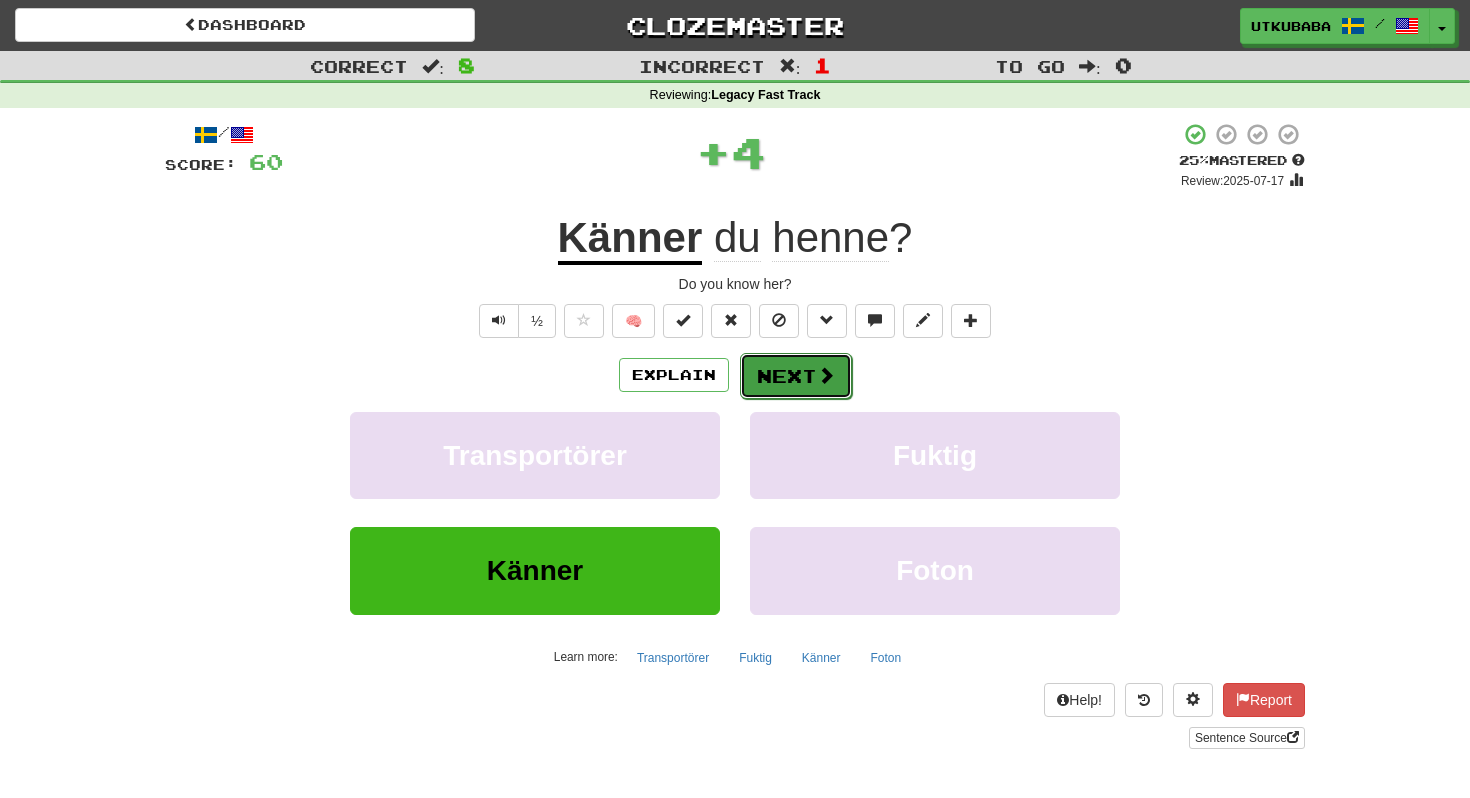 click on "Next" at bounding box center (796, 376) 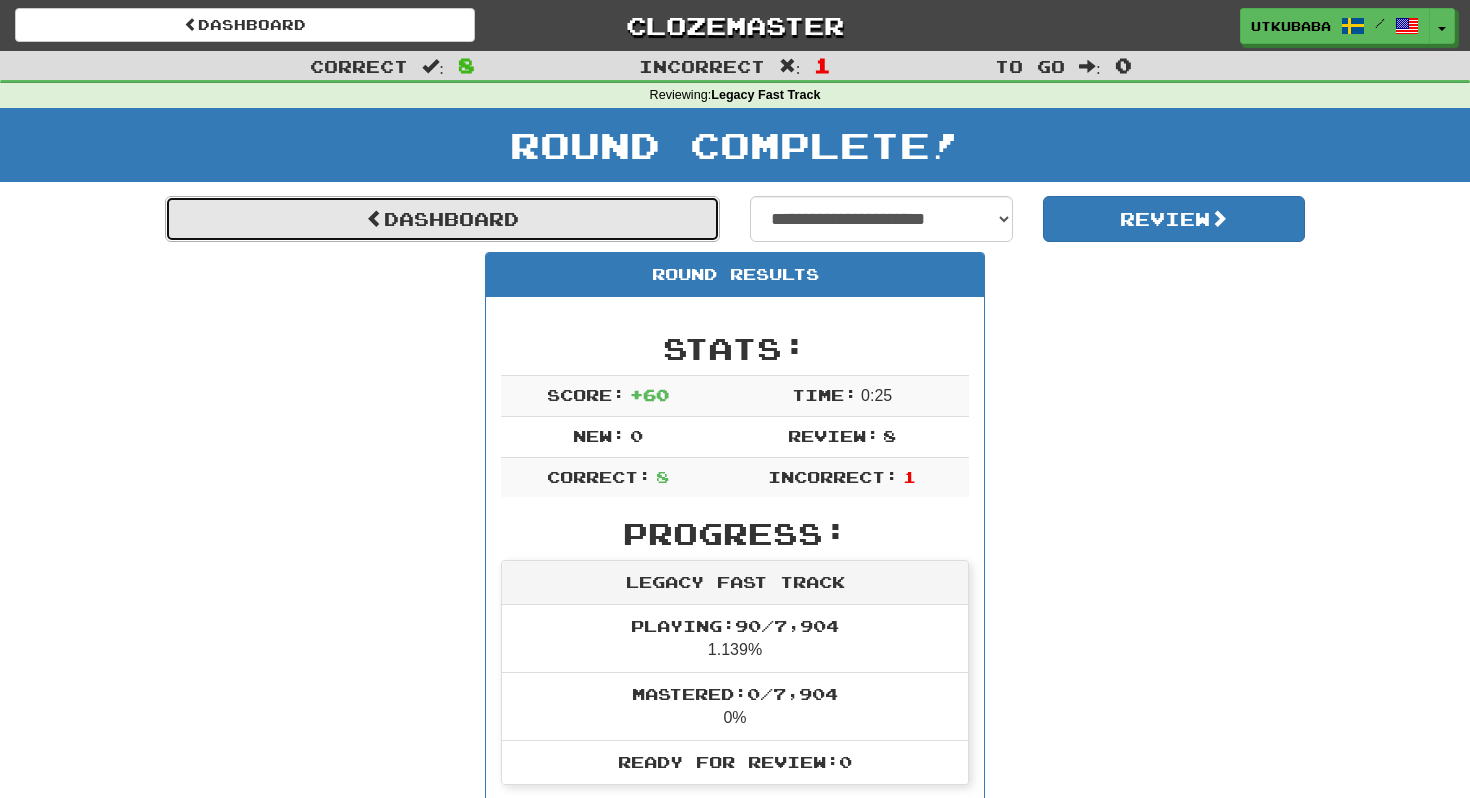 click on "Dashboard" at bounding box center [442, 219] 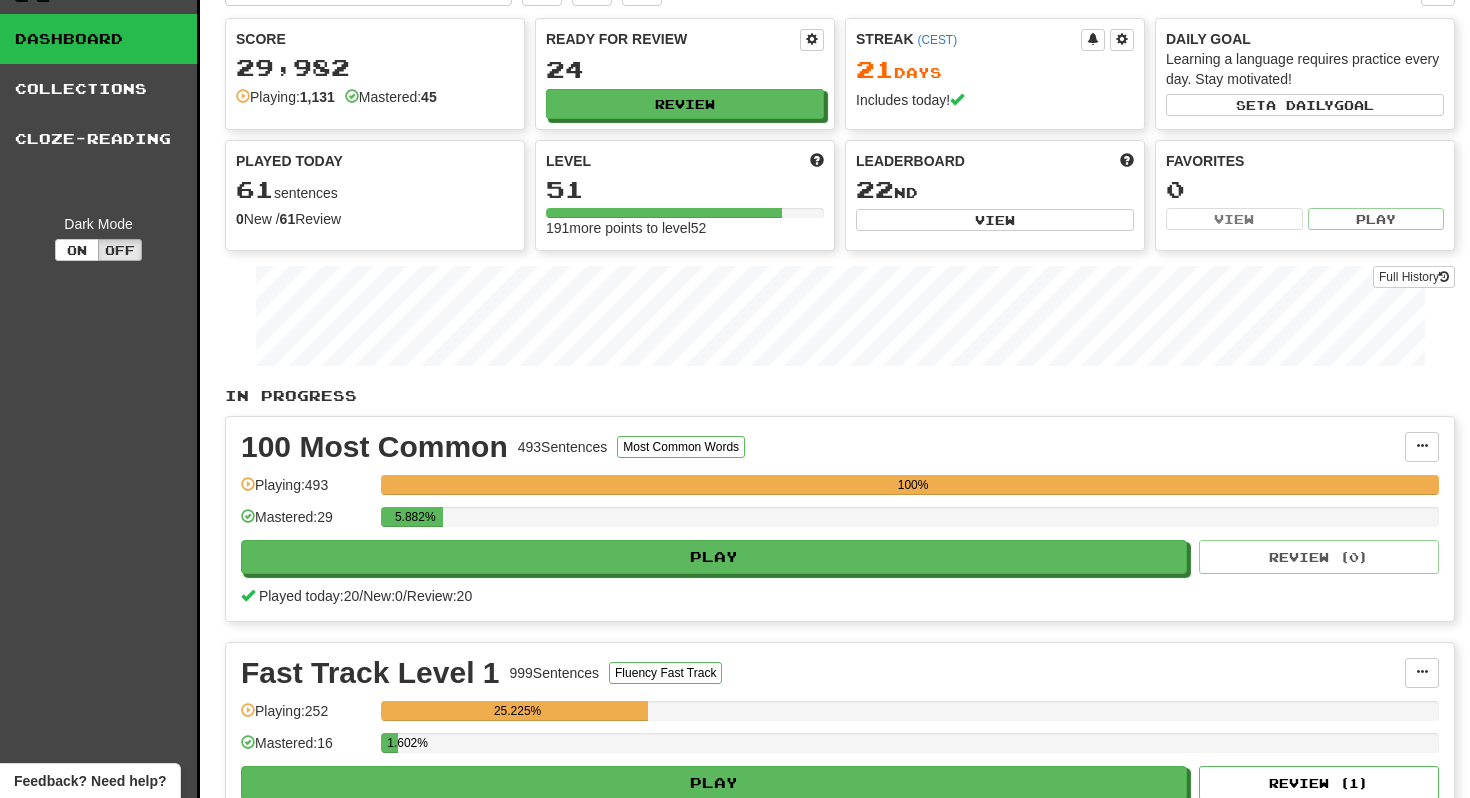 scroll, scrollTop: 0, scrollLeft: 0, axis: both 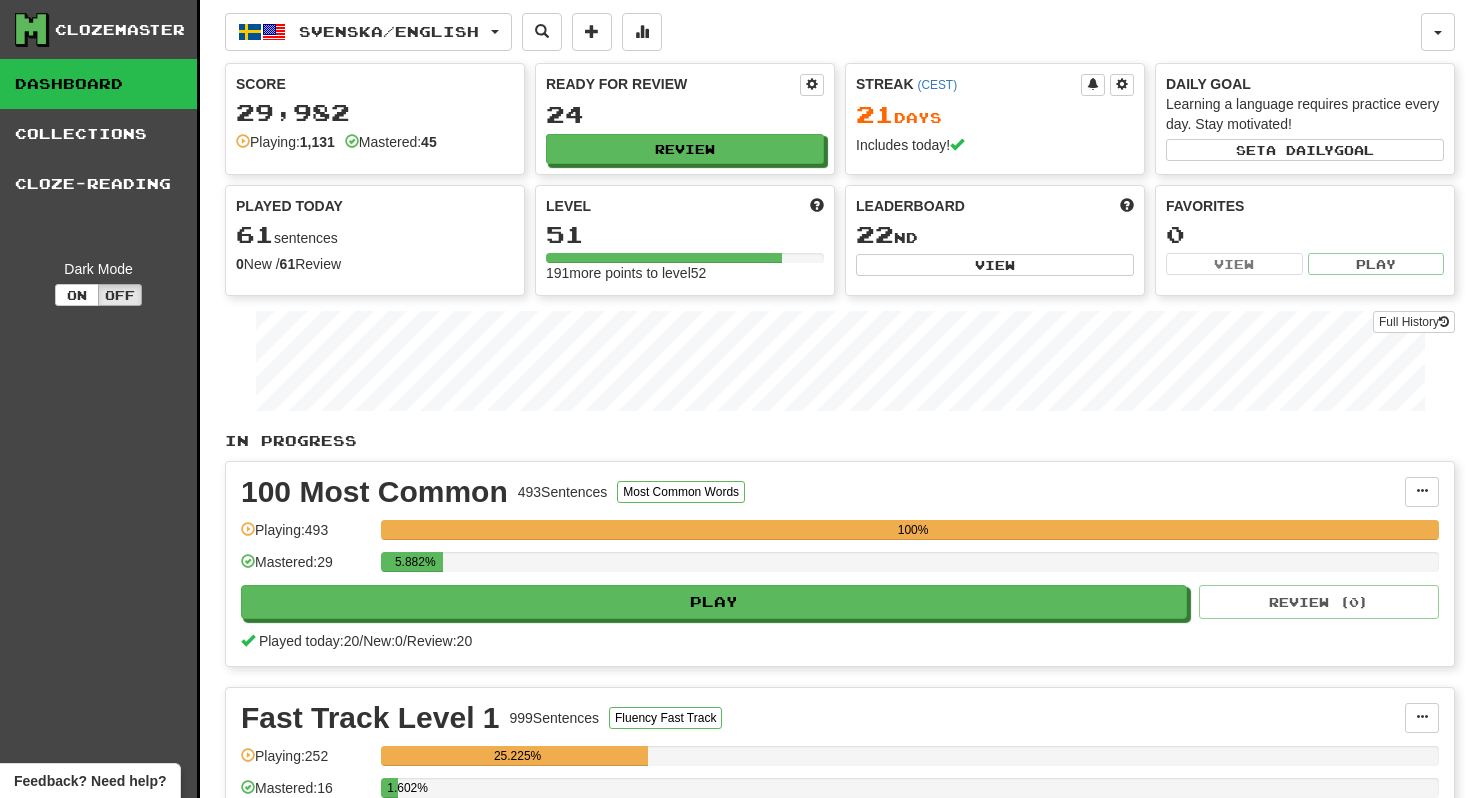 click on "Ready for Review 24   Review" at bounding box center (685, 119) 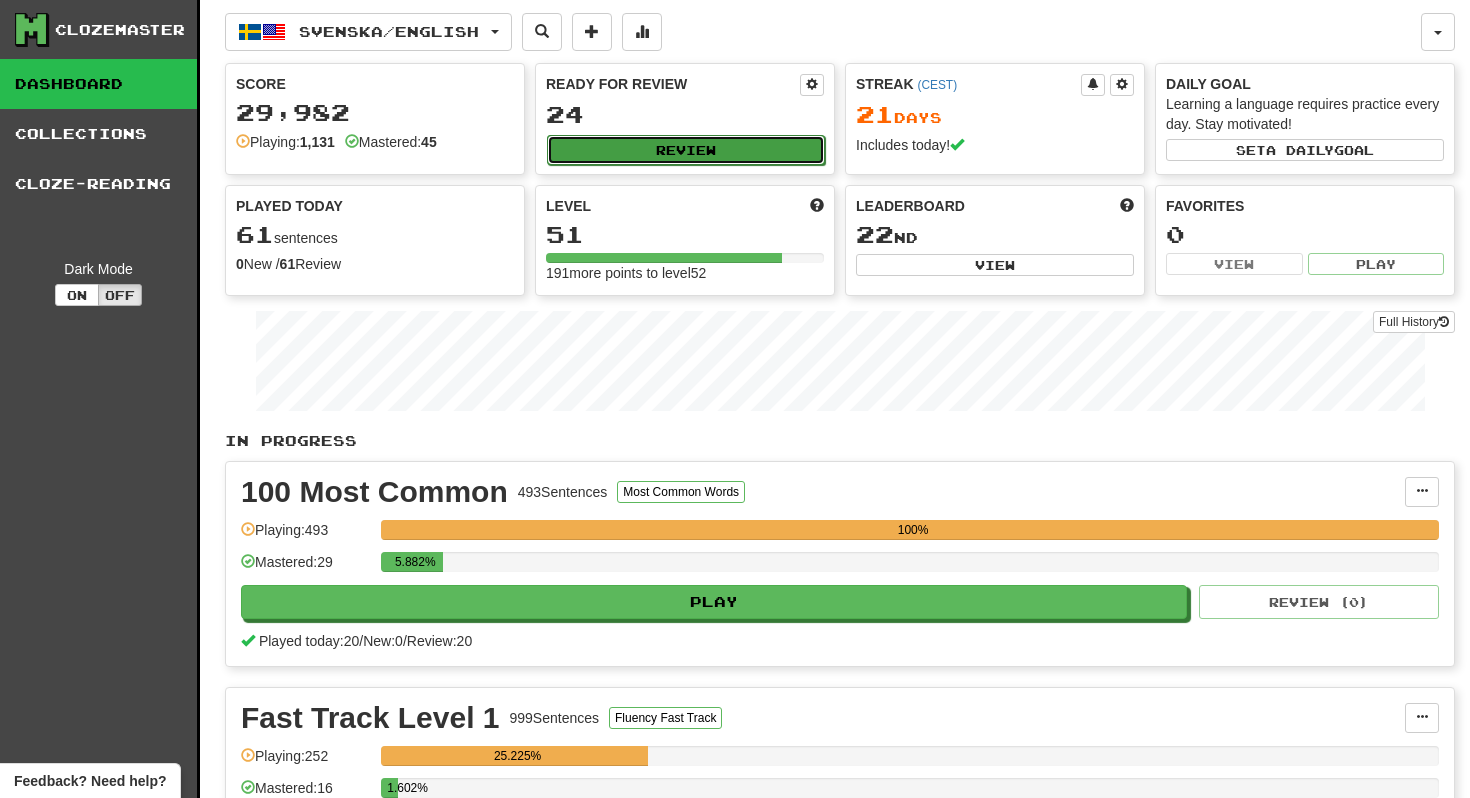 click on "Review" at bounding box center [686, 150] 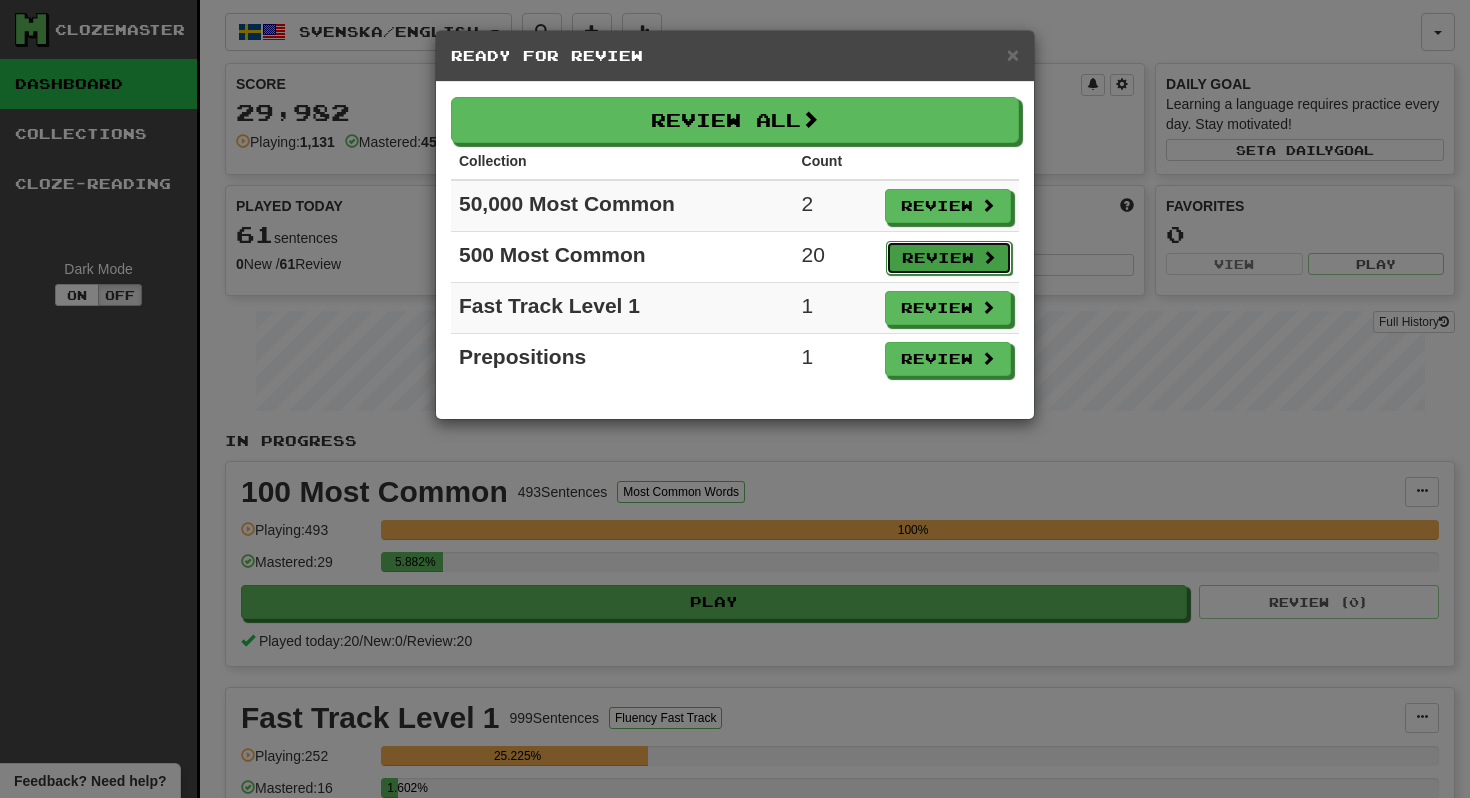 click on "Review" at bounding box center [949, 258] 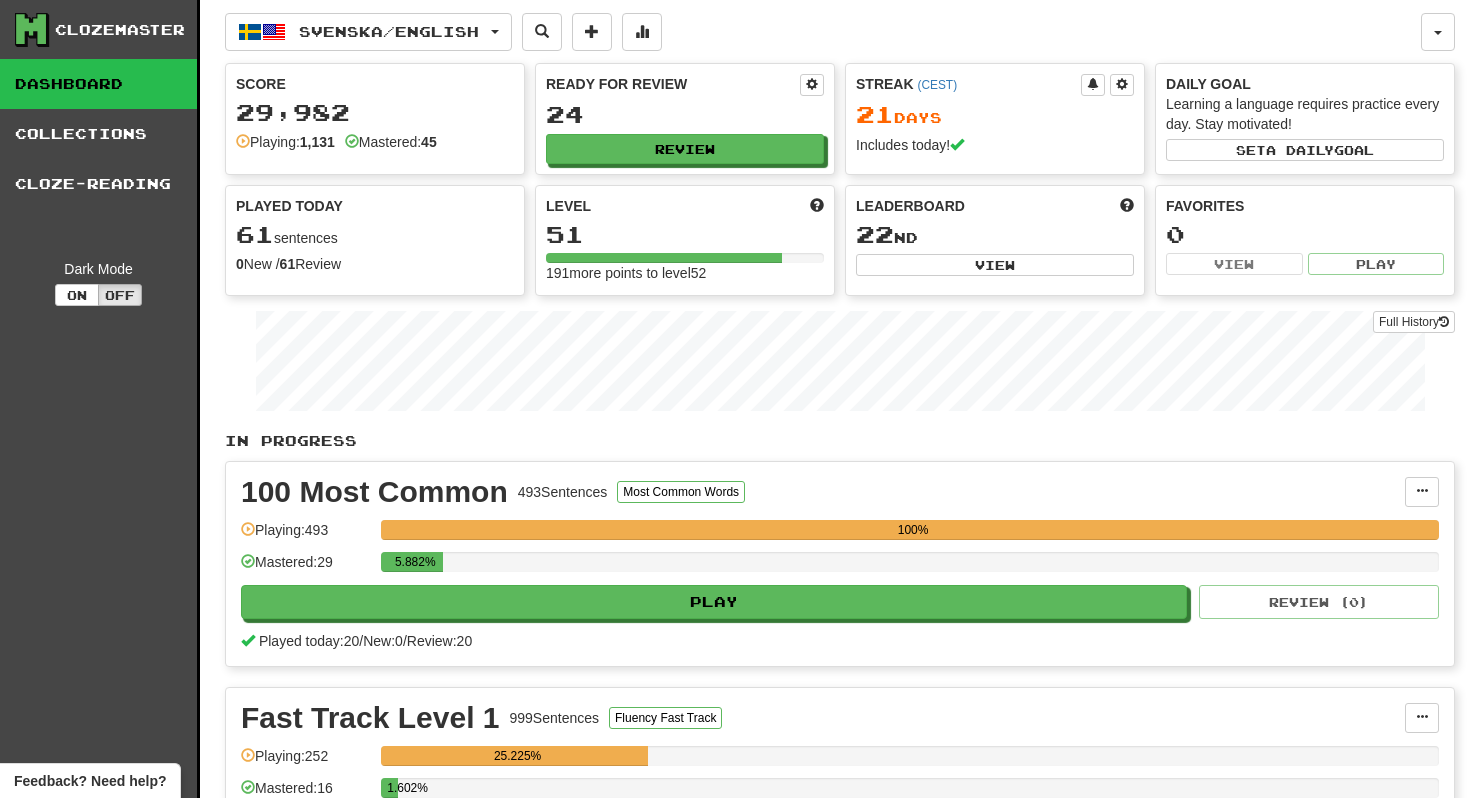 select on "**" 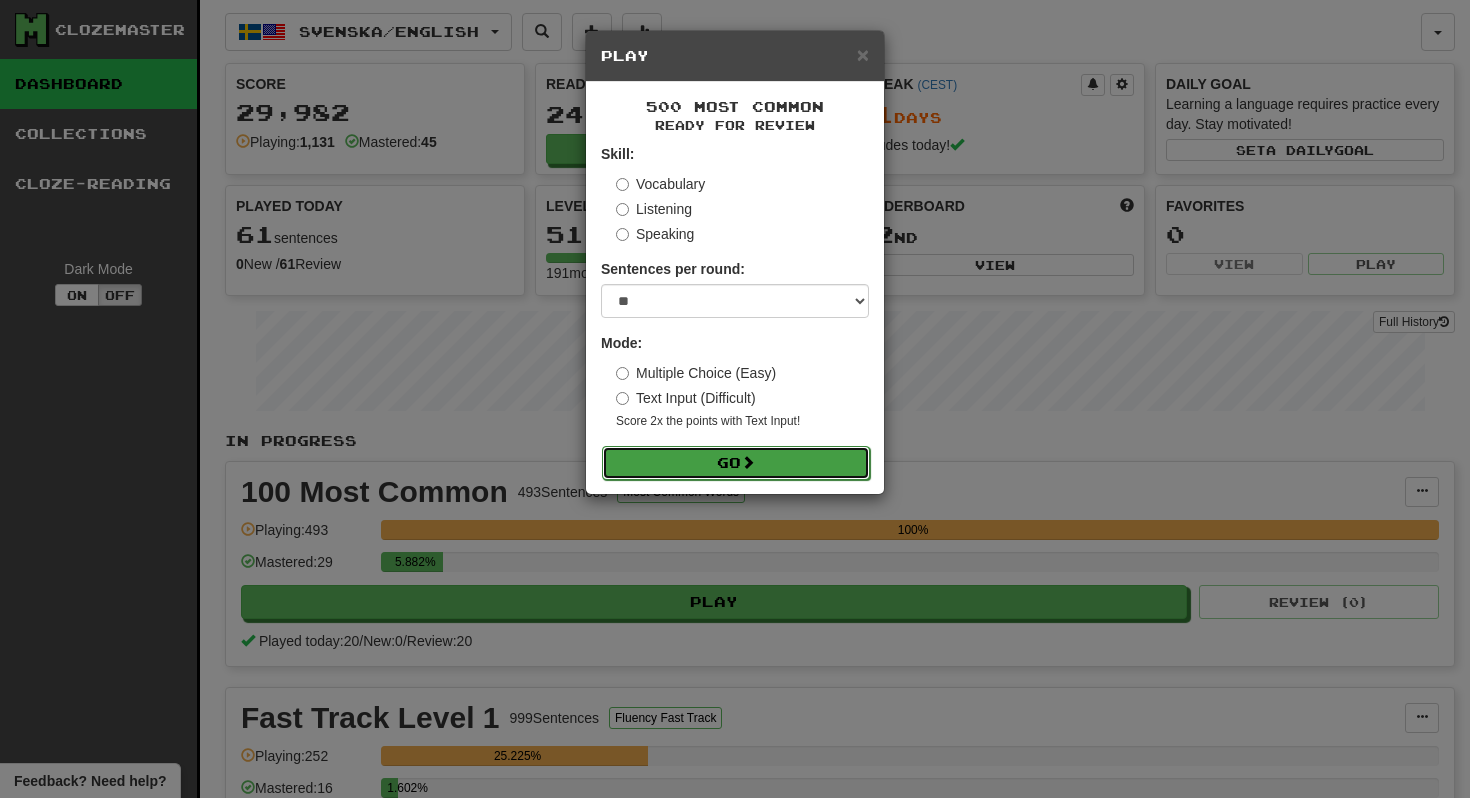 click on "Go" at bounding box center (736, 463) 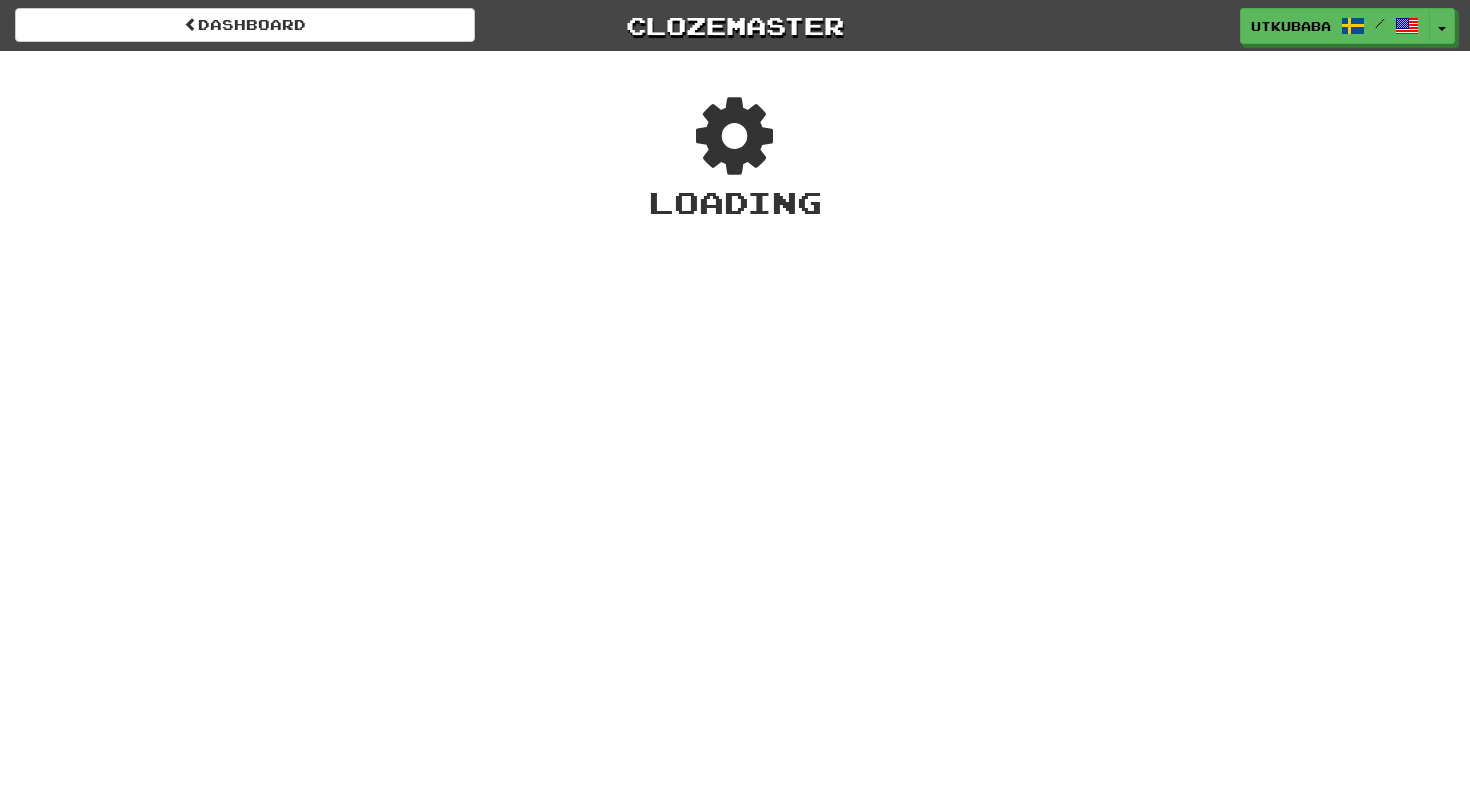 scroll, scrollTop: 0, scrollLeft: 0, axis: both 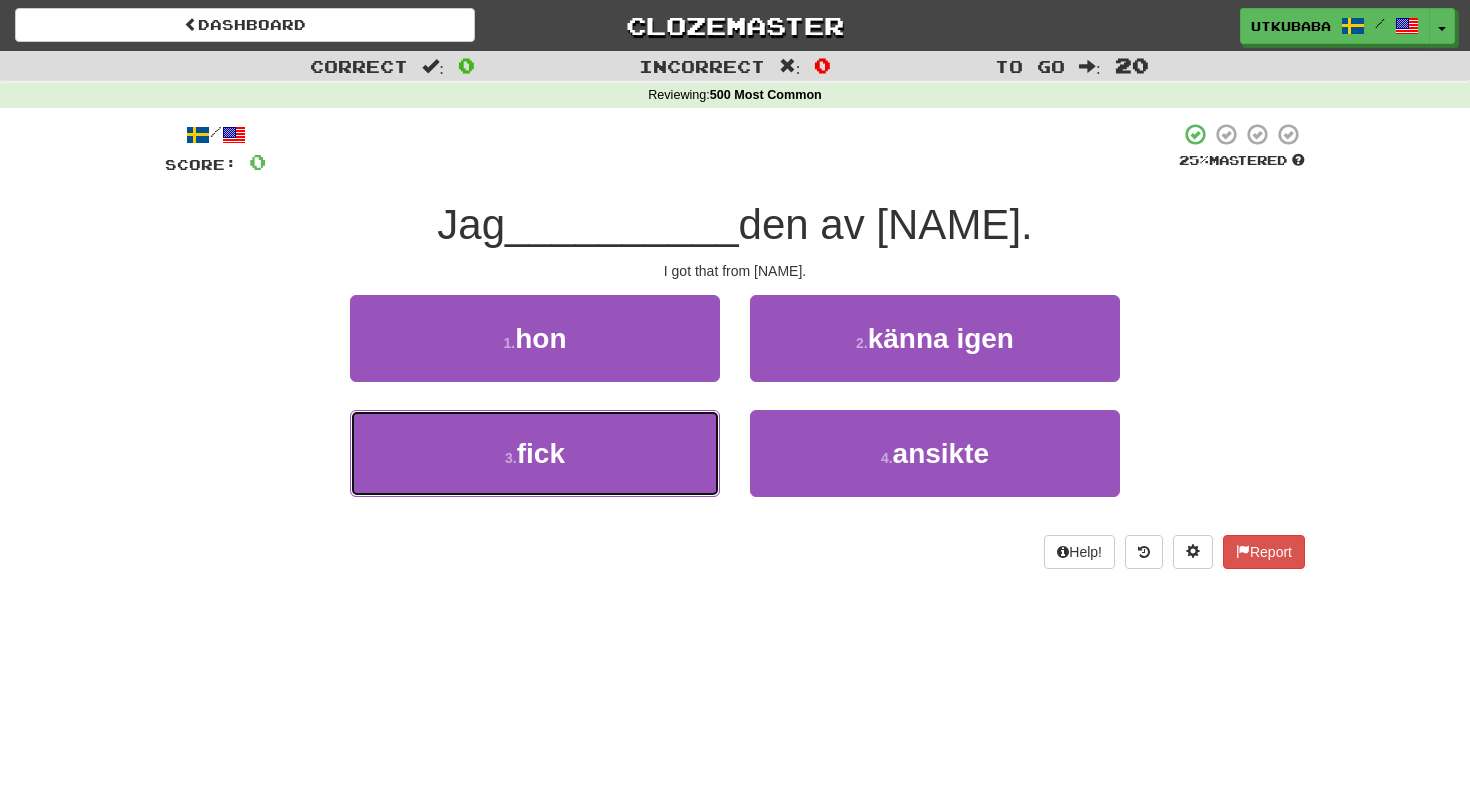 click on "3 .  fick" at bounding box center (535, 453) 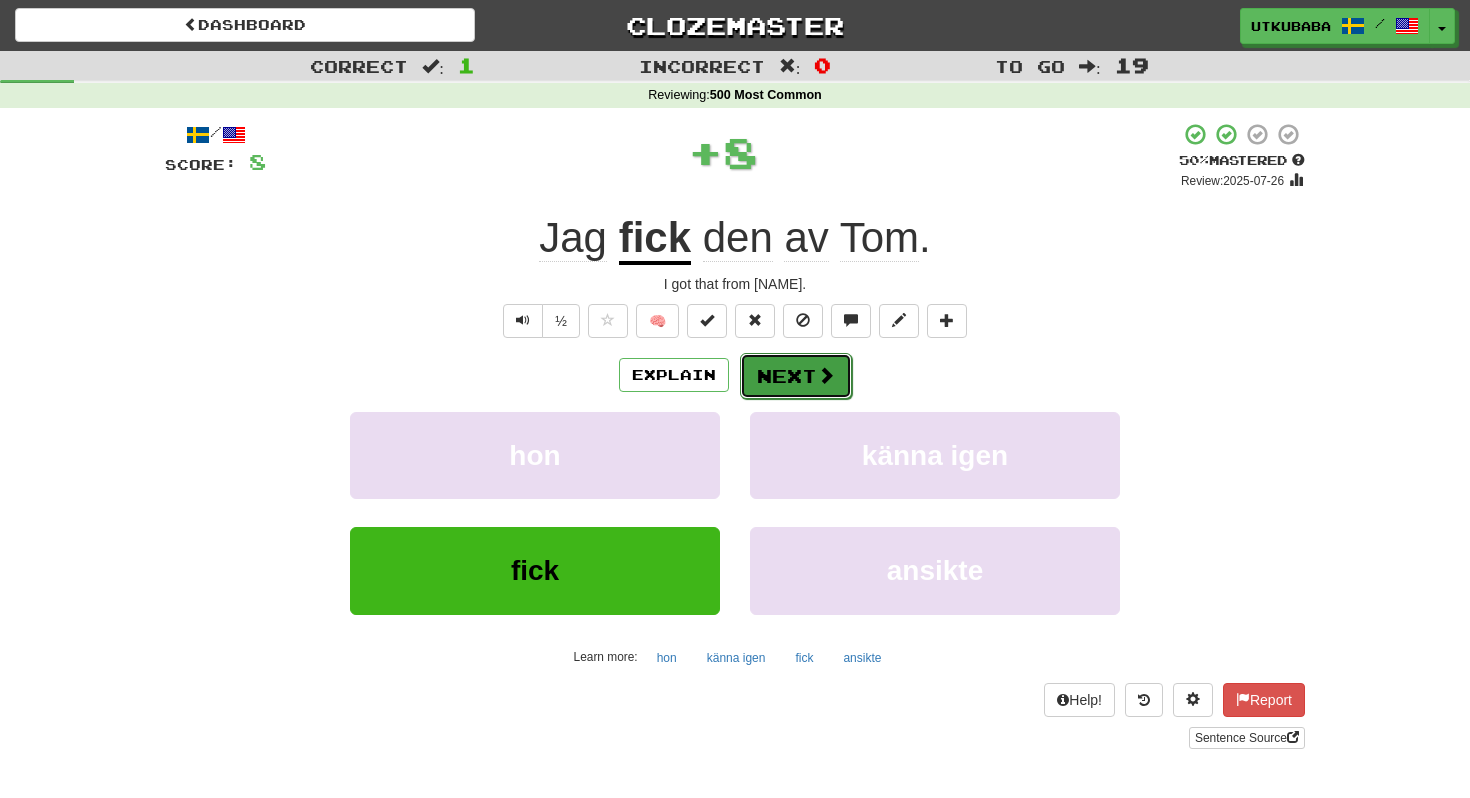 click on "Next" at bounding box center (796, 376) 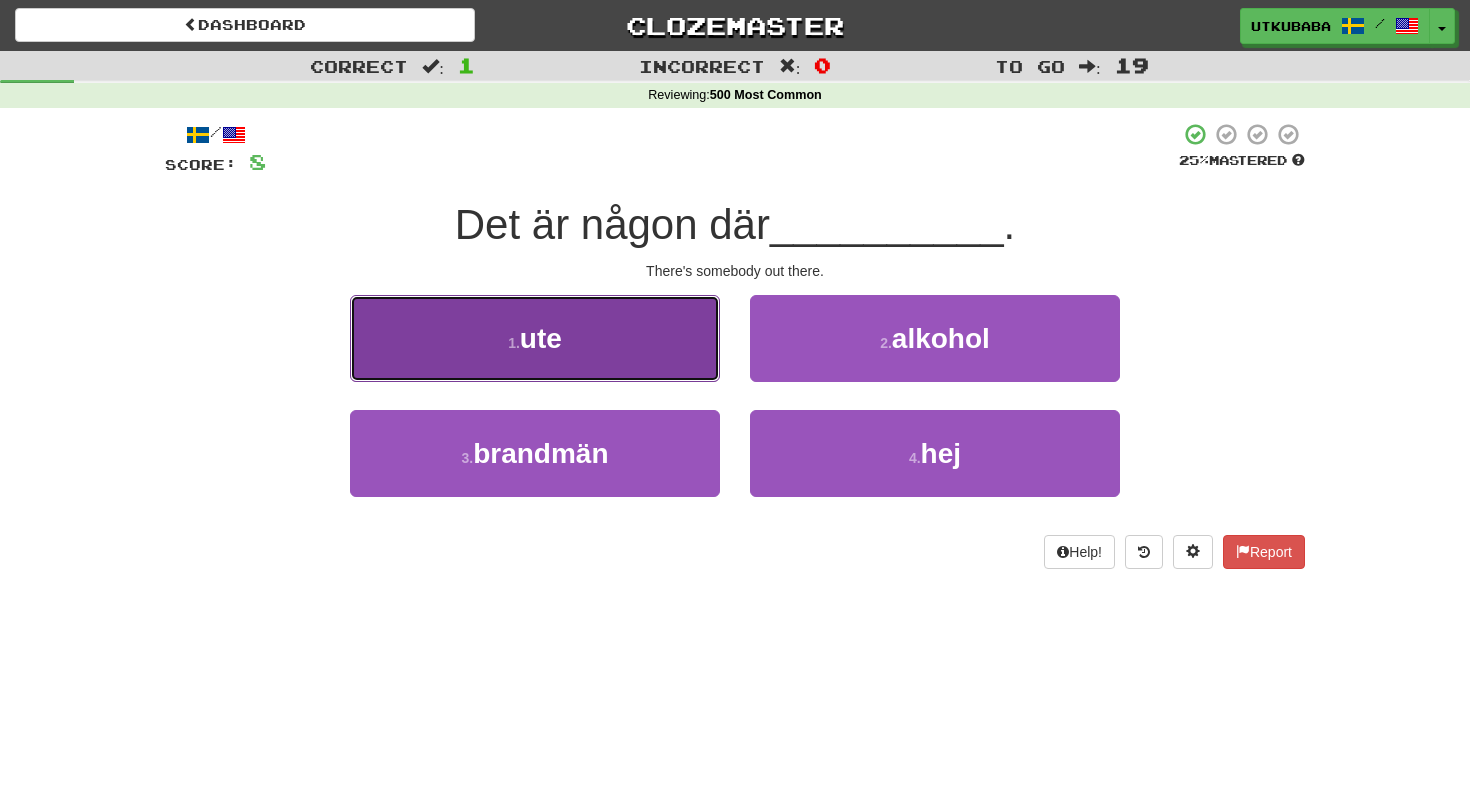 click on "1 .  ute" at bounding box center [535, 338] 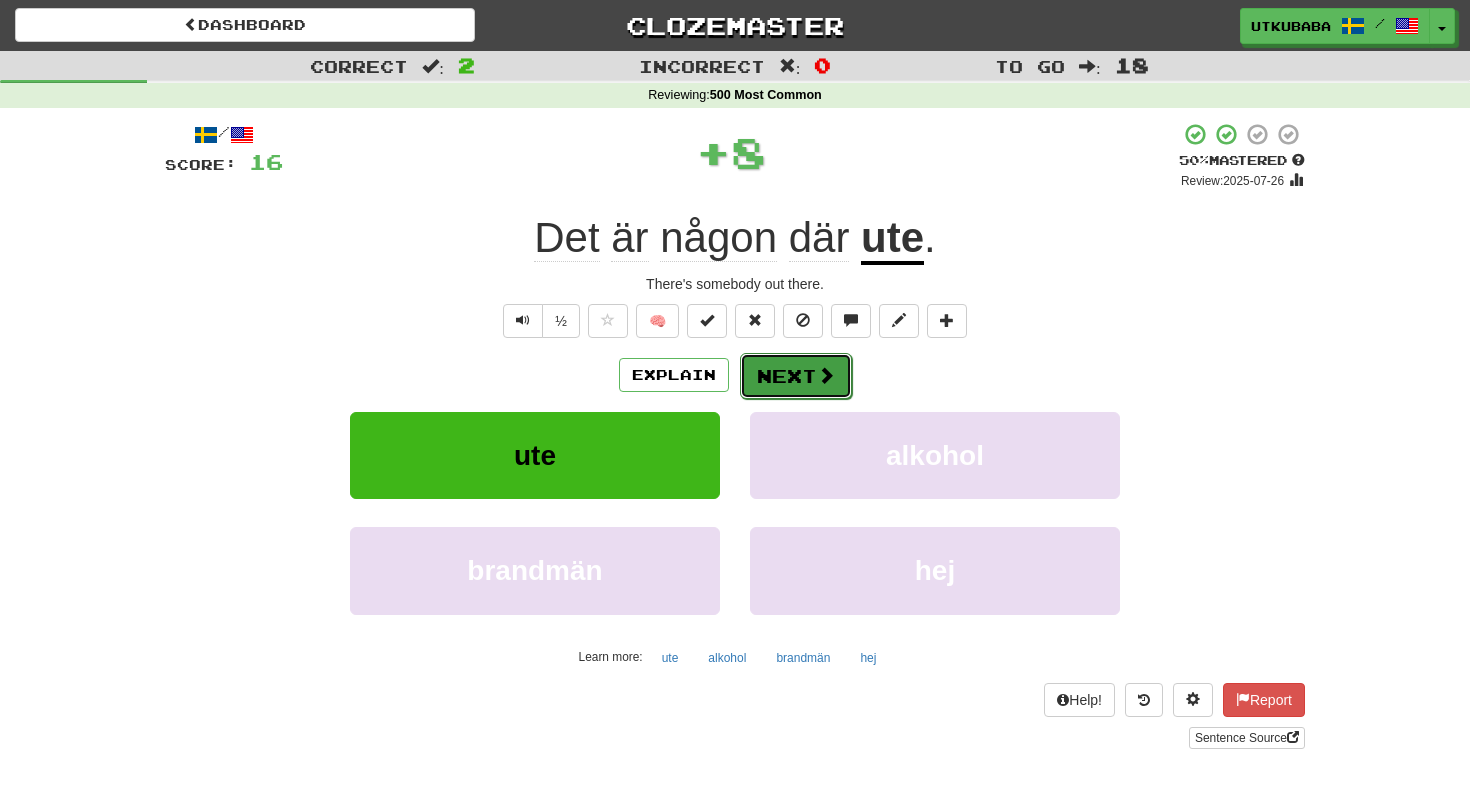 click on "Next" at bounding box center (796, 376) 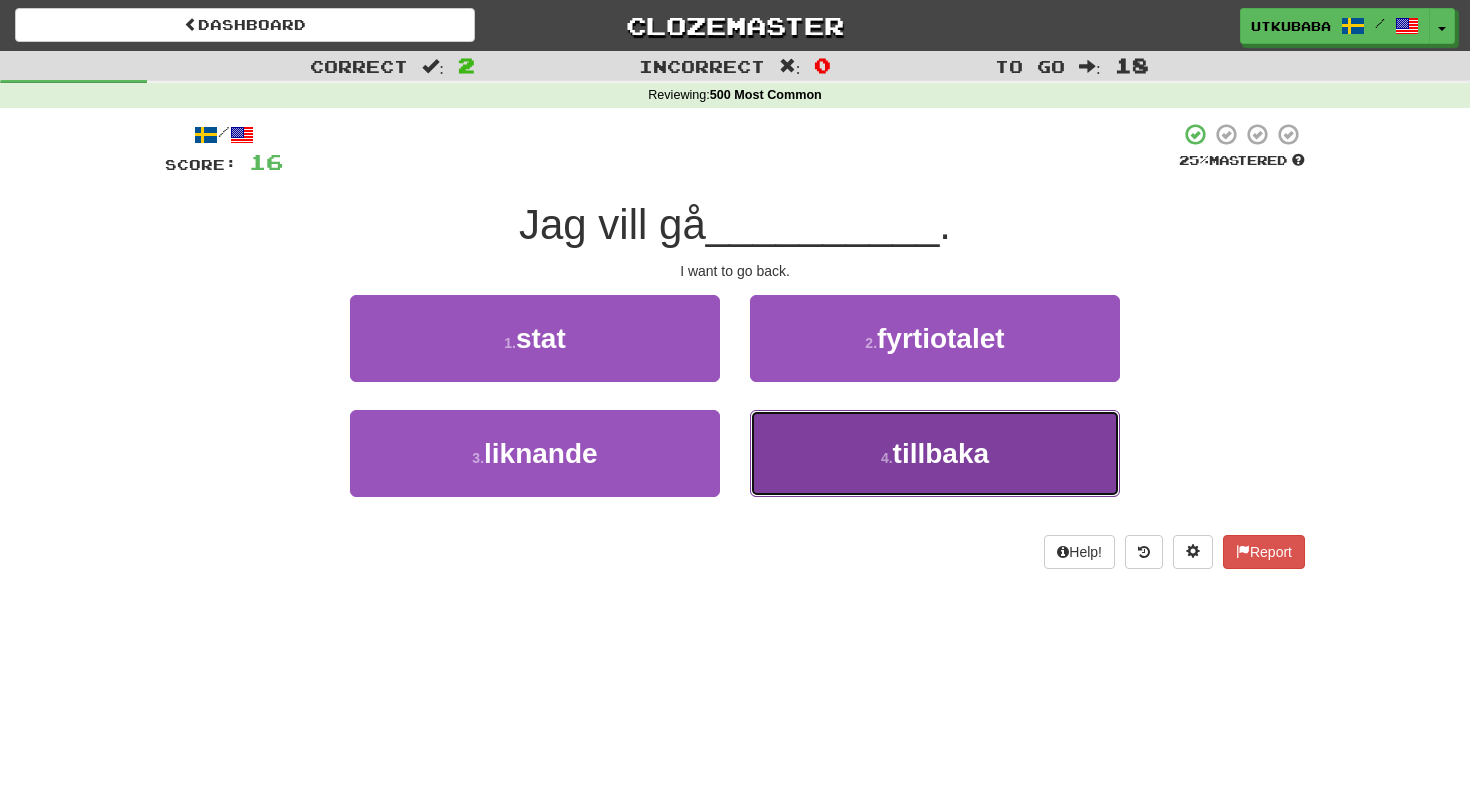 click on "4 .  tillbaka" at bounding box center (935, 453) 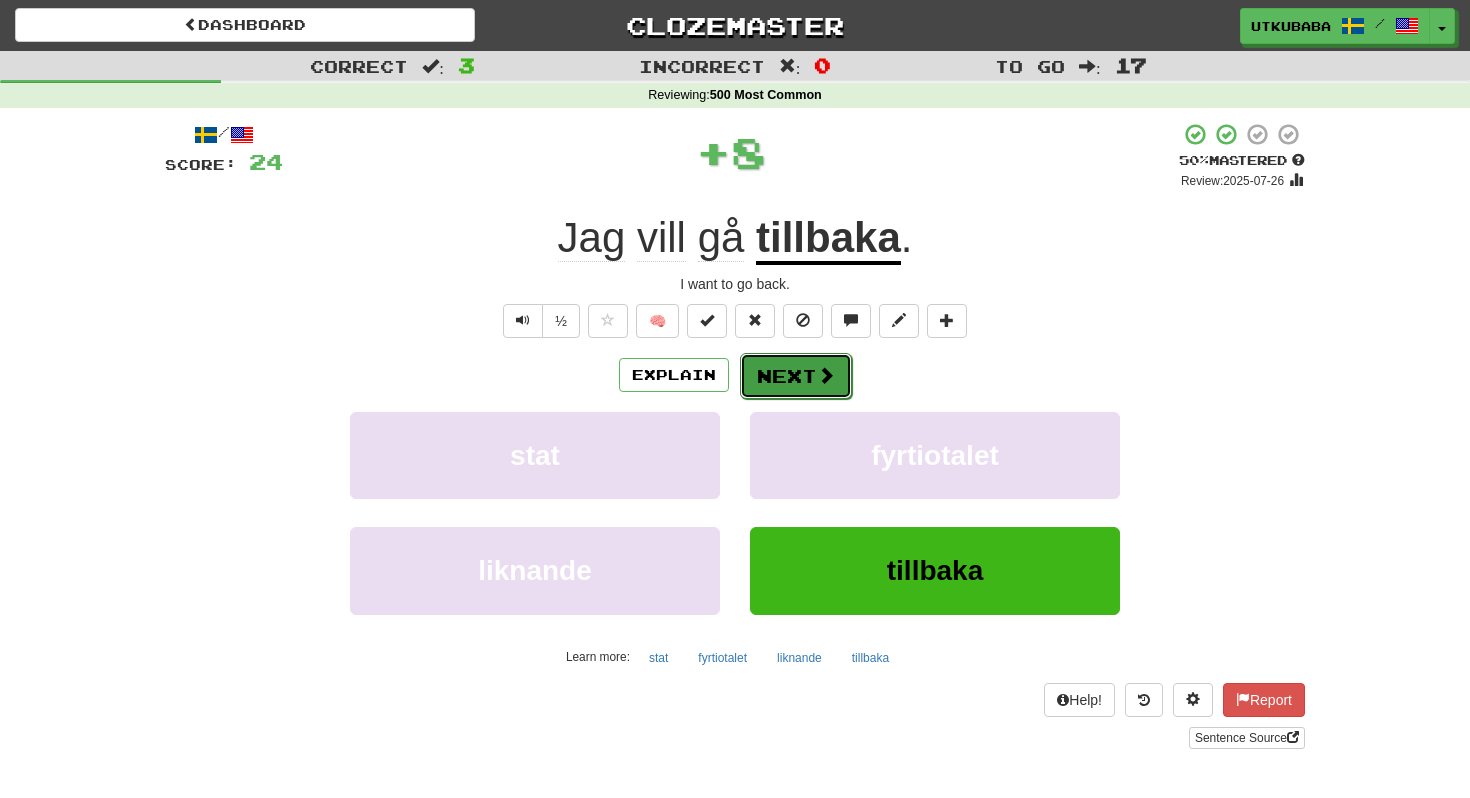 click on "Next" at bounding box center [796, 376] 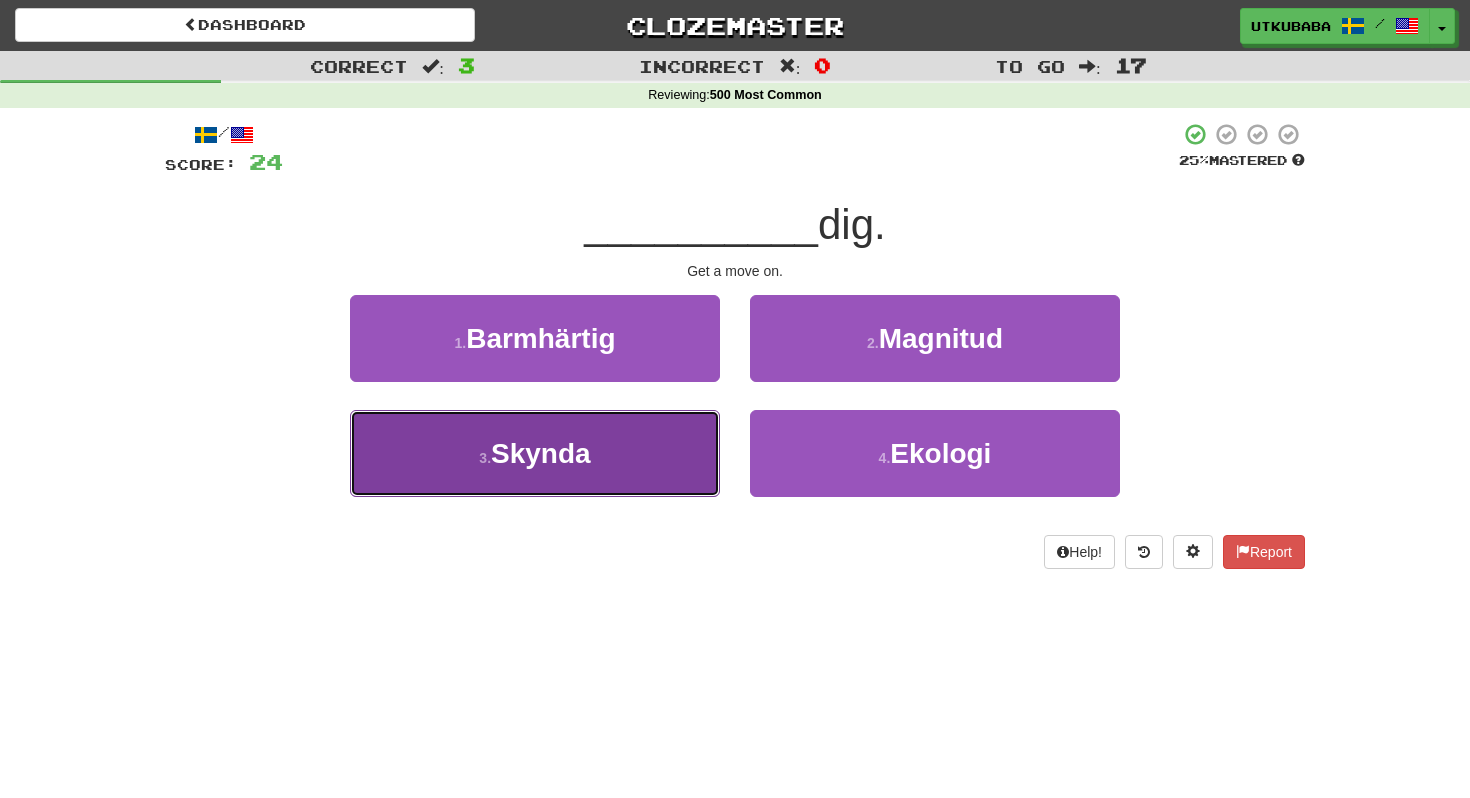 click on "3 .  Skynda" at bounding box center (535, 453) 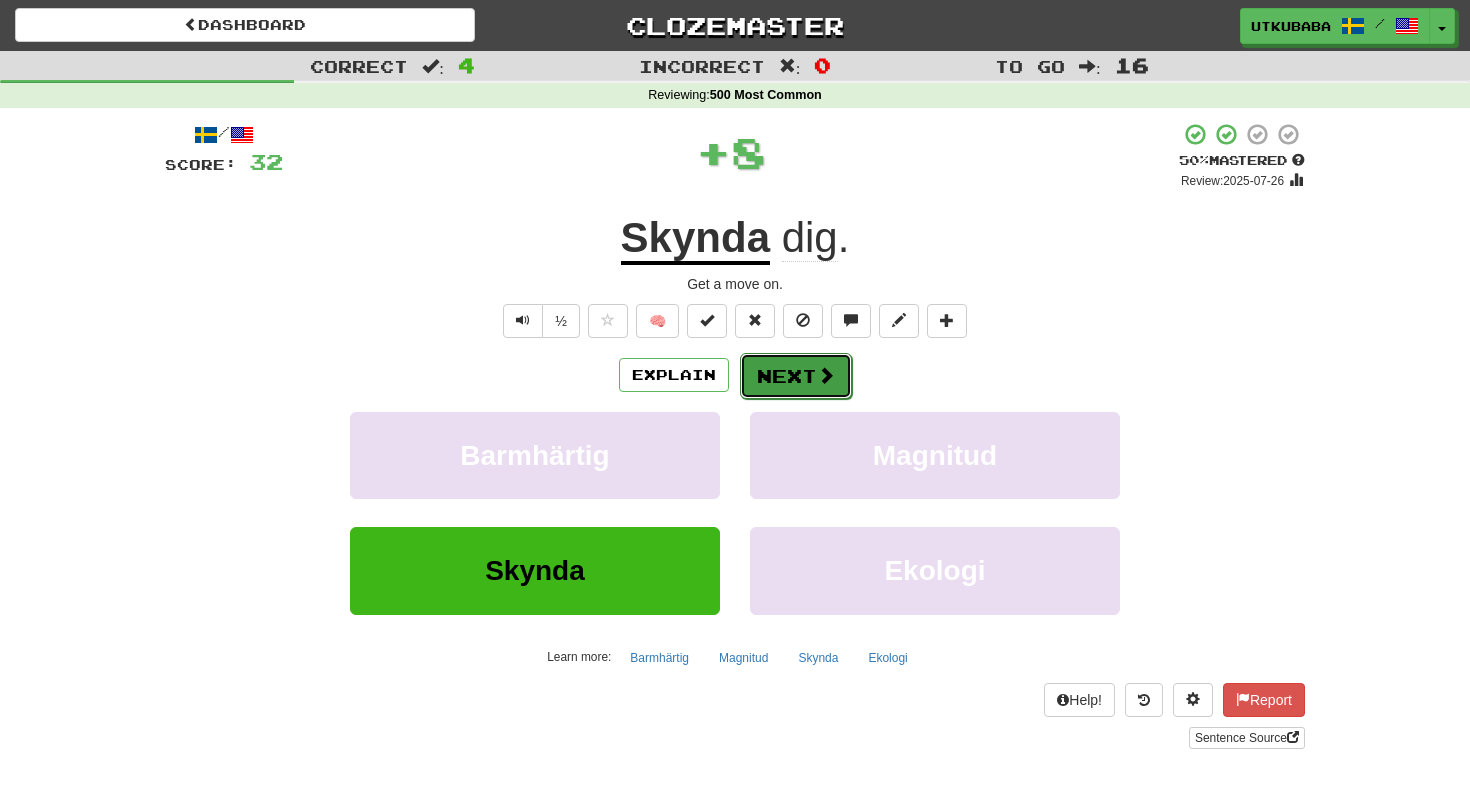 click on "Next" at bounding box center [796, 376] 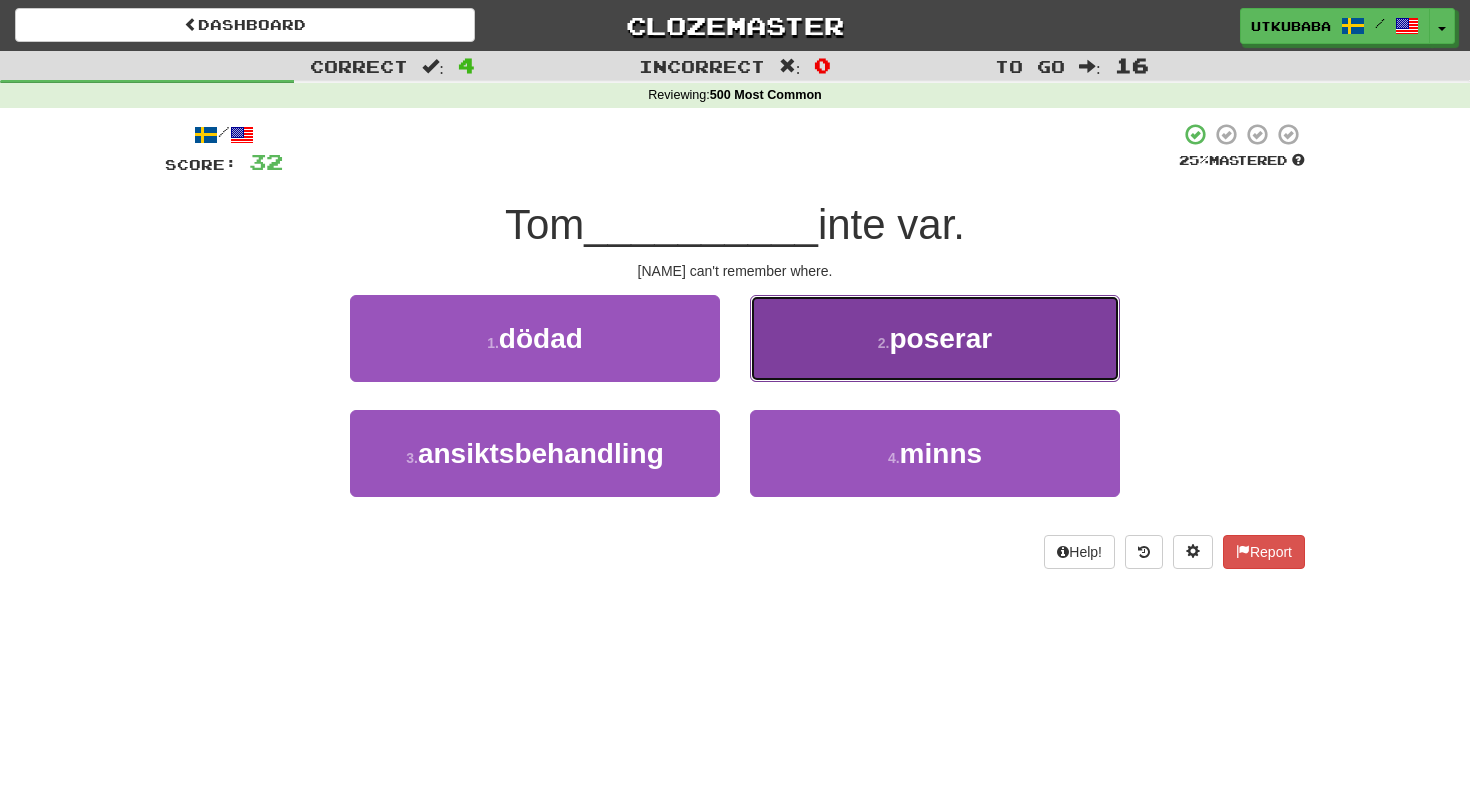click on "2 .  poserar" at bounding box center [935, 338] 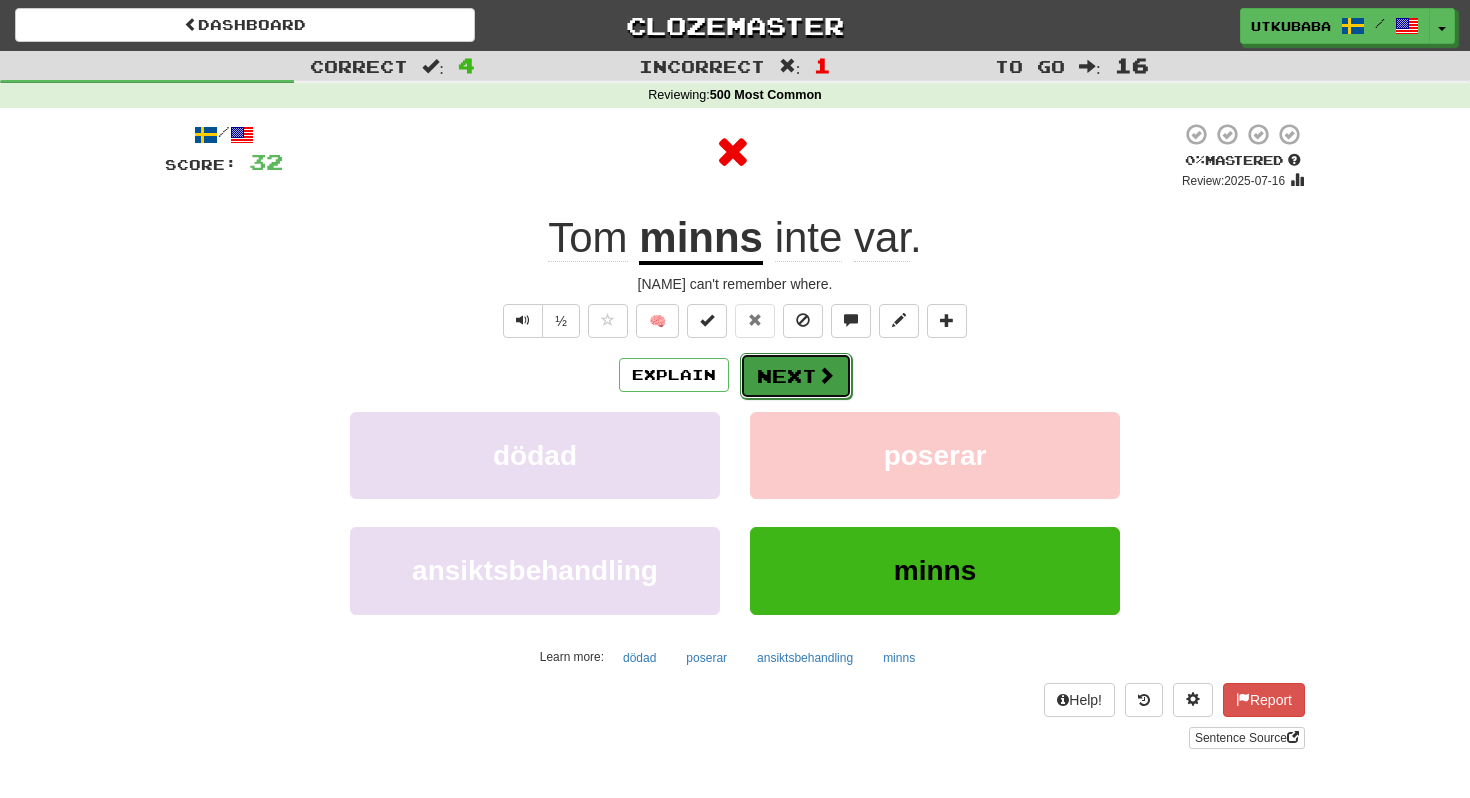 click on "Next" at bounding box center [796, 376] 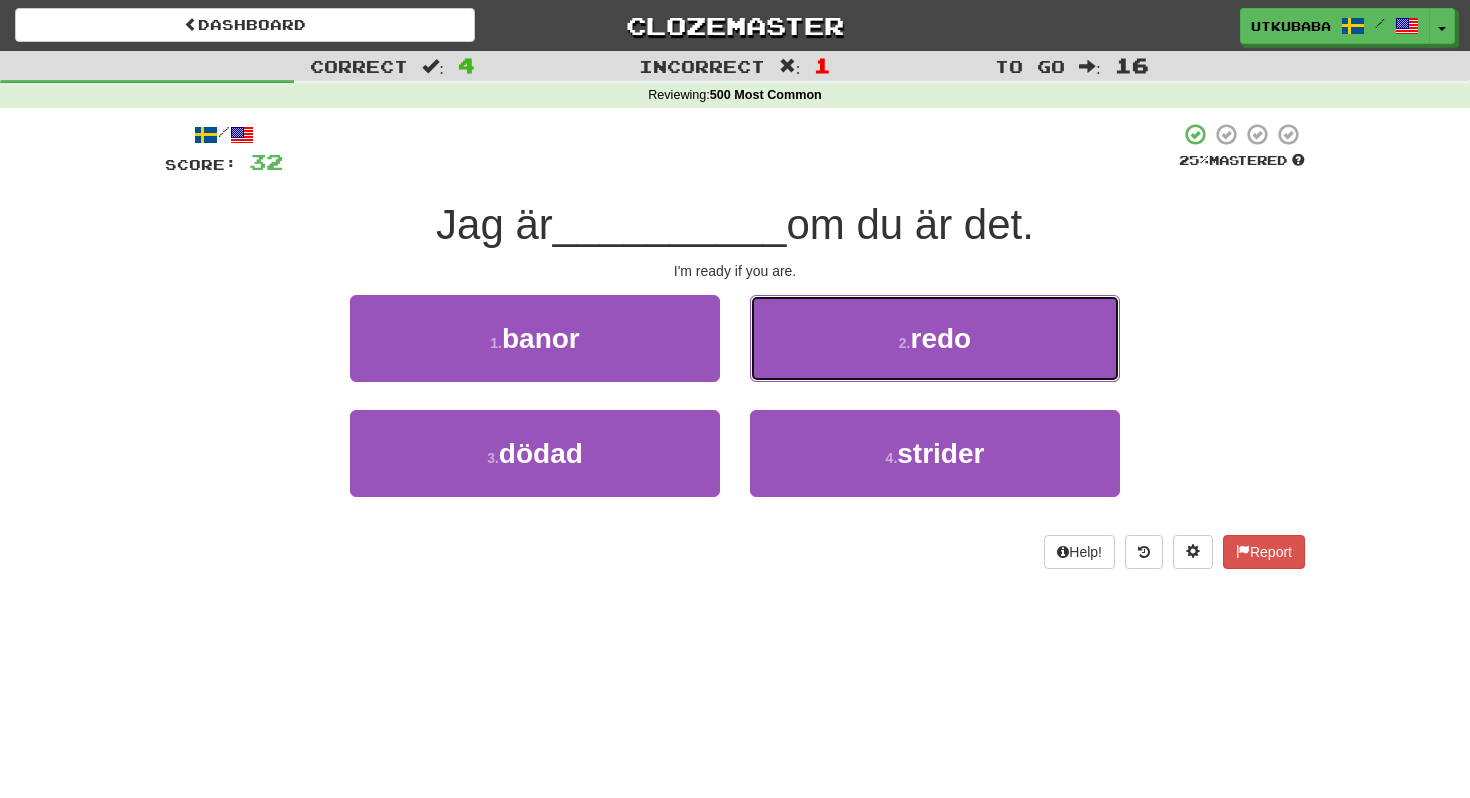 click on "2 .  redo" at bounding box center (935, 338) 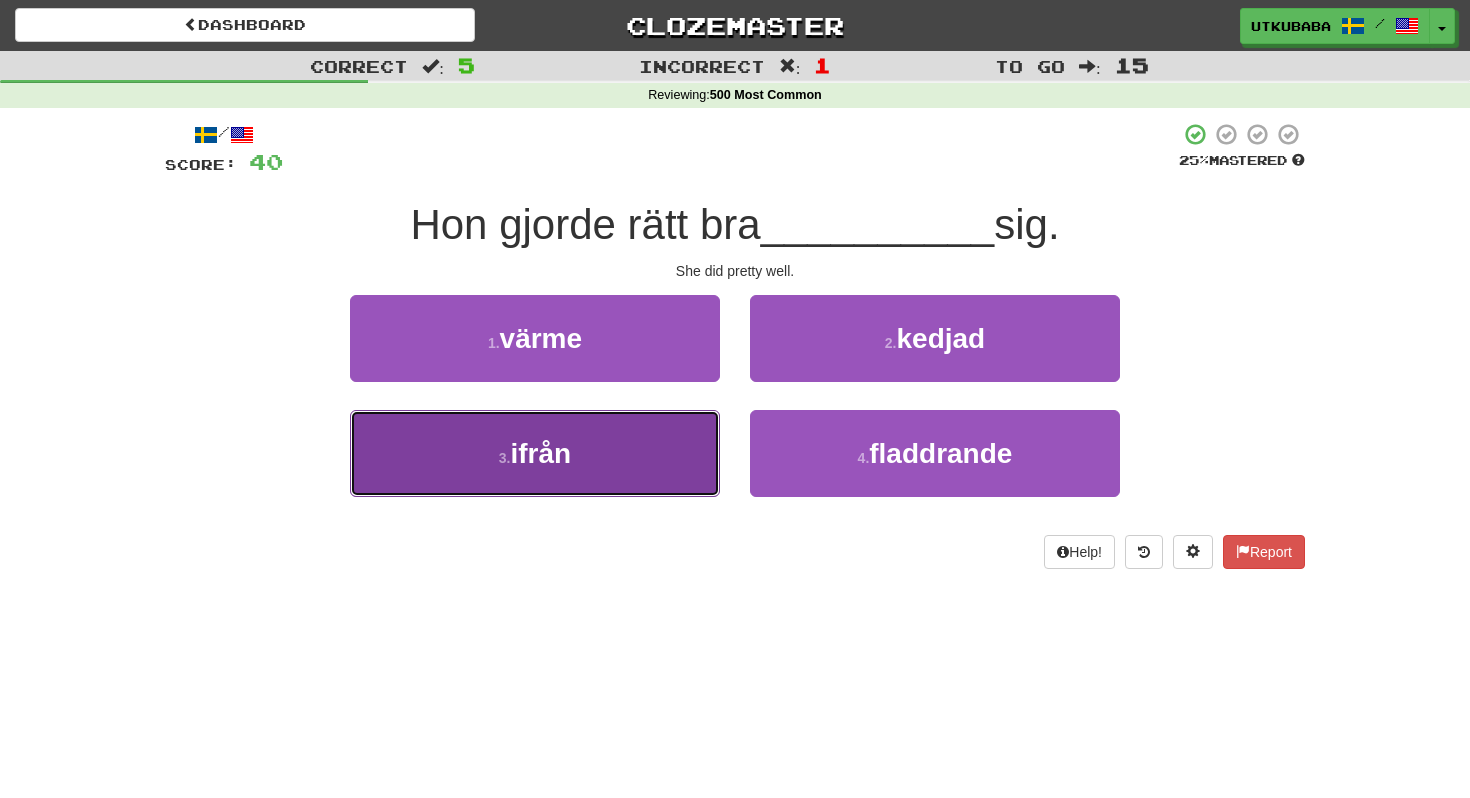 click on "3 .  ifrån" at bounding box center (535, 453) 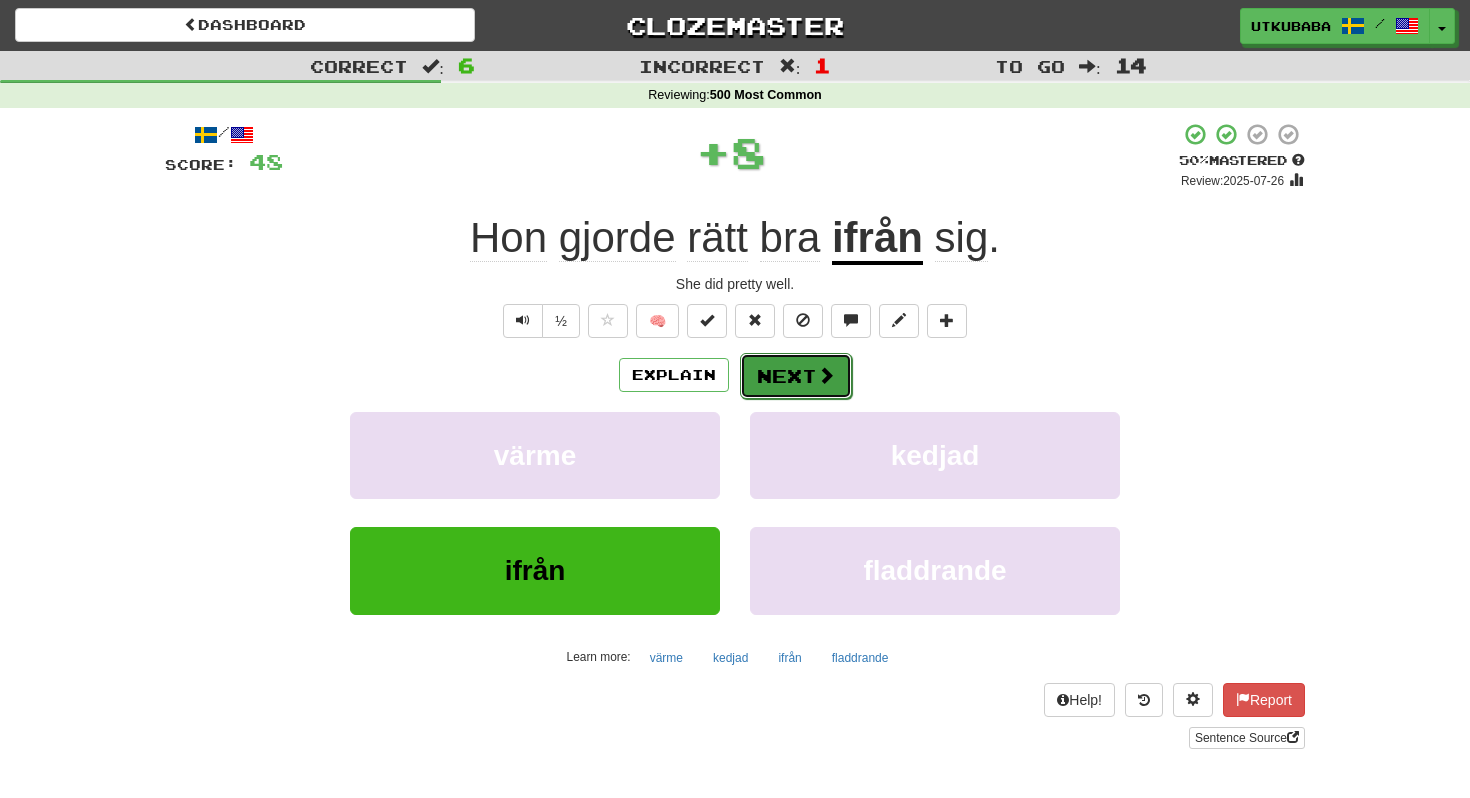 click on "Next" at bounding box center (796, 376) 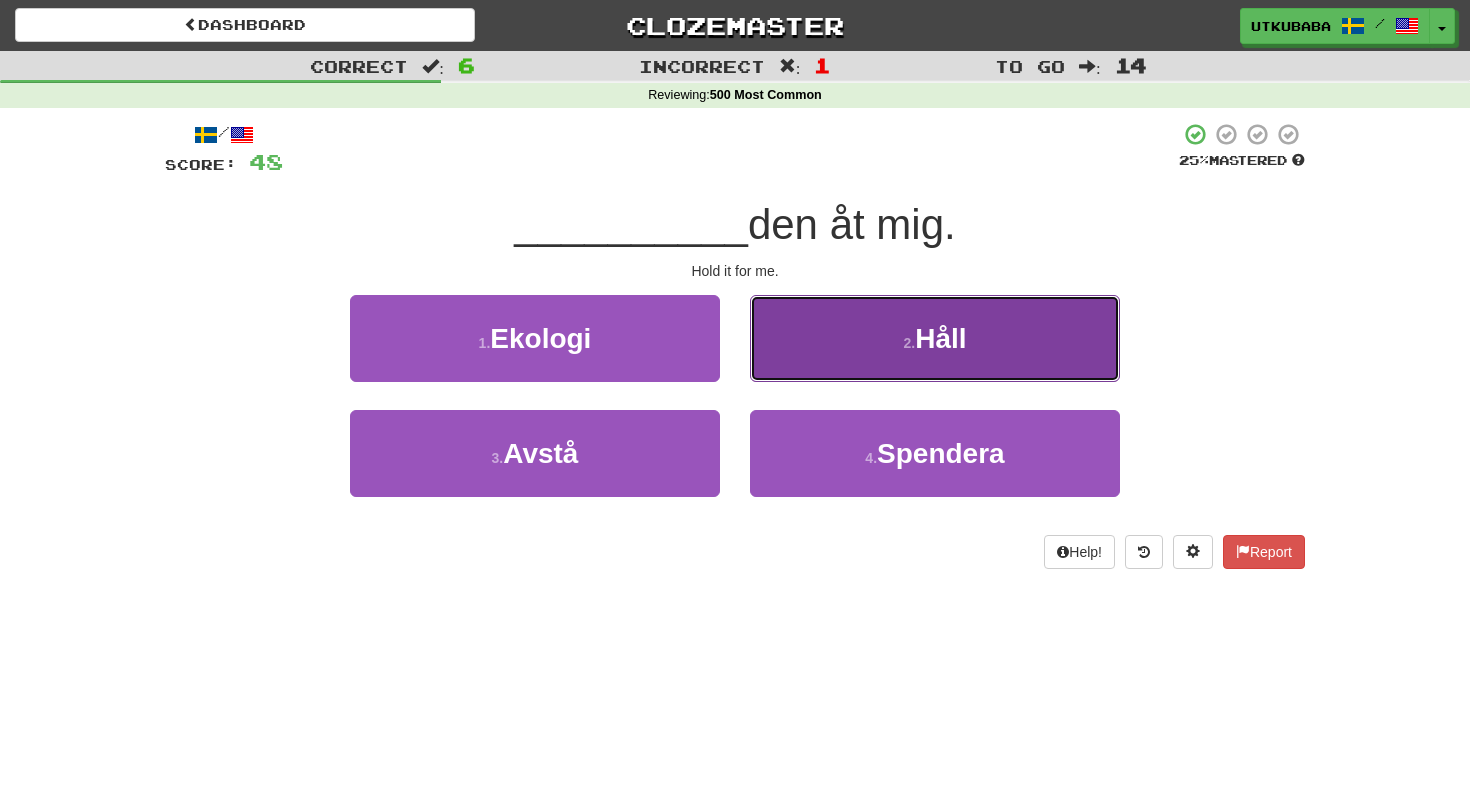 click on "2 .  Håll" at bounding box center [935, 338] 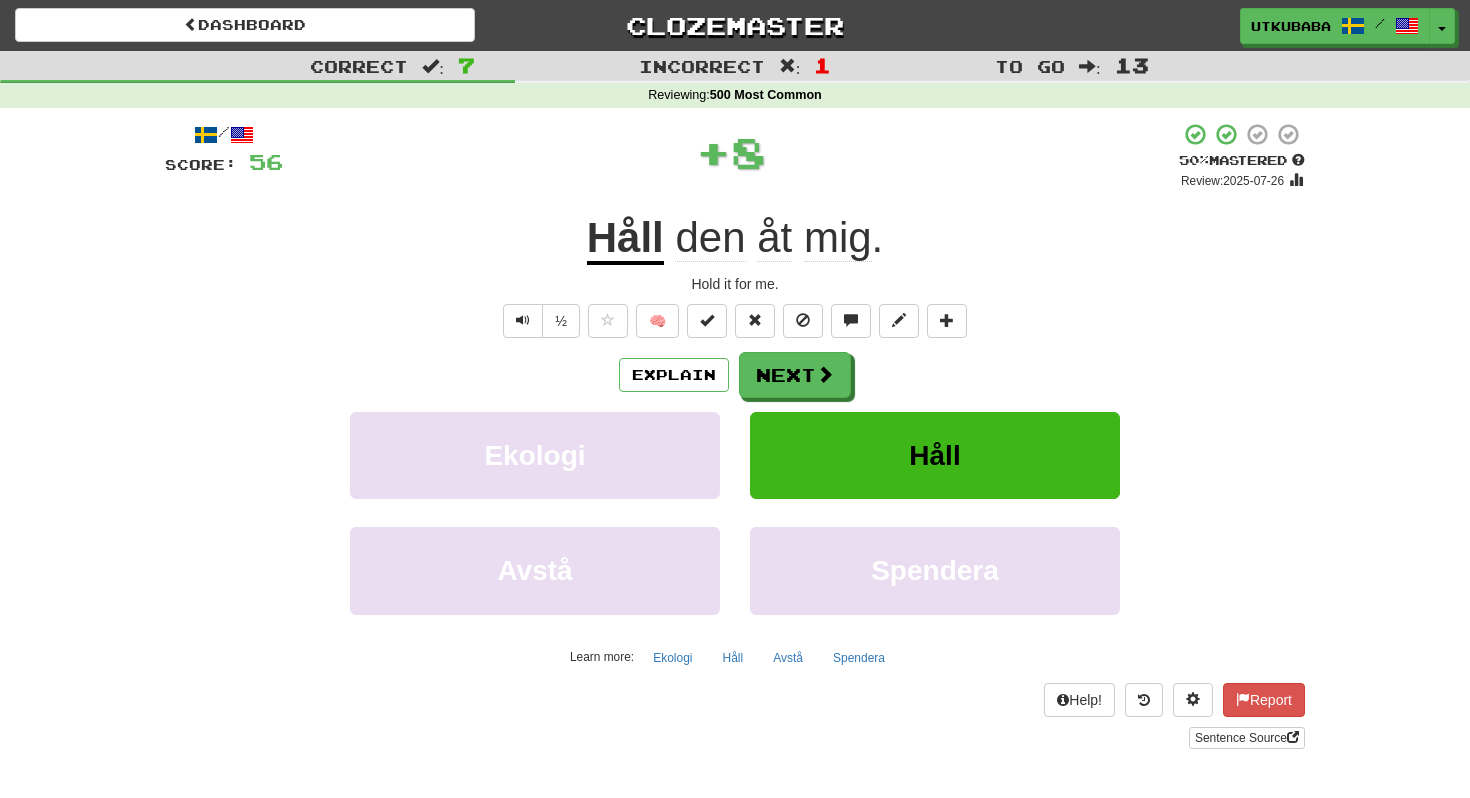 click on "Next" at bounding box center [795, 375] 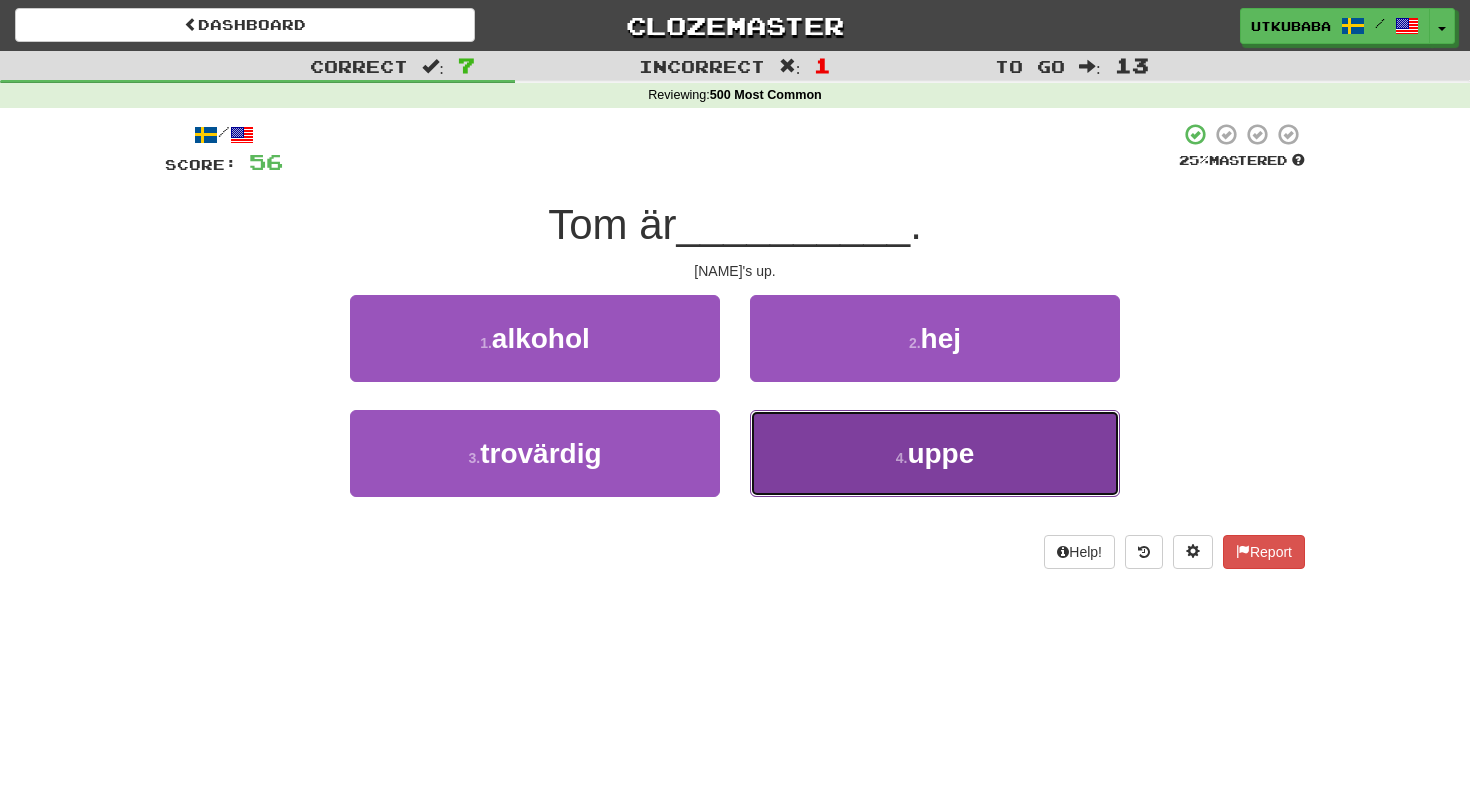 click on "4 .  uppe" at bounding box center [935, 453] 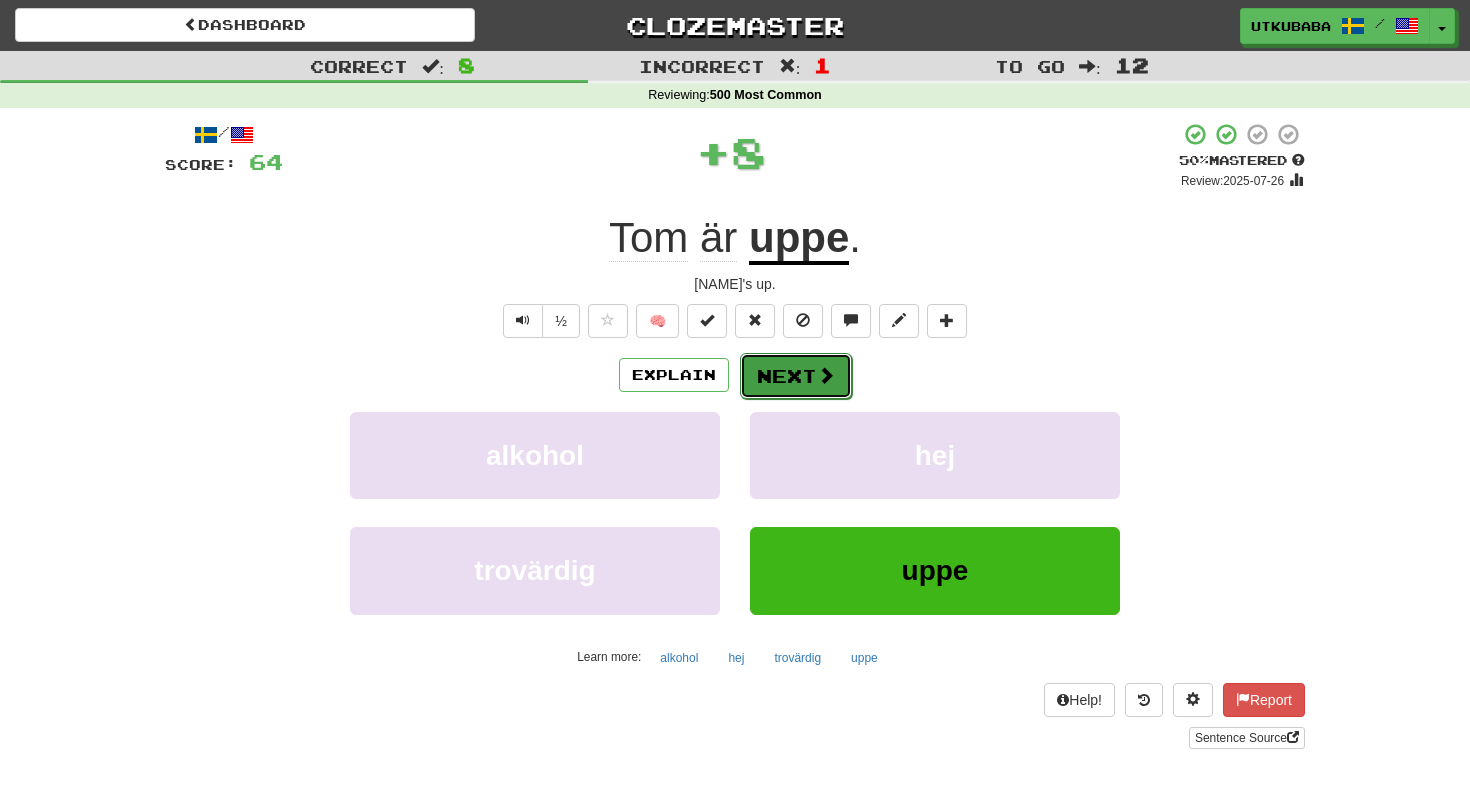 click at bounding box center (826, 375) 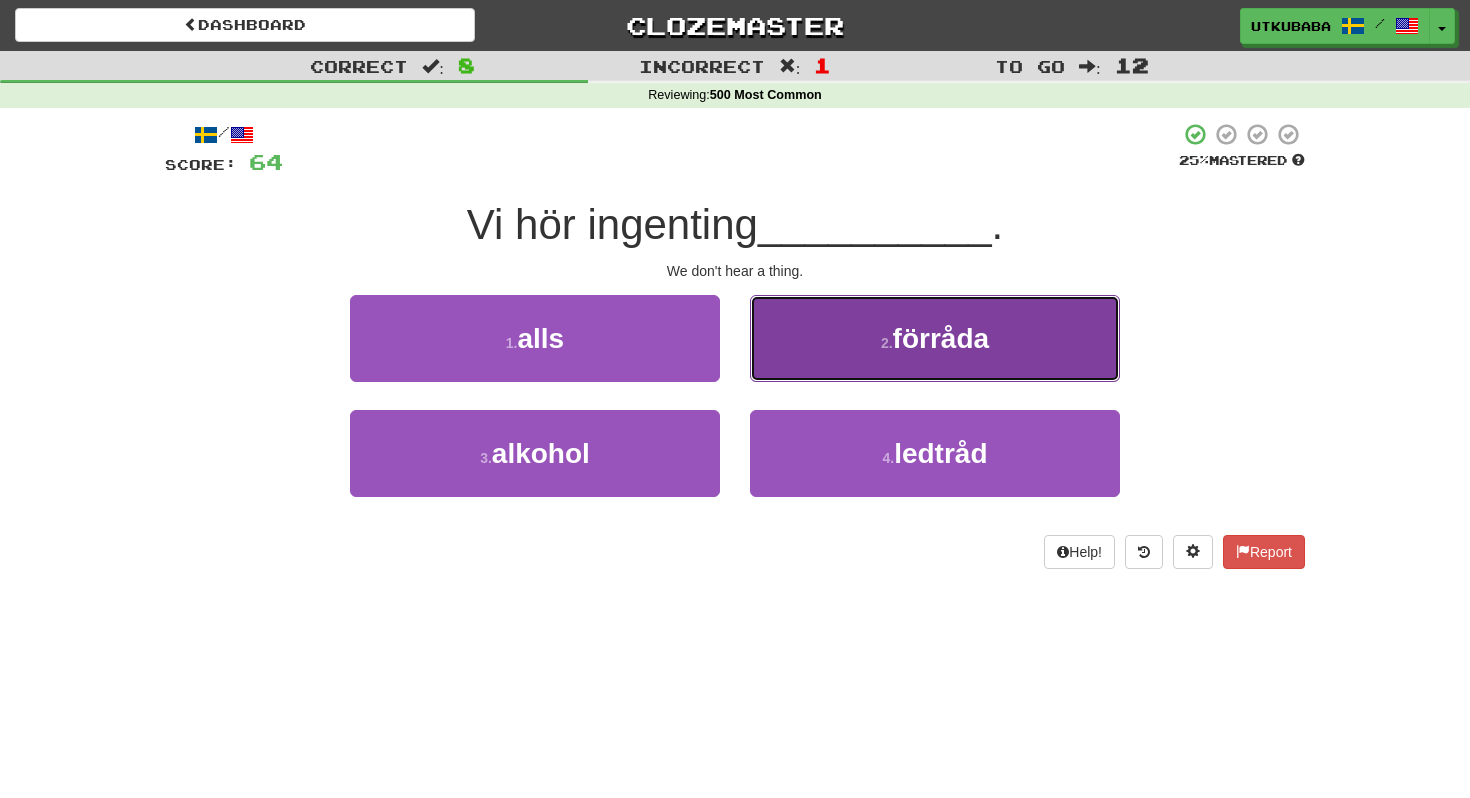 click on "2 .  förråda" at bounding box center (935, 338) 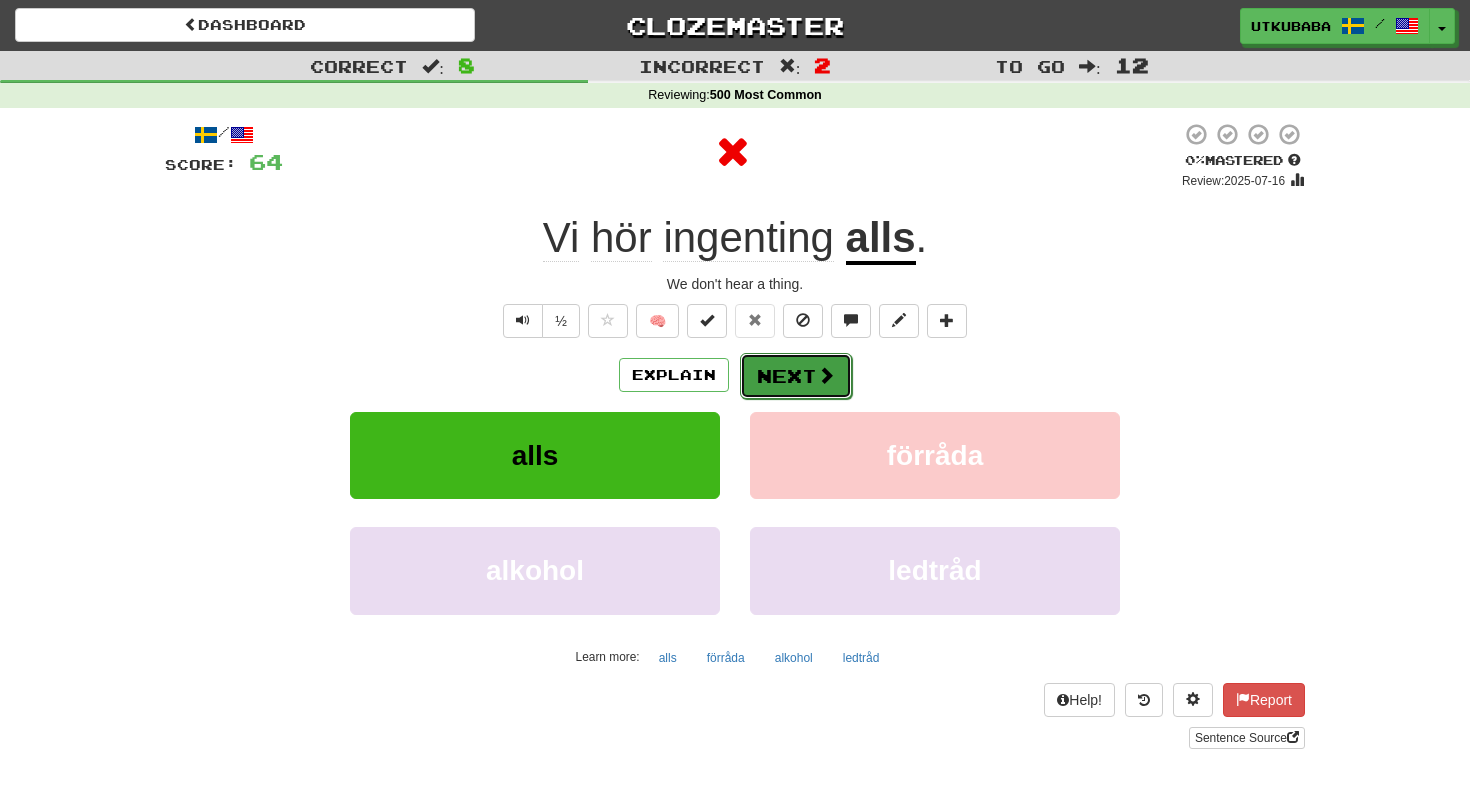 click on "Next" at bounding box center (796, 376) 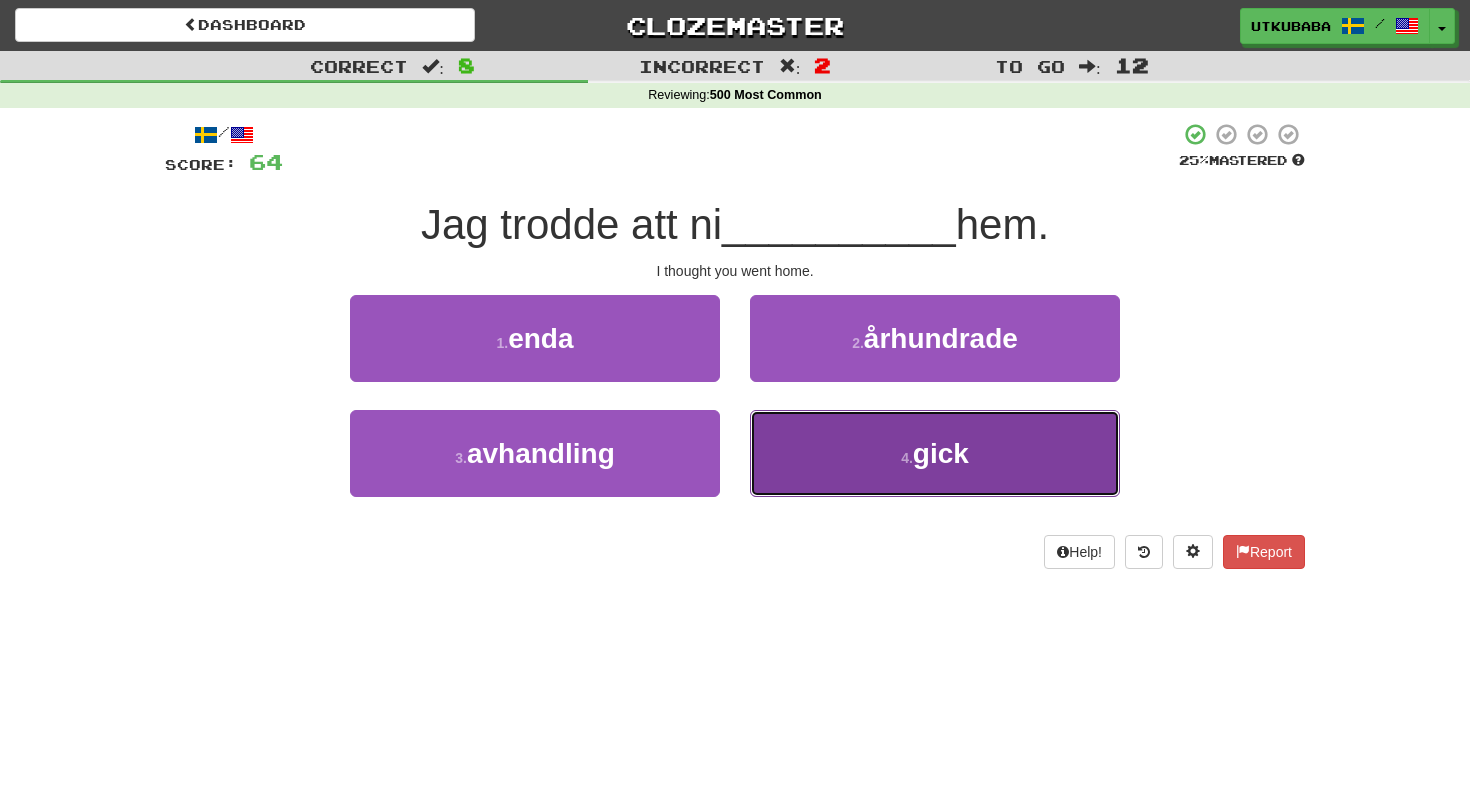 click on "4 .  gick" at bounding box center [935, 453] 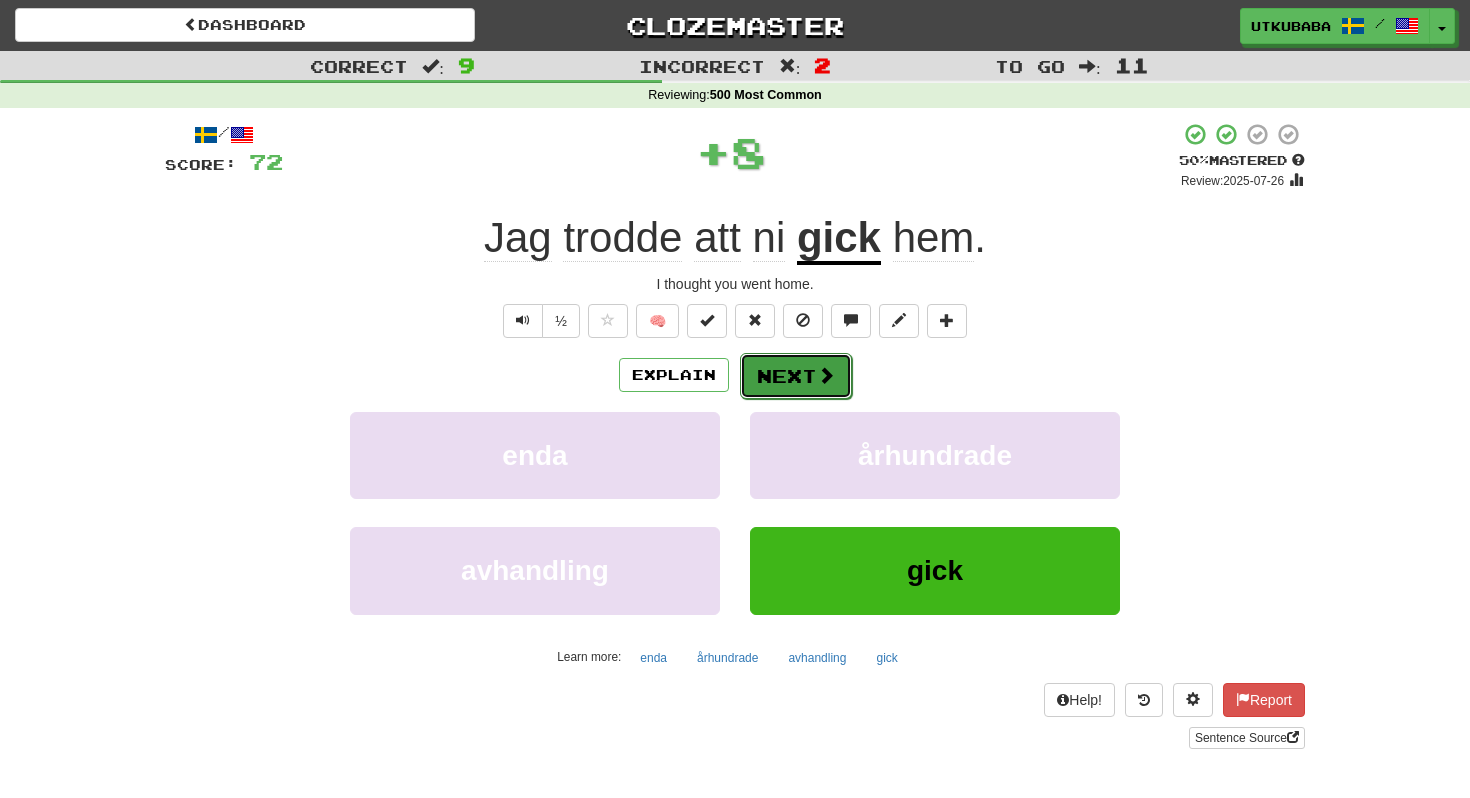 click on "Next" at bounding box center [796, 376] 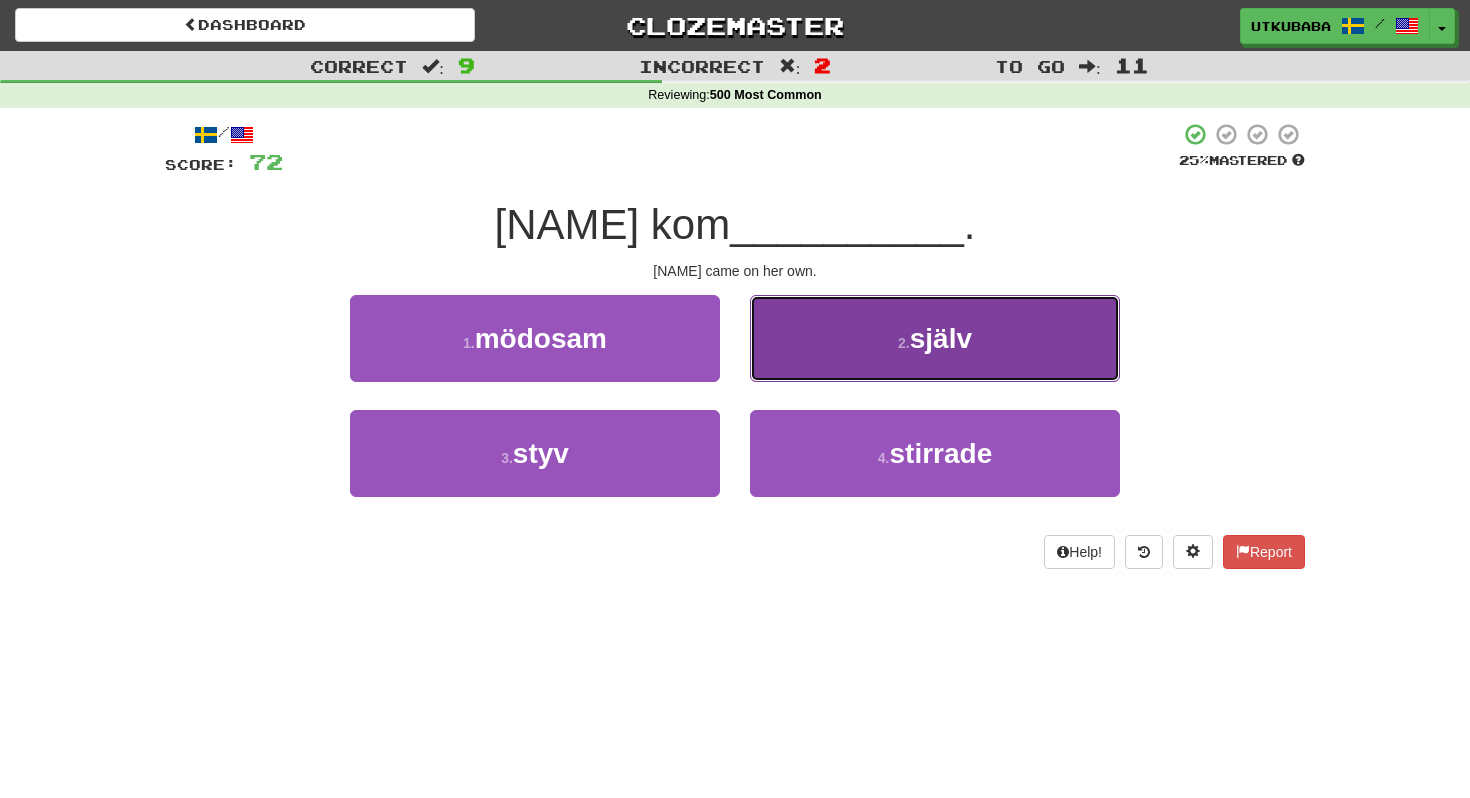 click on "2 .  själv" at bounding box center (935, 338) 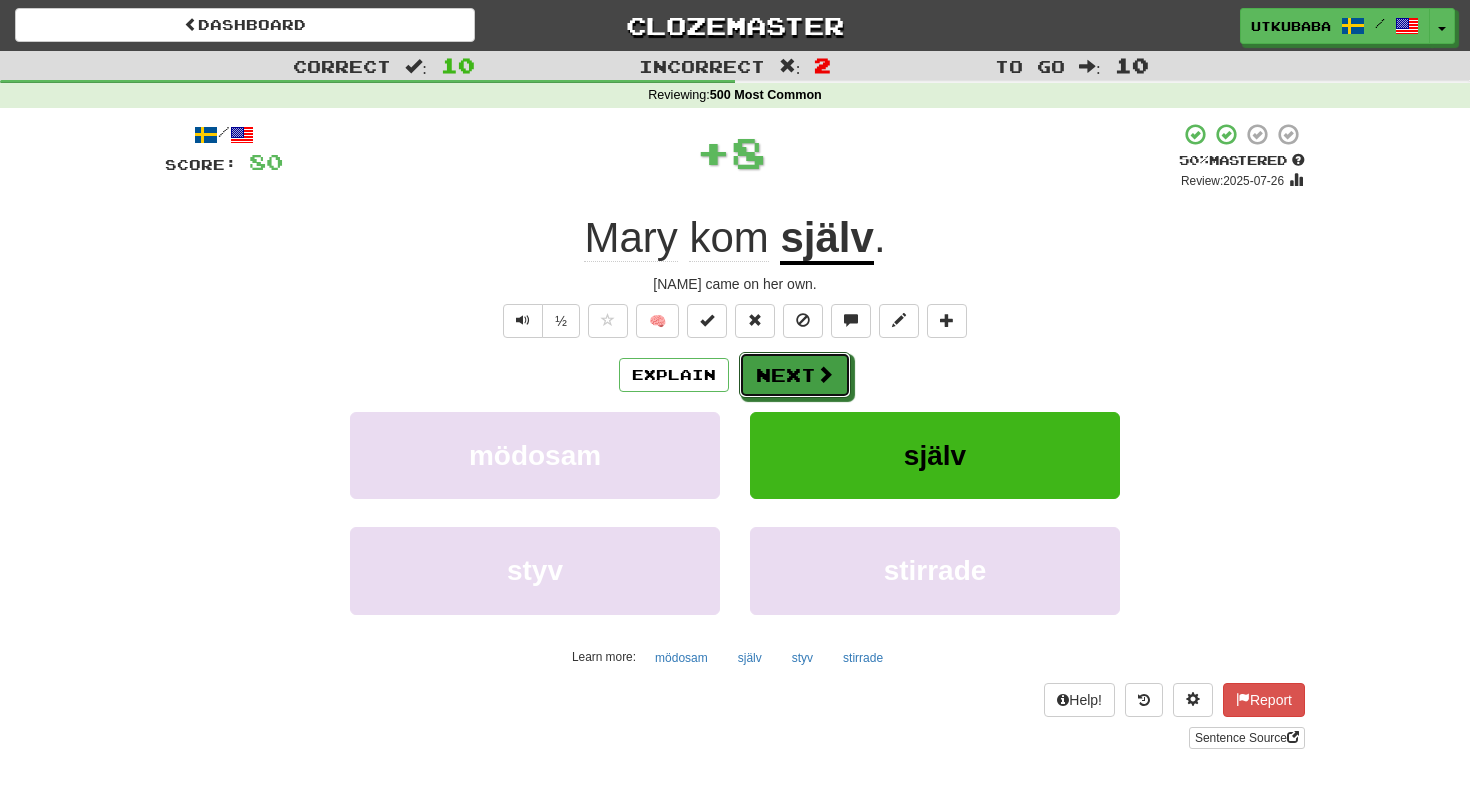 click on "Next" at bounding box center [795, 375] 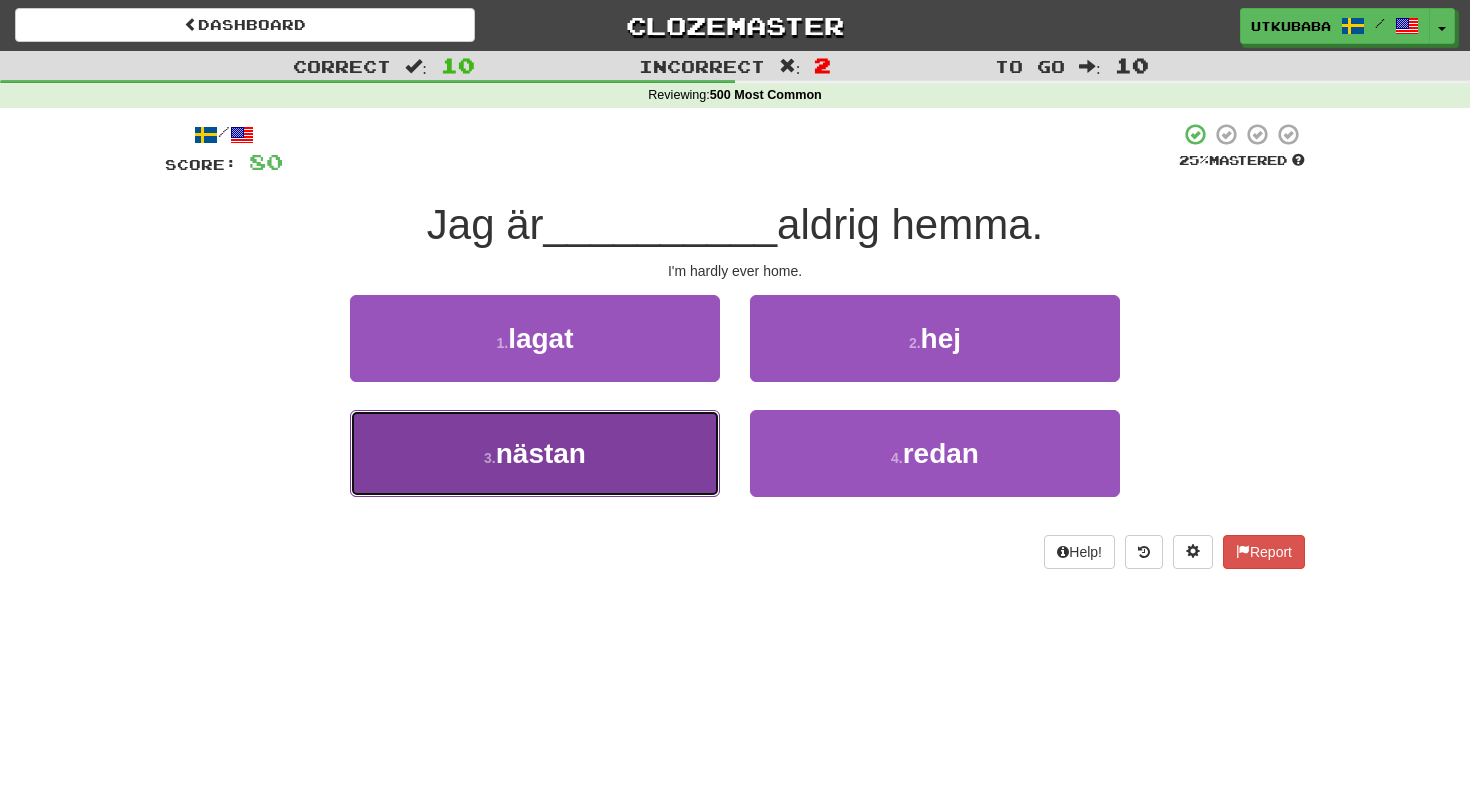 click on "3 .  nästan" at bounding box center (535, 453) 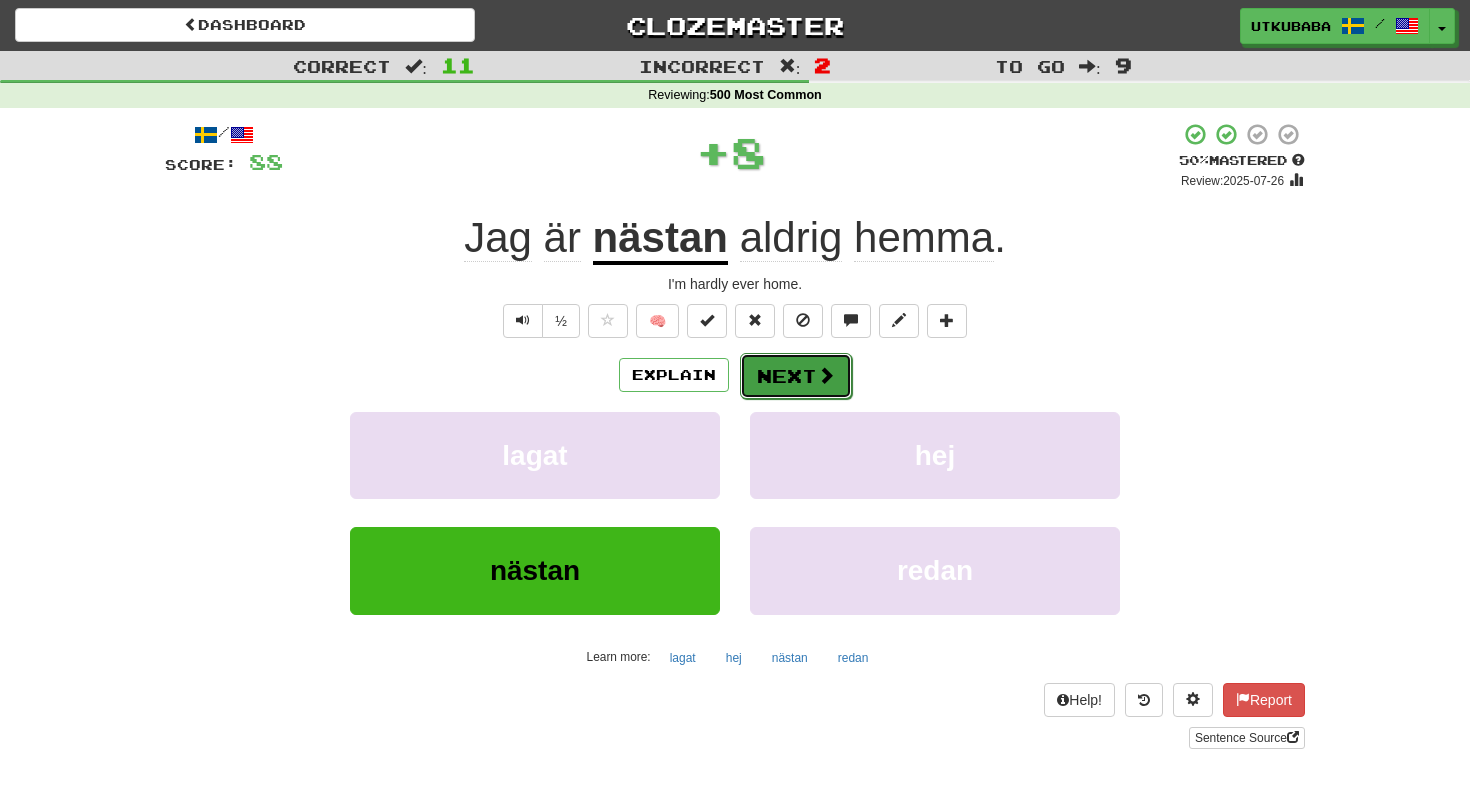 click on "Next" at bounding box center (796, 376) 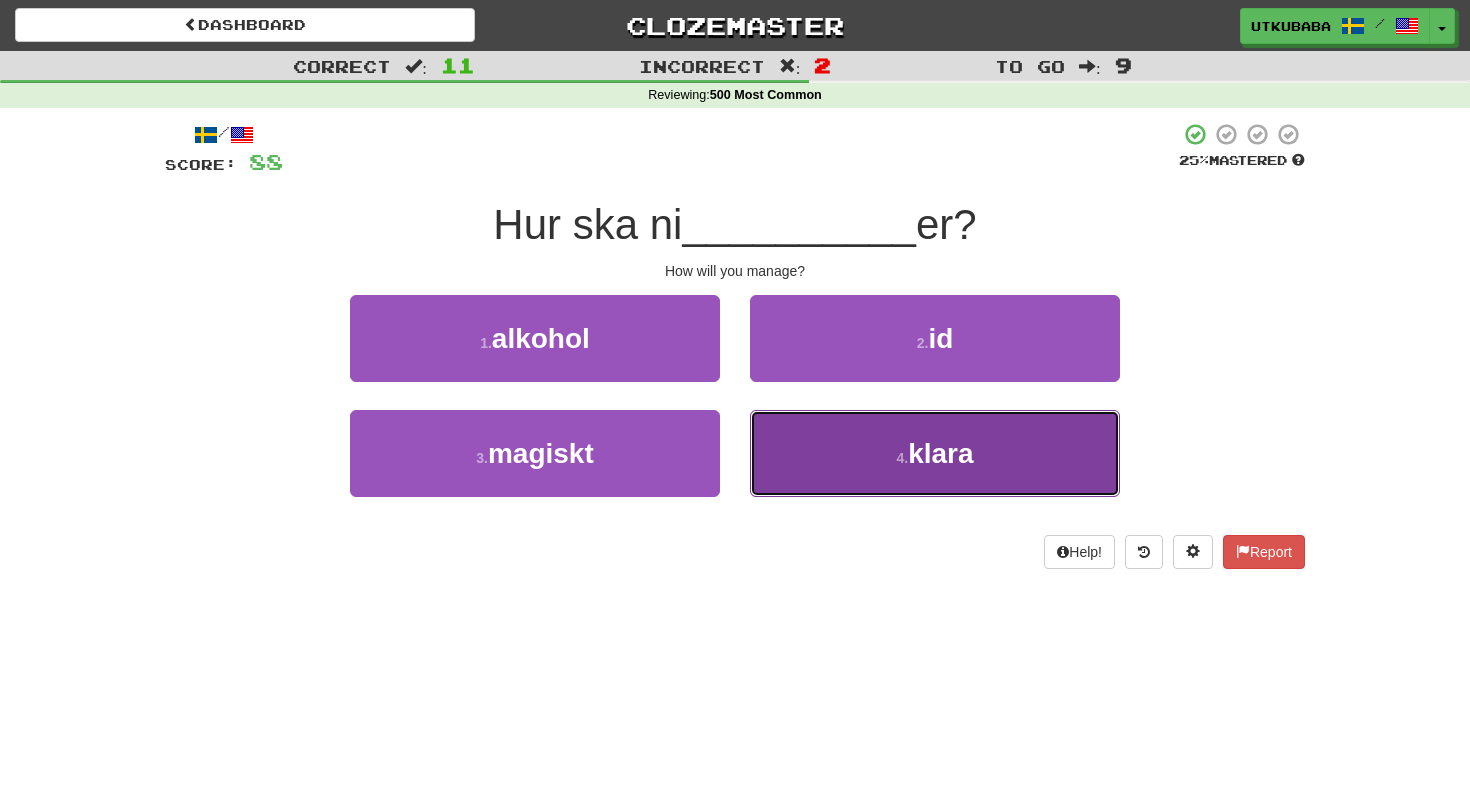 click on "4 .  klara" at bounding box center [935, 453] 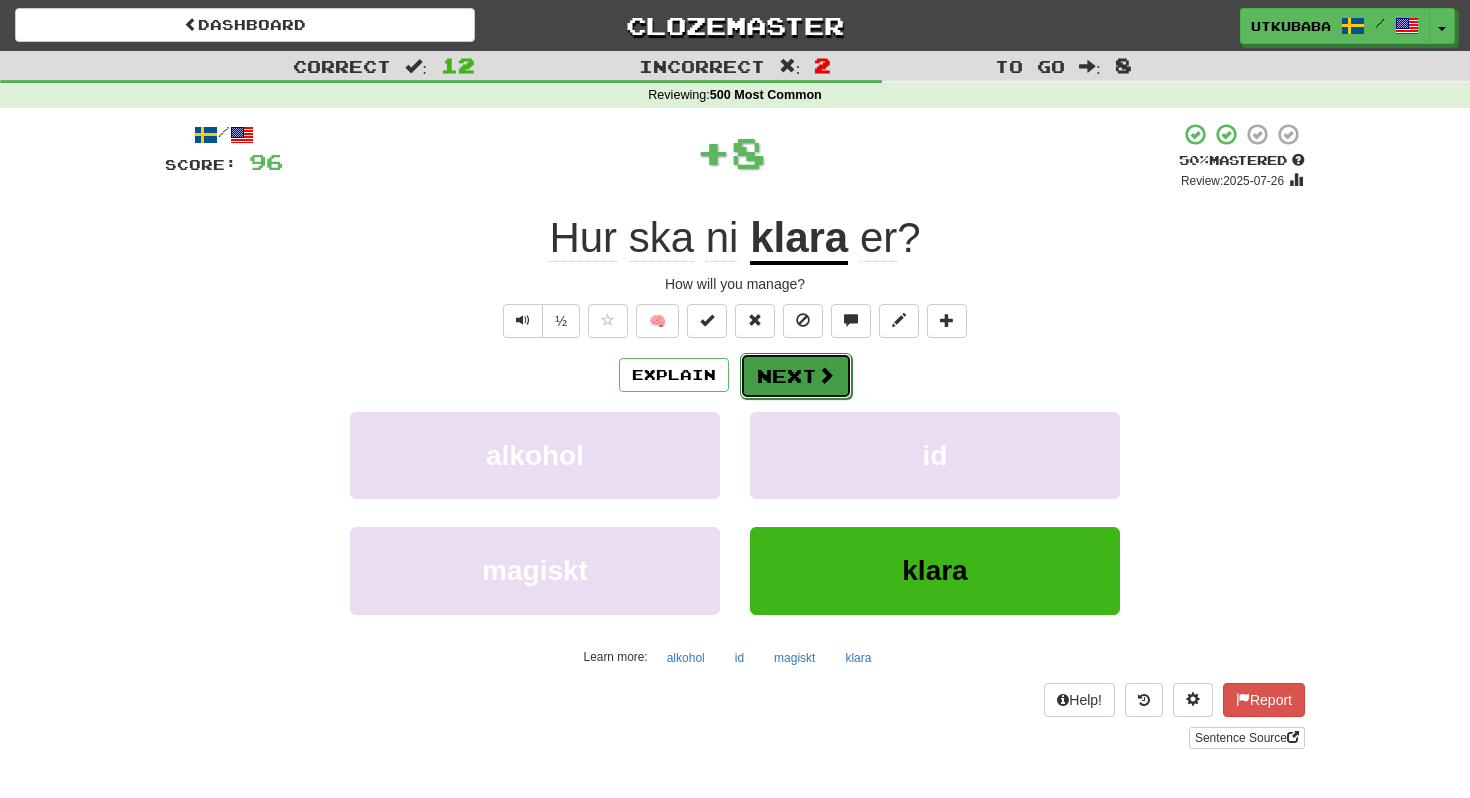 click on "Next" at bounding box center (796, 376) 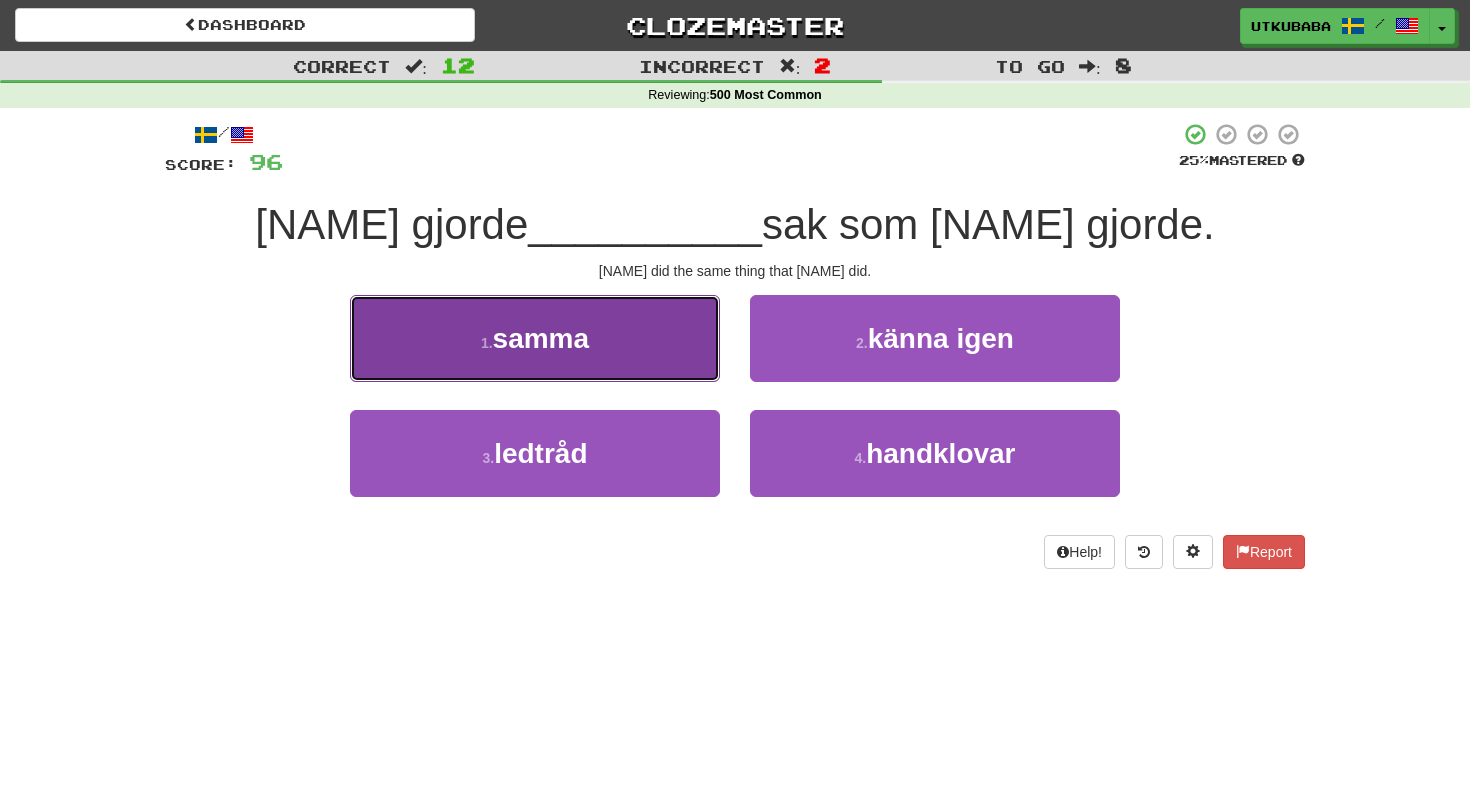 click on "1 .  samma" at bounding box center [535, 338] 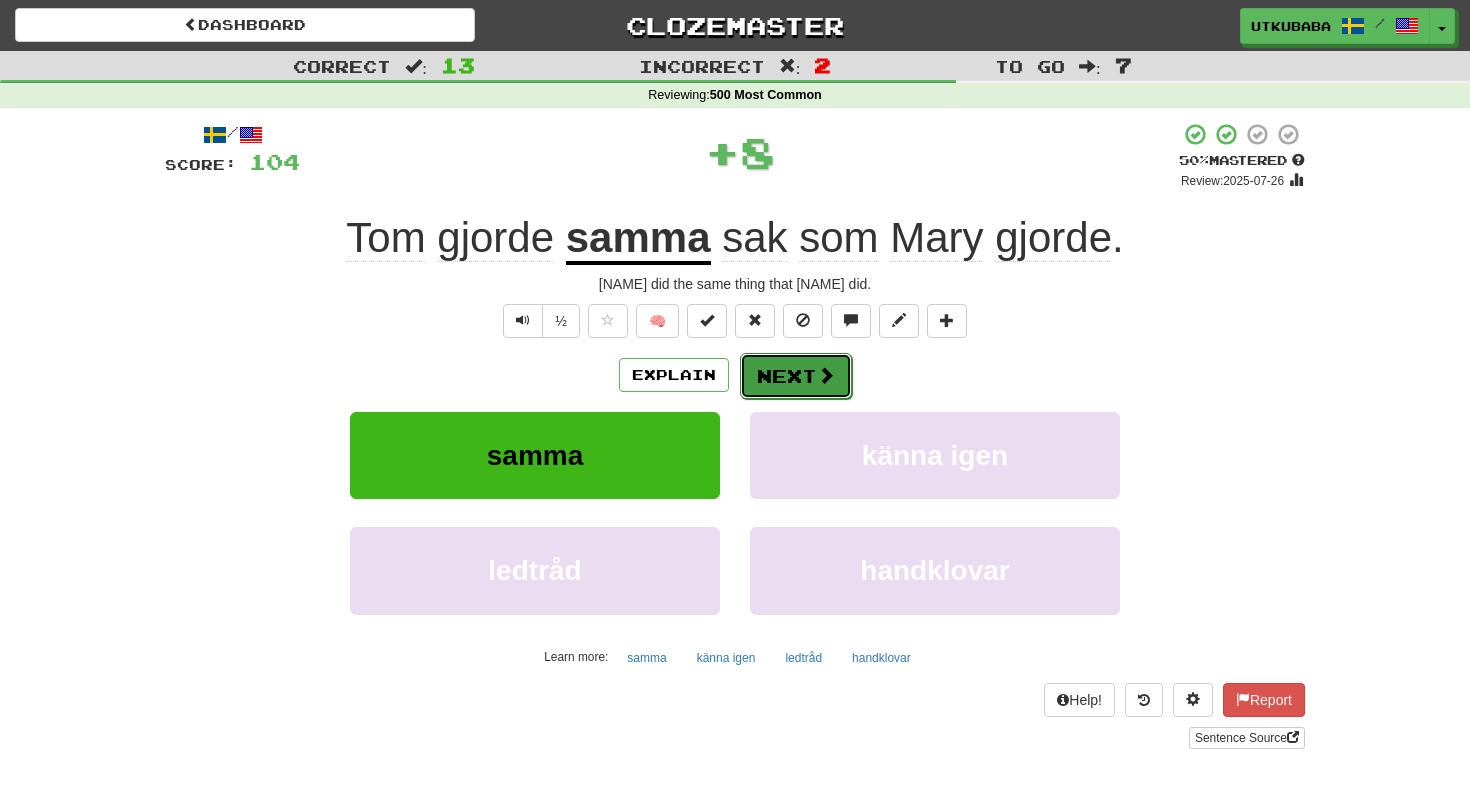 click on "Next" at bounding box center [796, 376] 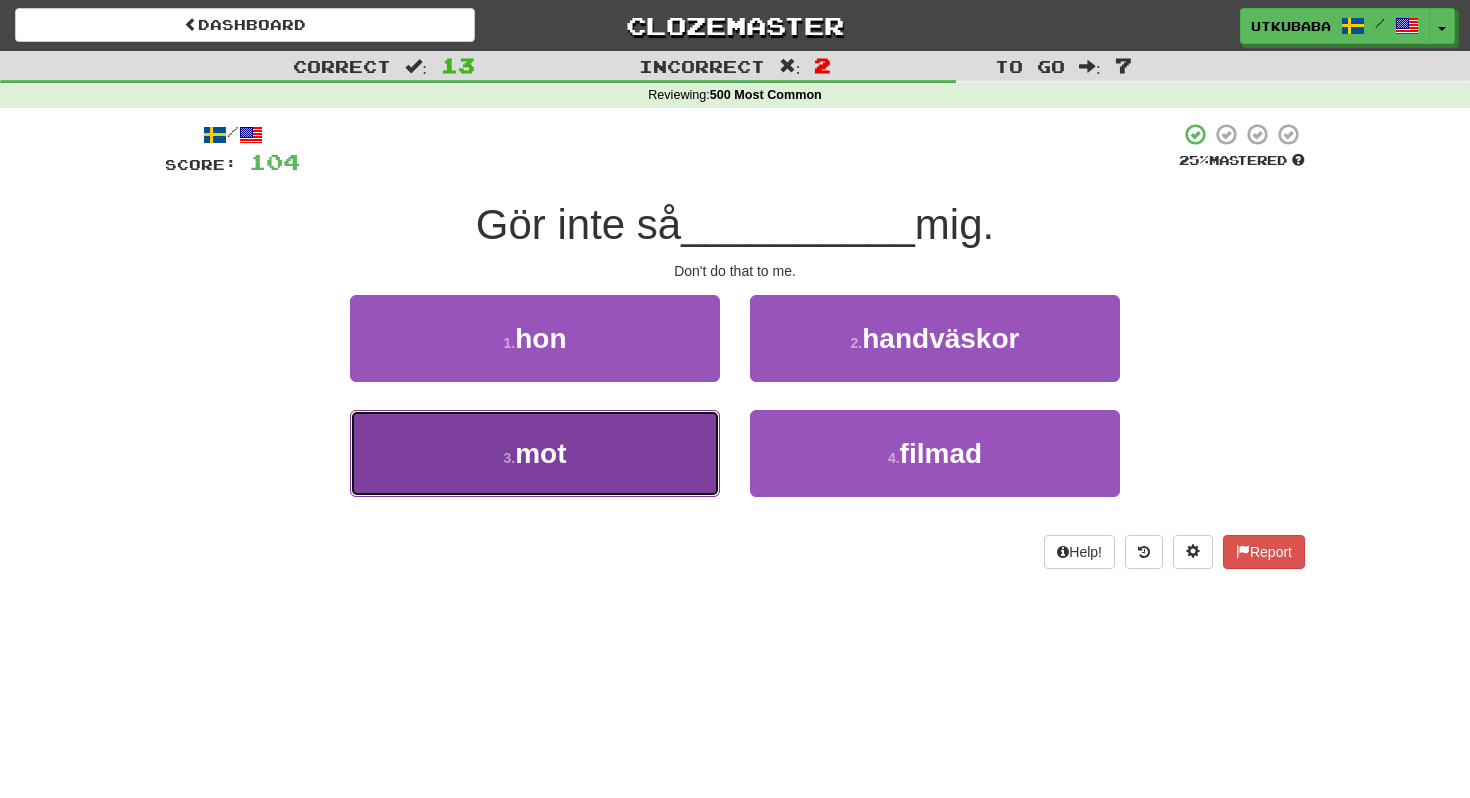 click on "3 .  mot" at bounding box center (535, 453) 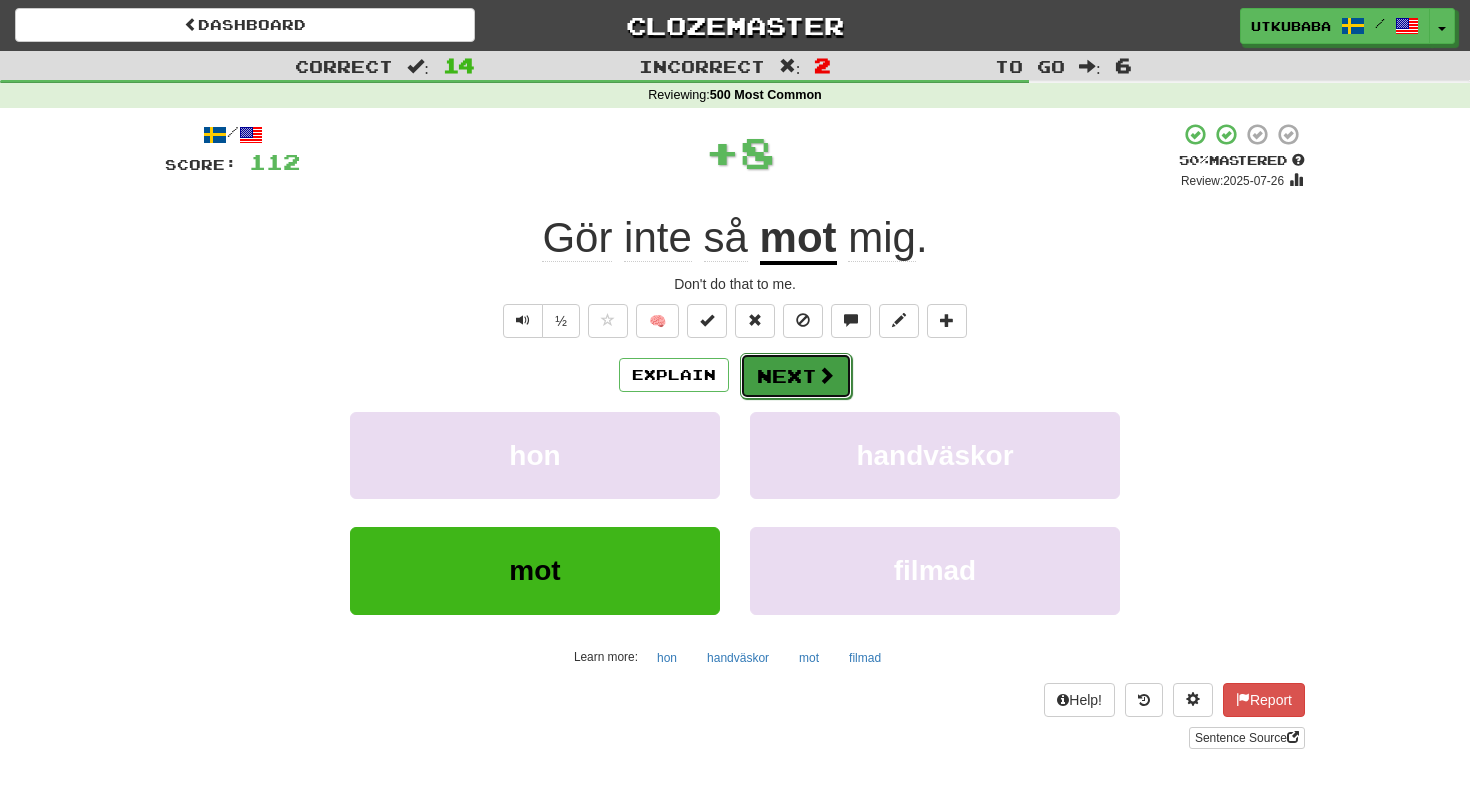 click on "Next" at bounding box center (796, 376) 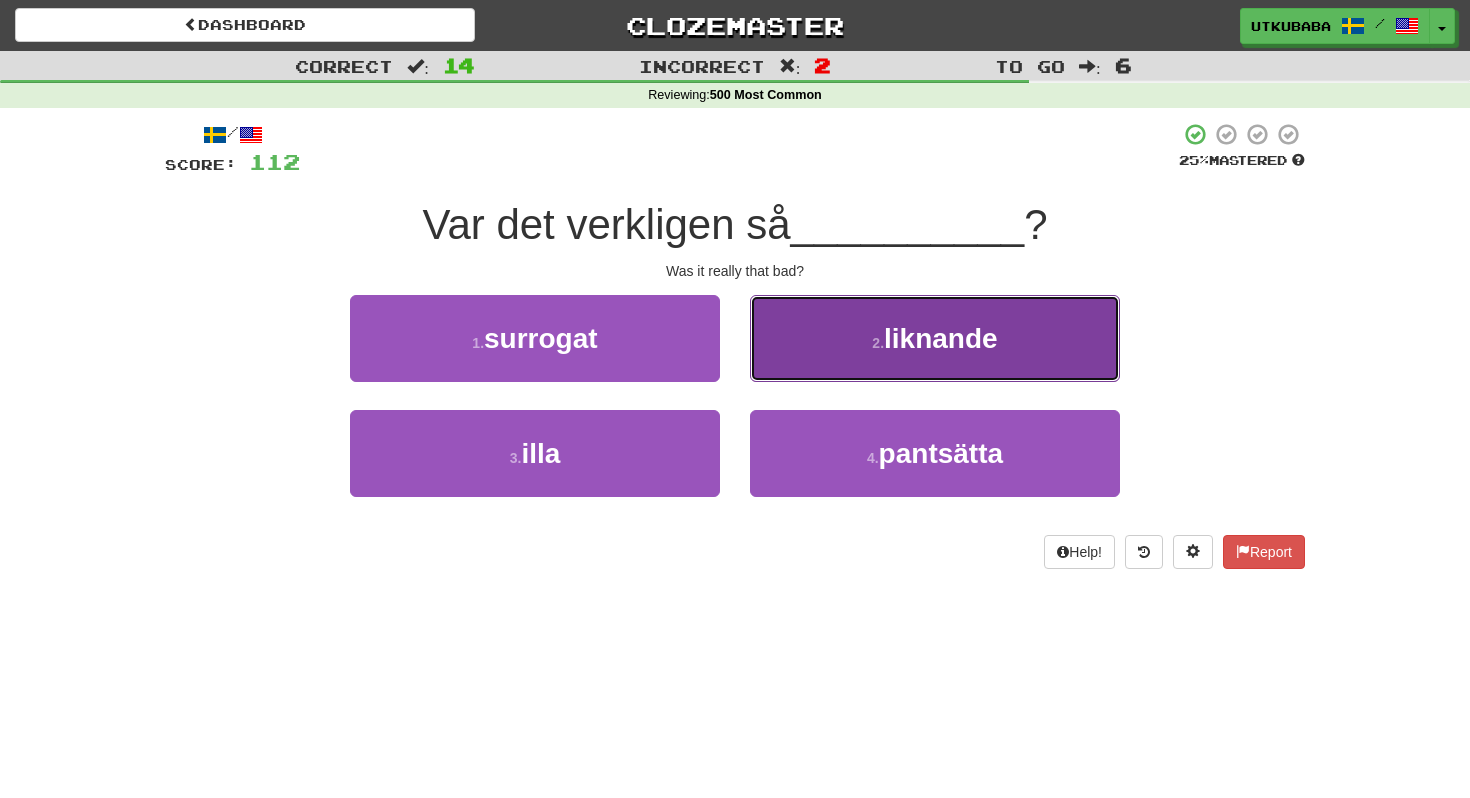 click on "2 .  liknande" at bounding box center (935, 338) 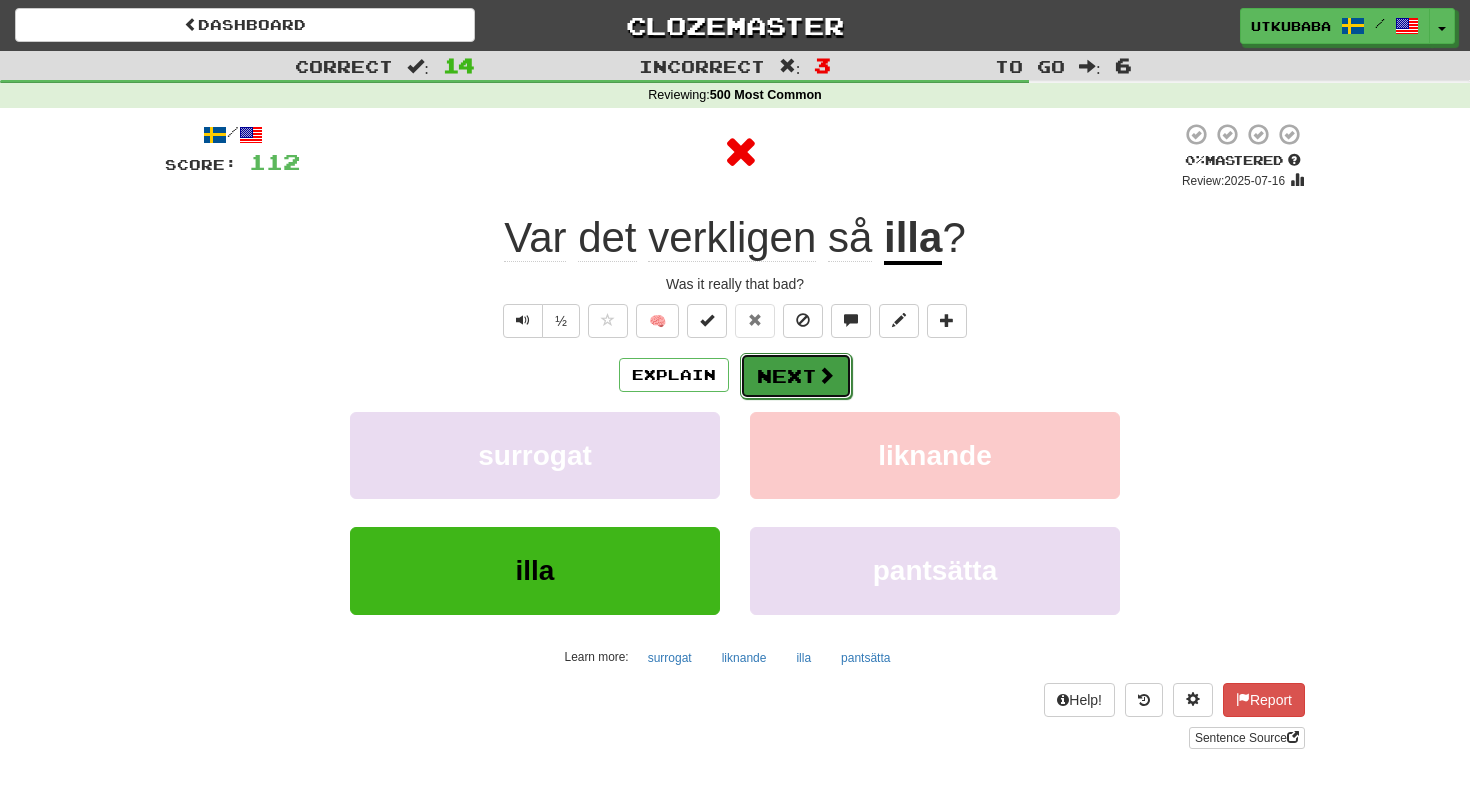 click on "Next" at bounding box center [796, 376] 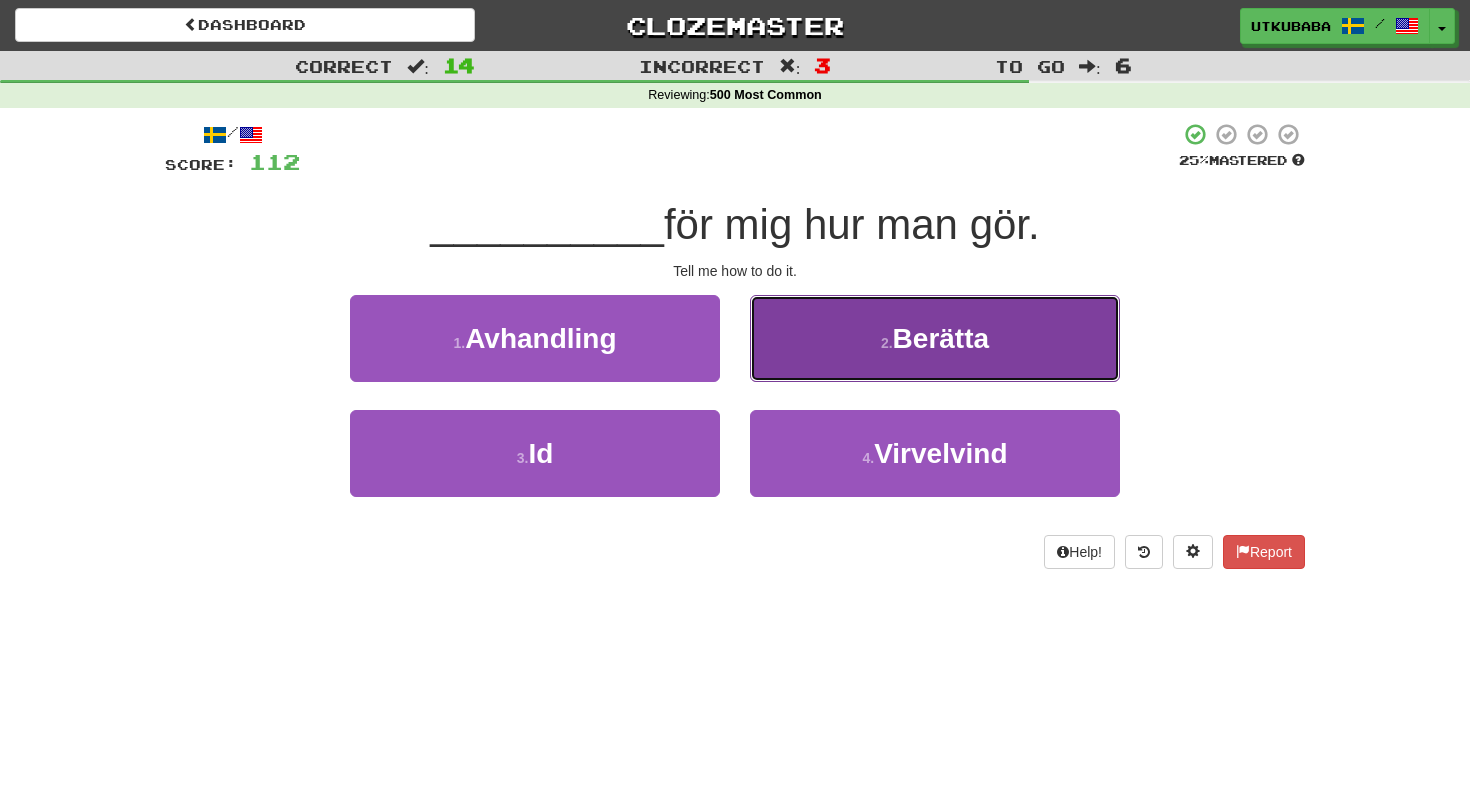 click on "2 .  Berätta" at bounding box center [935, 338] 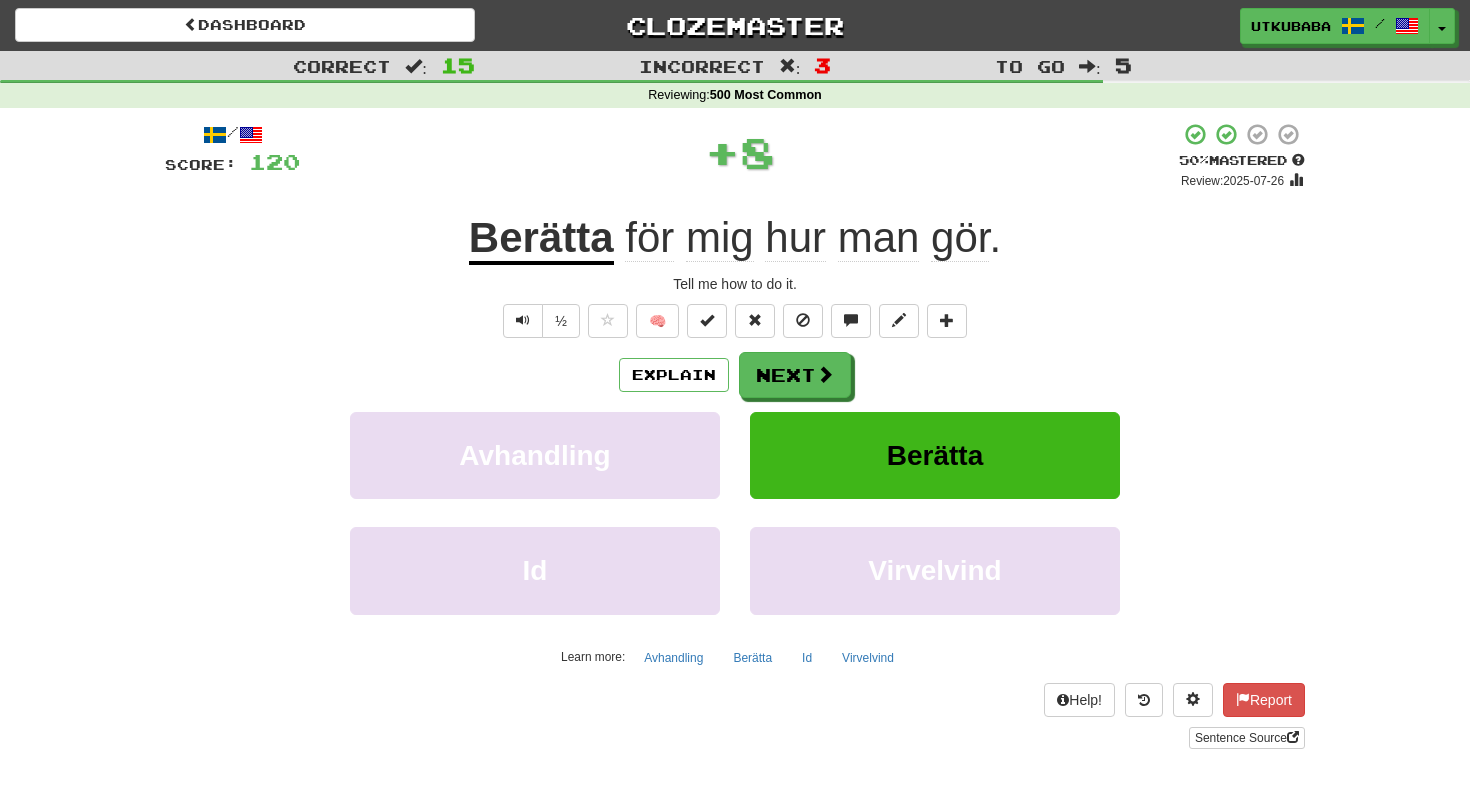 click at bounding box center (825, 374) 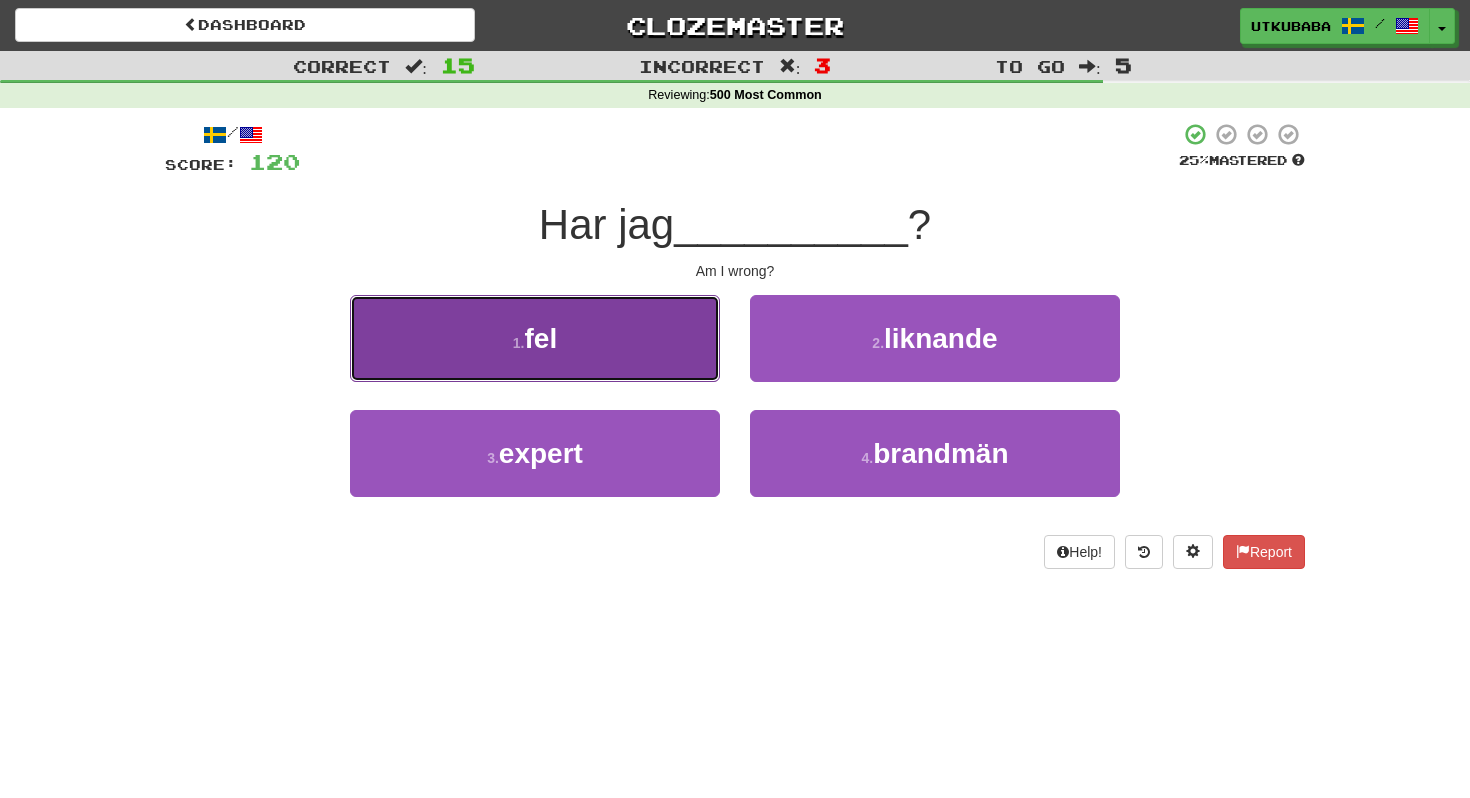 click on "1 .  fel" at bounding box center (535, 338) 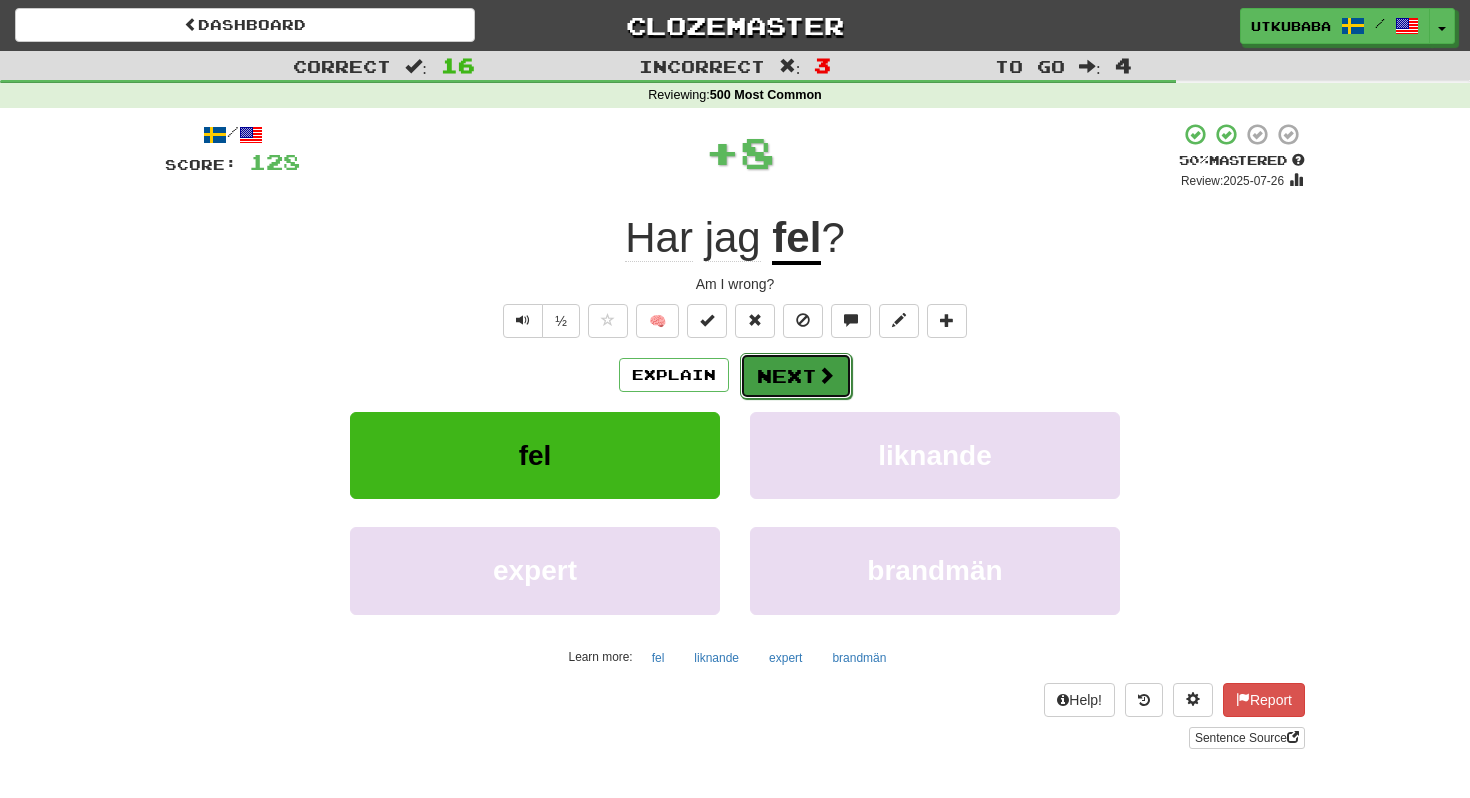 click on "Next" at bounding box center (796, 376) 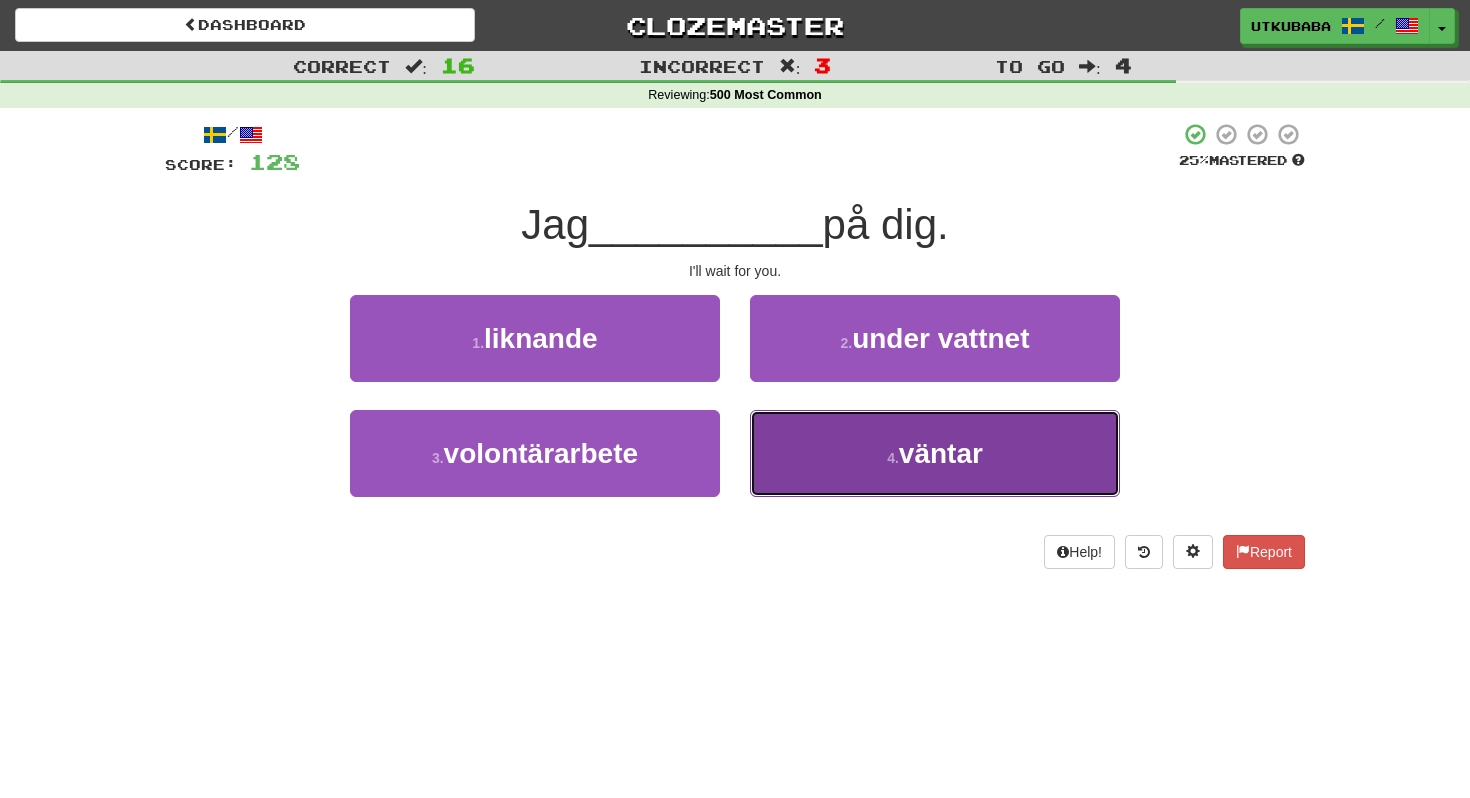 click on "4 .  väntar" at bounding box center (935, 453) 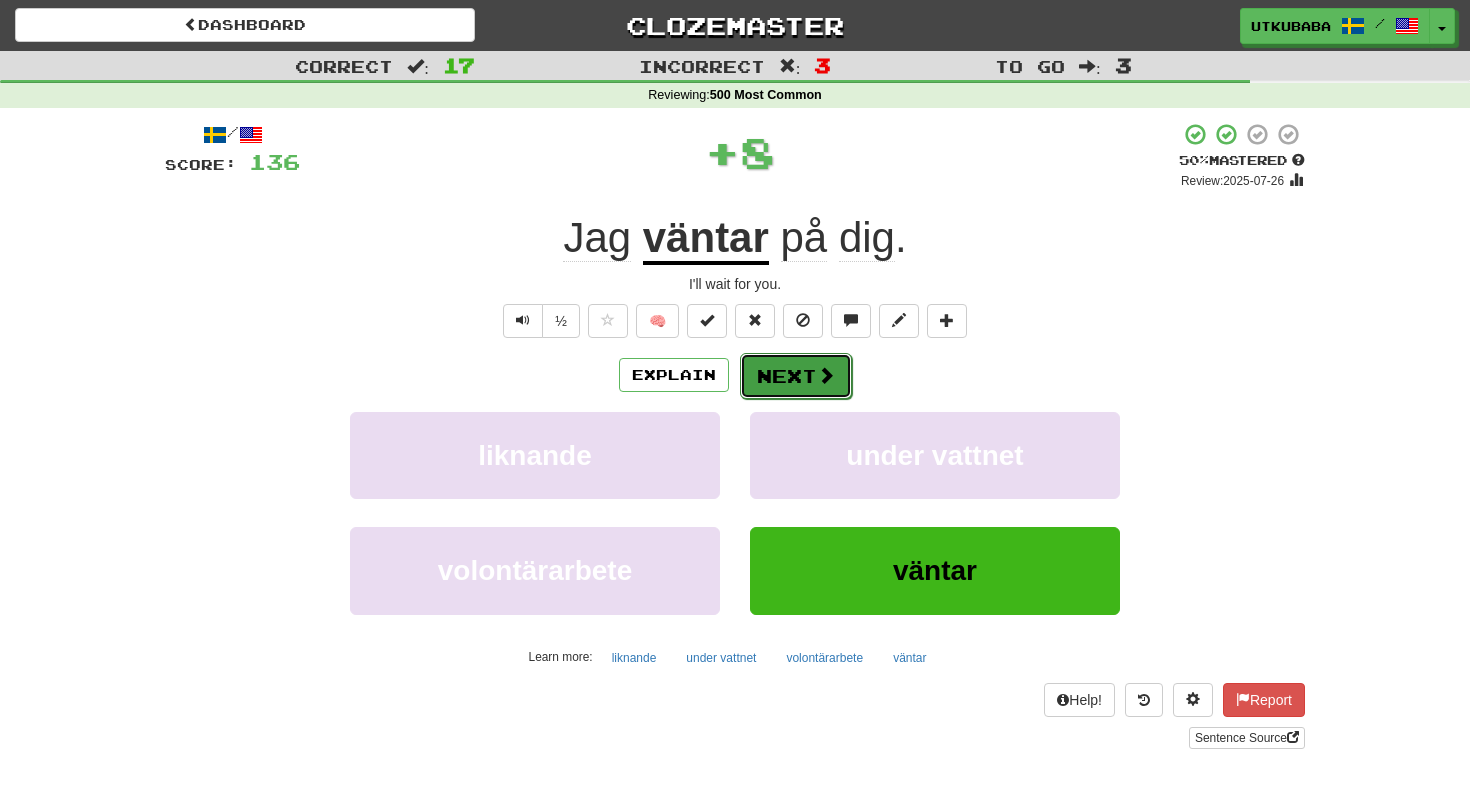 click on "Next" at bounding box center (796, 376) 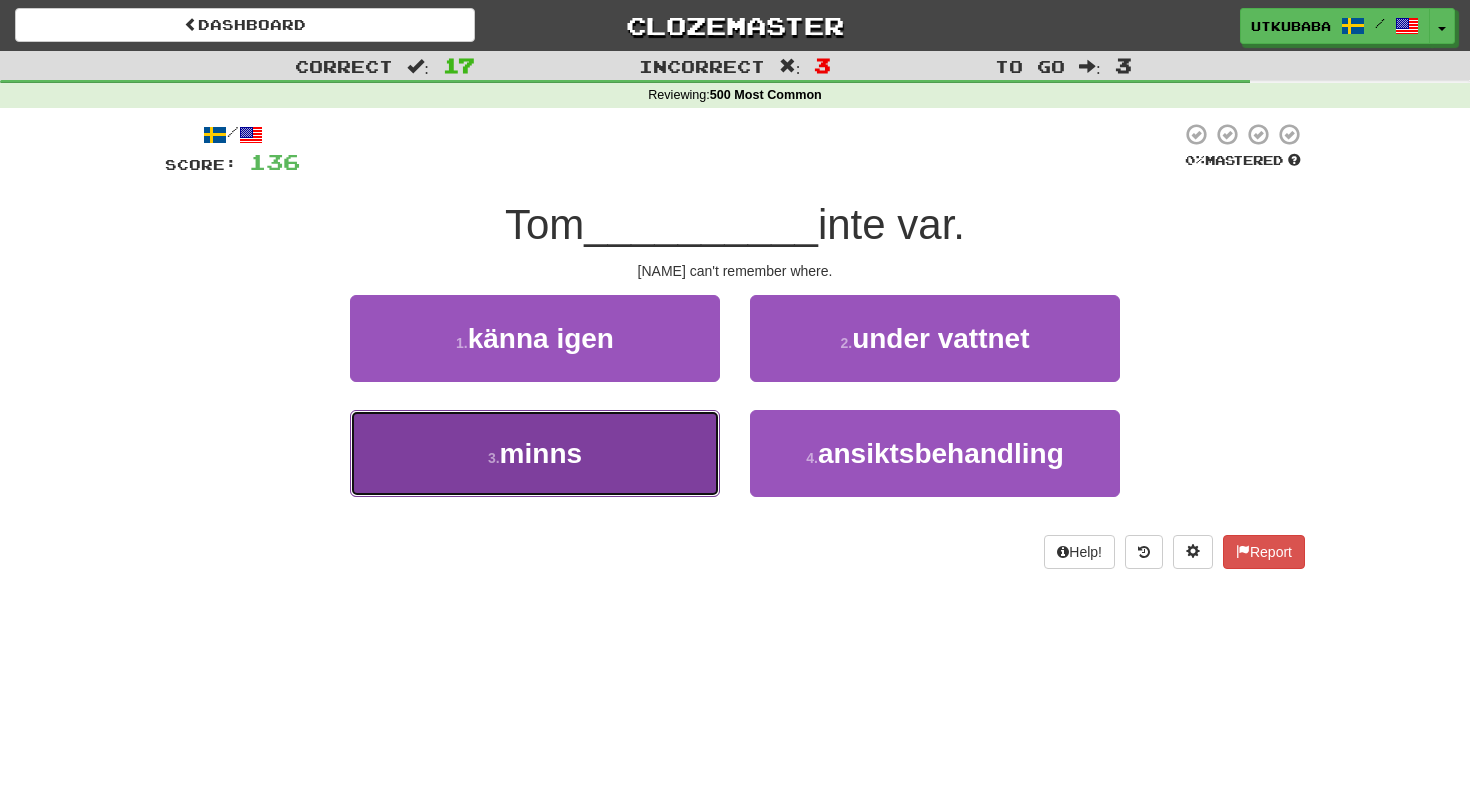 click on "3 .  minns" at bounding box center [535, 453] 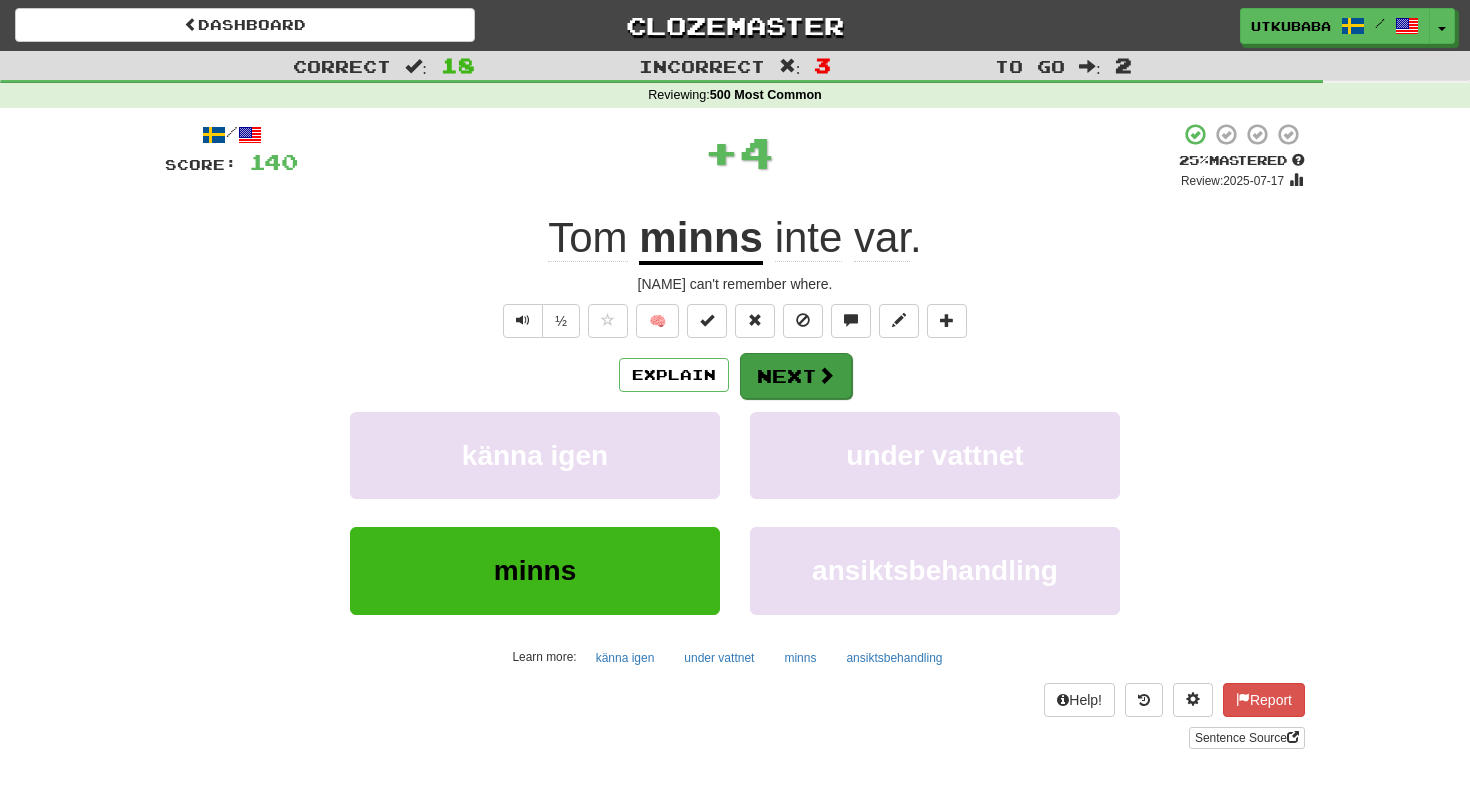 click on "Next" at bounding box center [796, 376] 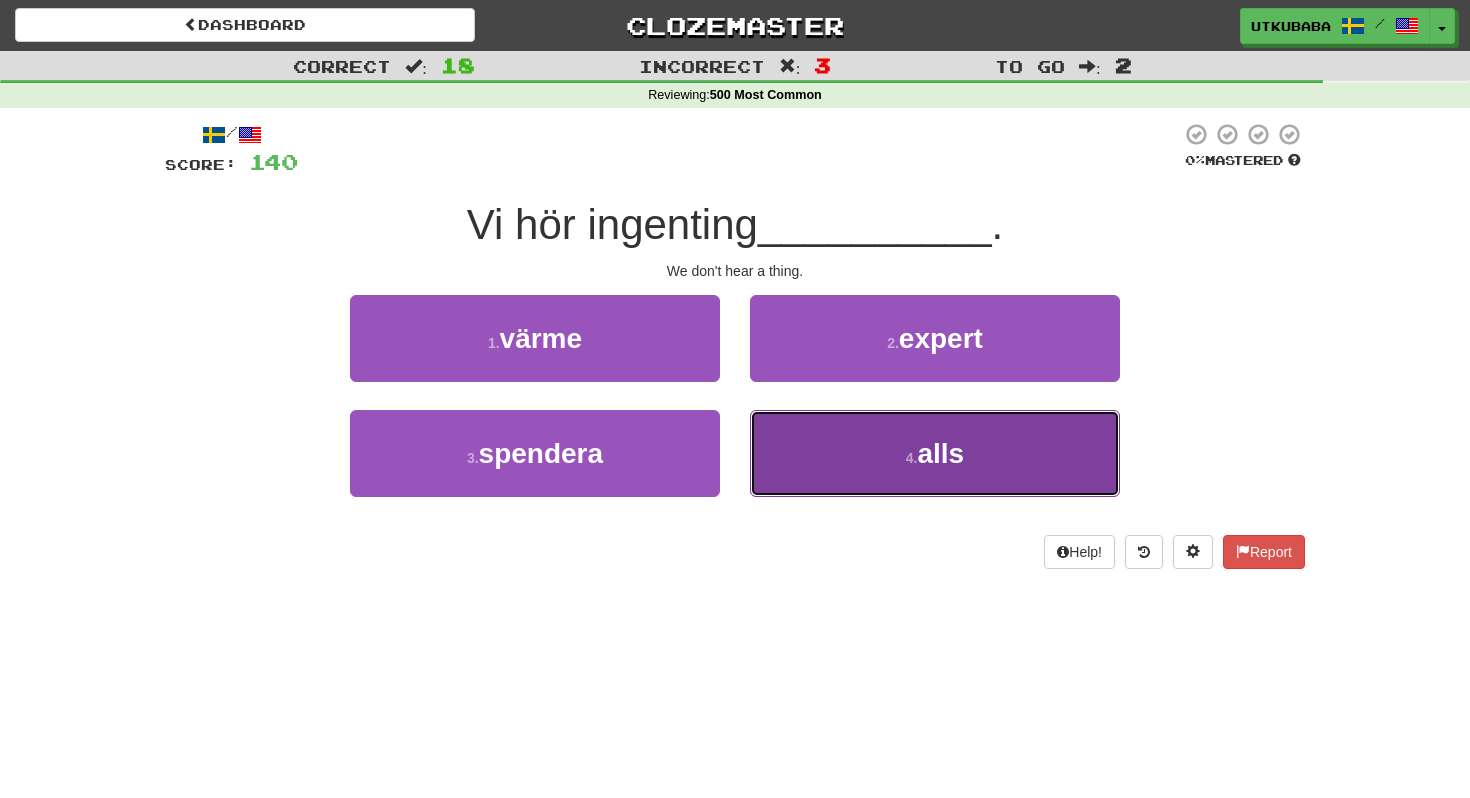 click on "4 .  alls" at bounding box center [935, 453] 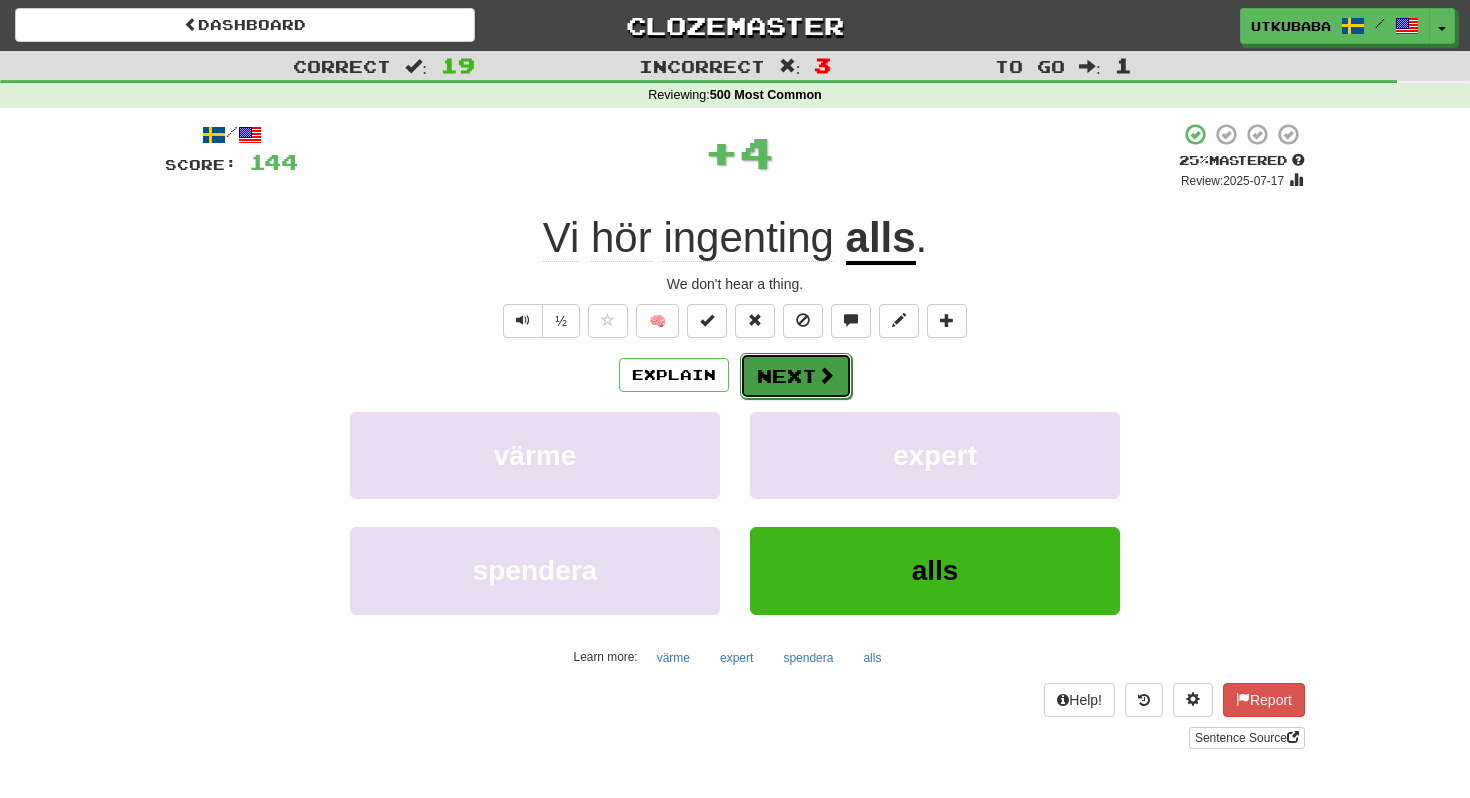 click on "Next" at bounding box center (796, 376) 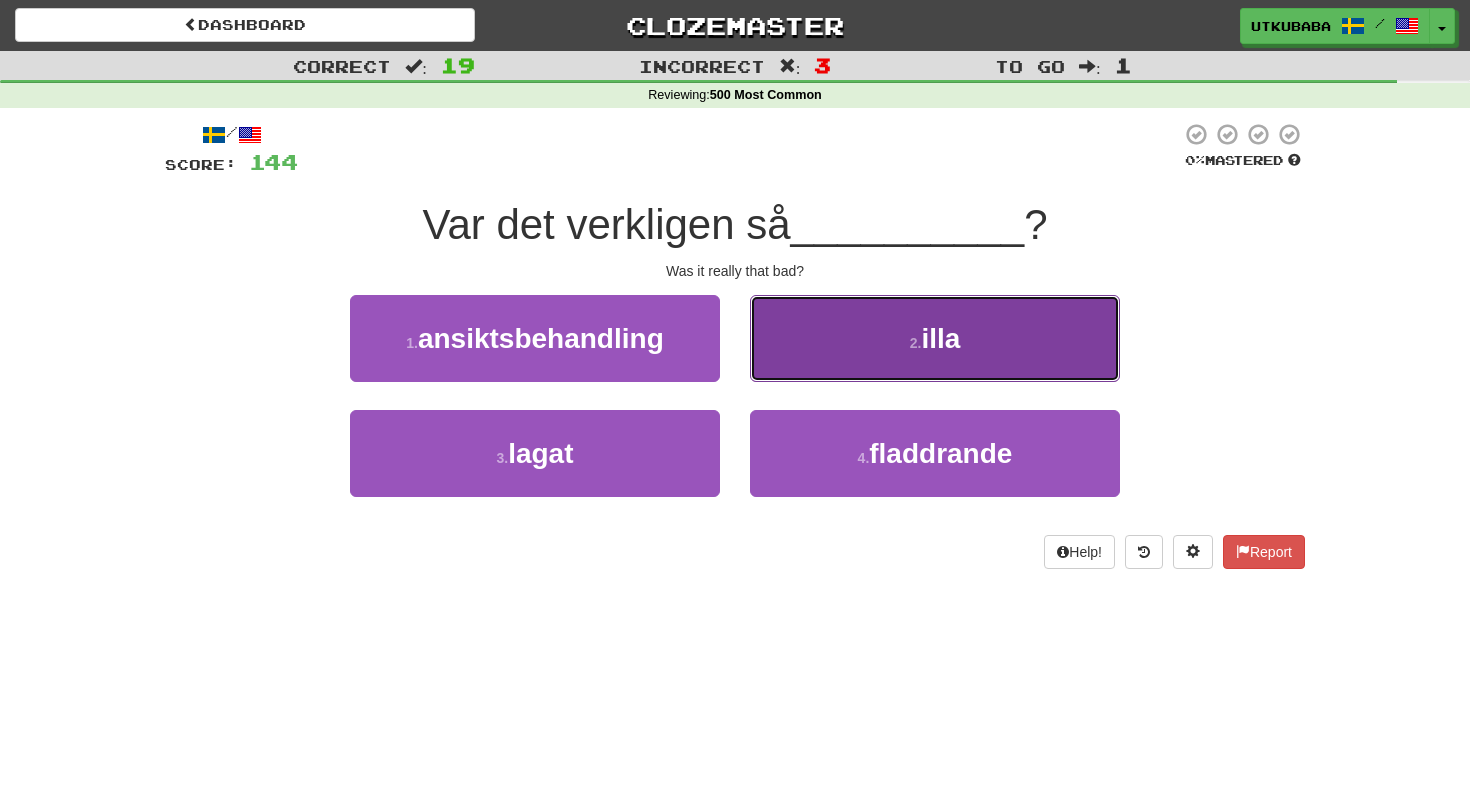 click on "2 .  illa" at bounding box center [935, 338] 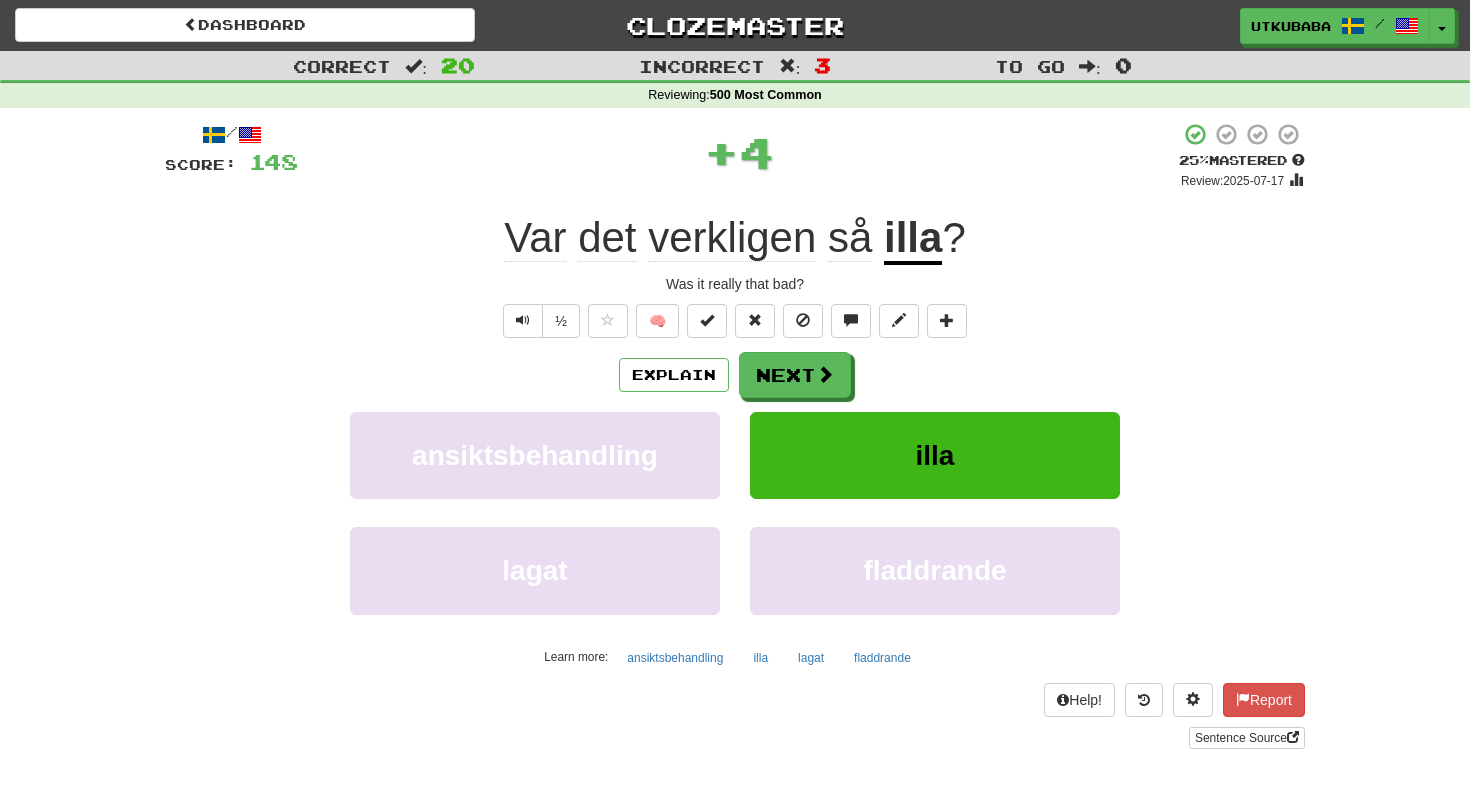 click on "Next" at bounding box center [795, 375] 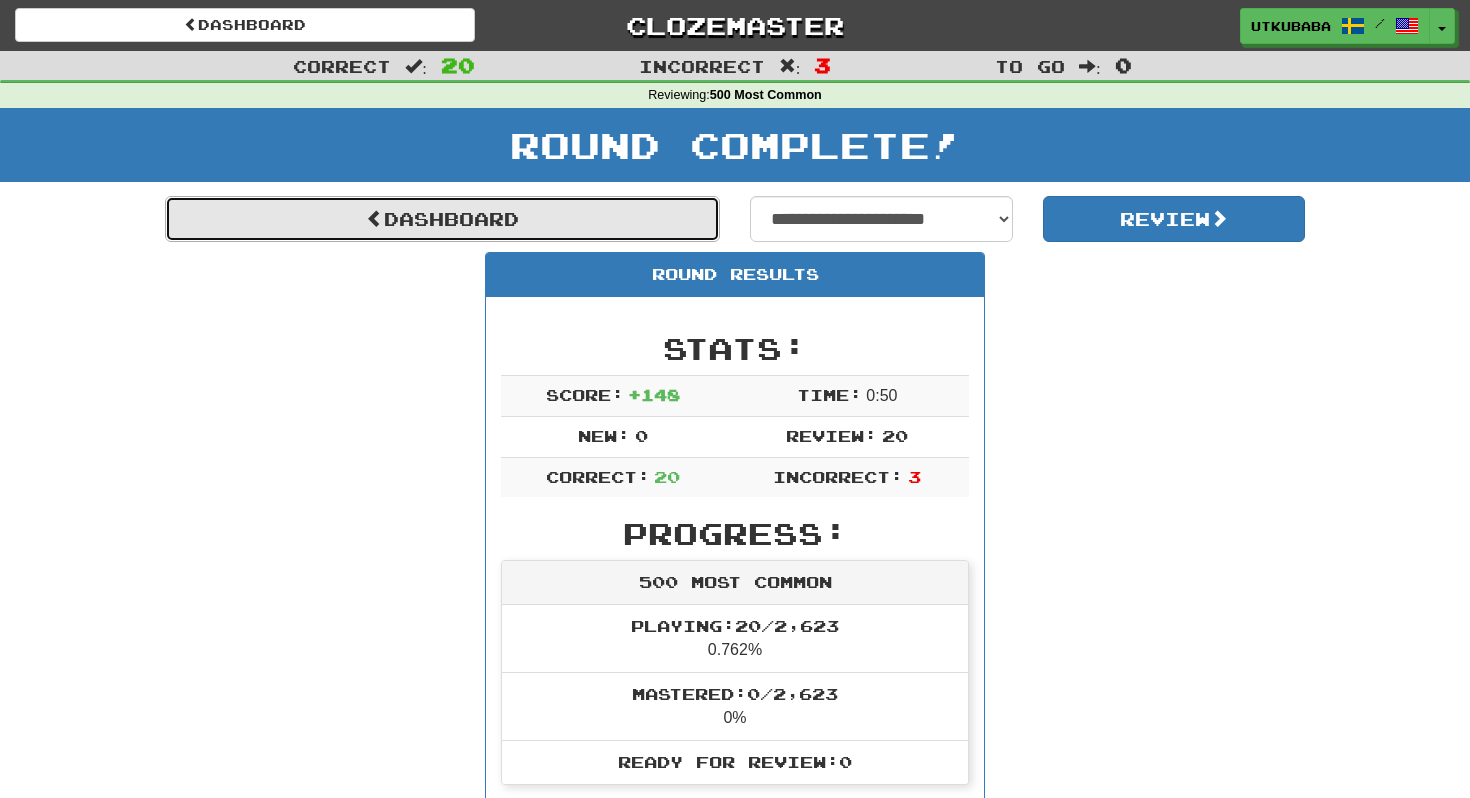 click on "Dashboard" at bounding box center (442, 219) 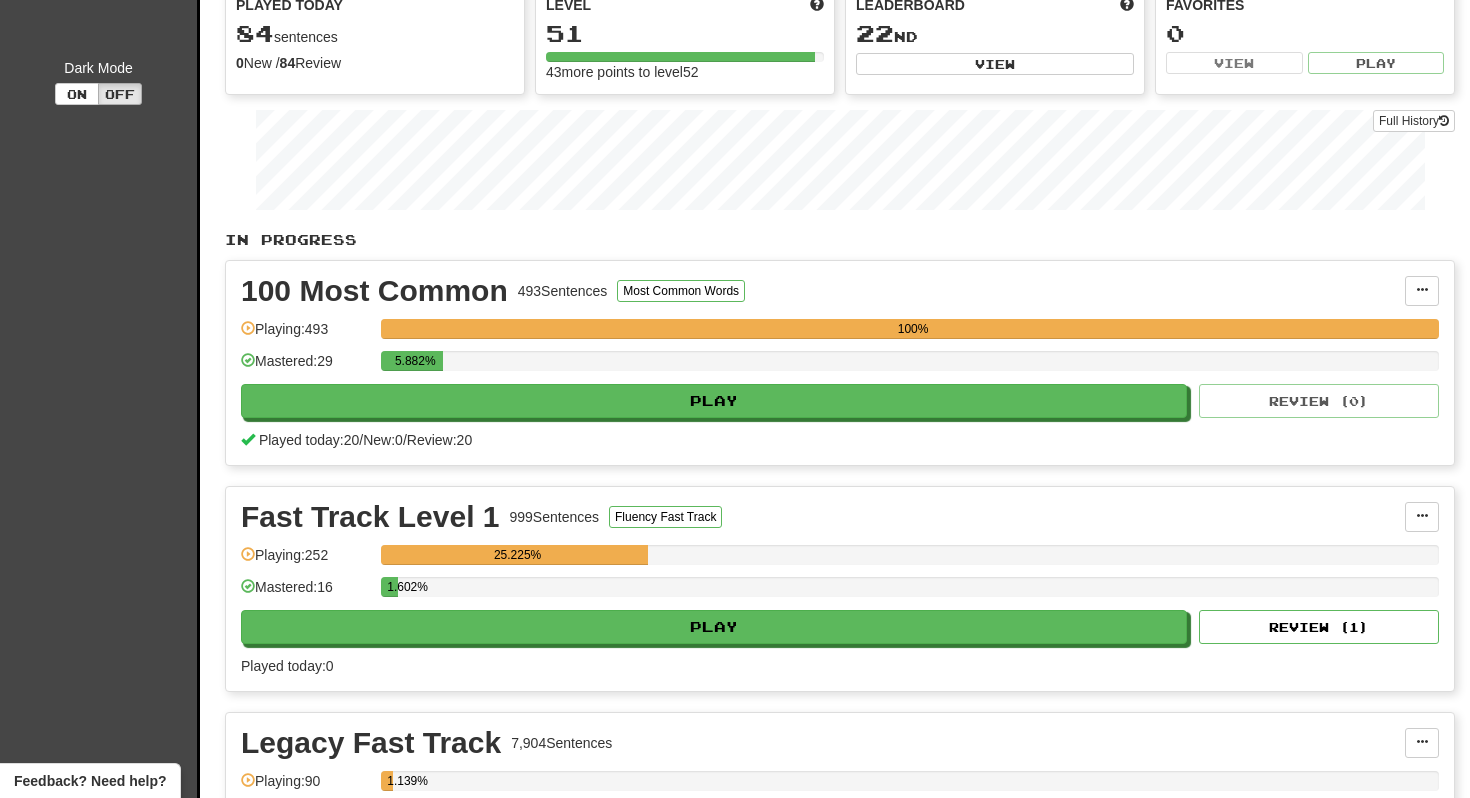 scroll, scrollTop: 394, scrollLeft: 0, axis: vertical 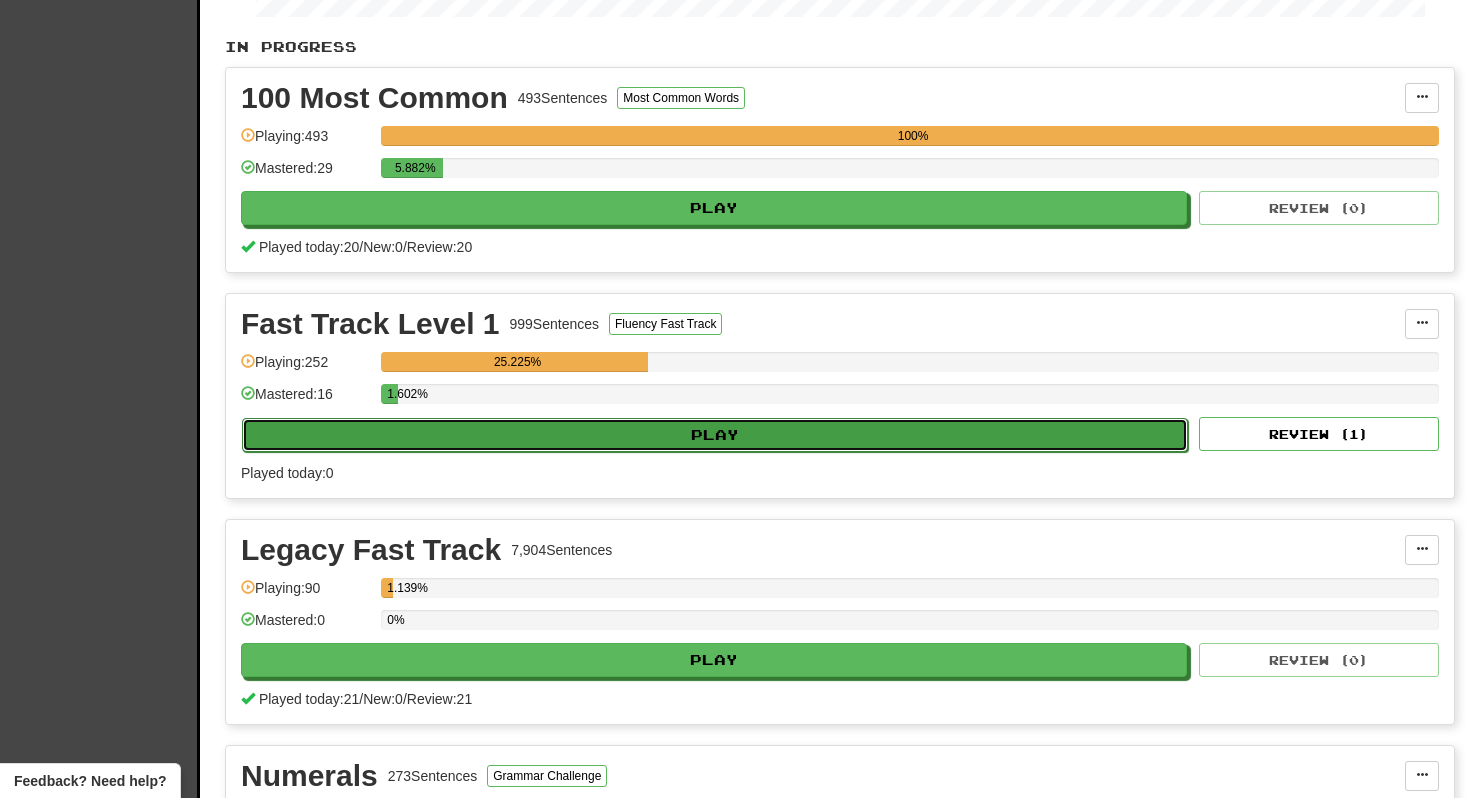 click on "Play" at bounding box center [715, 435] 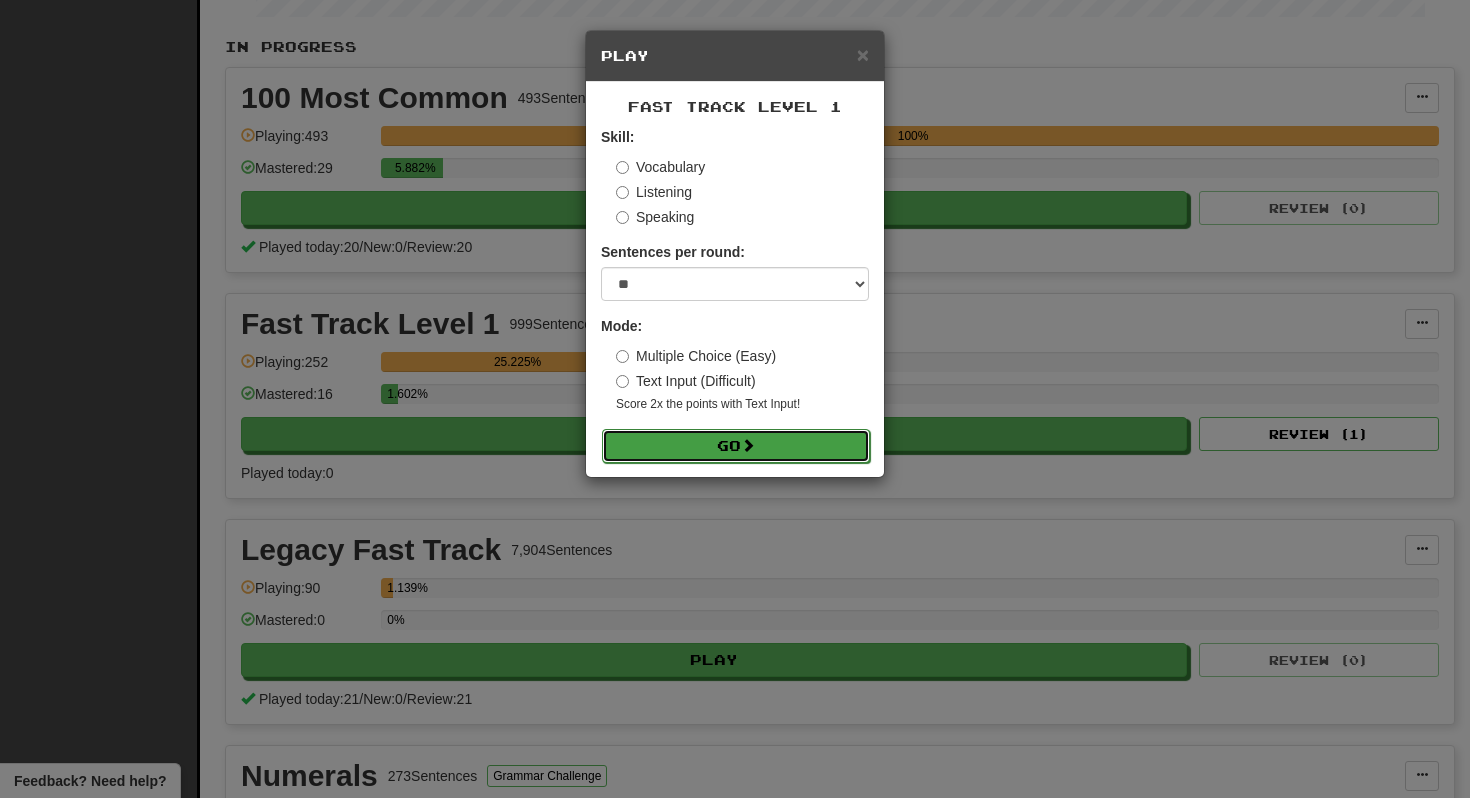 click on "Go" at bounding box center [736, 446] 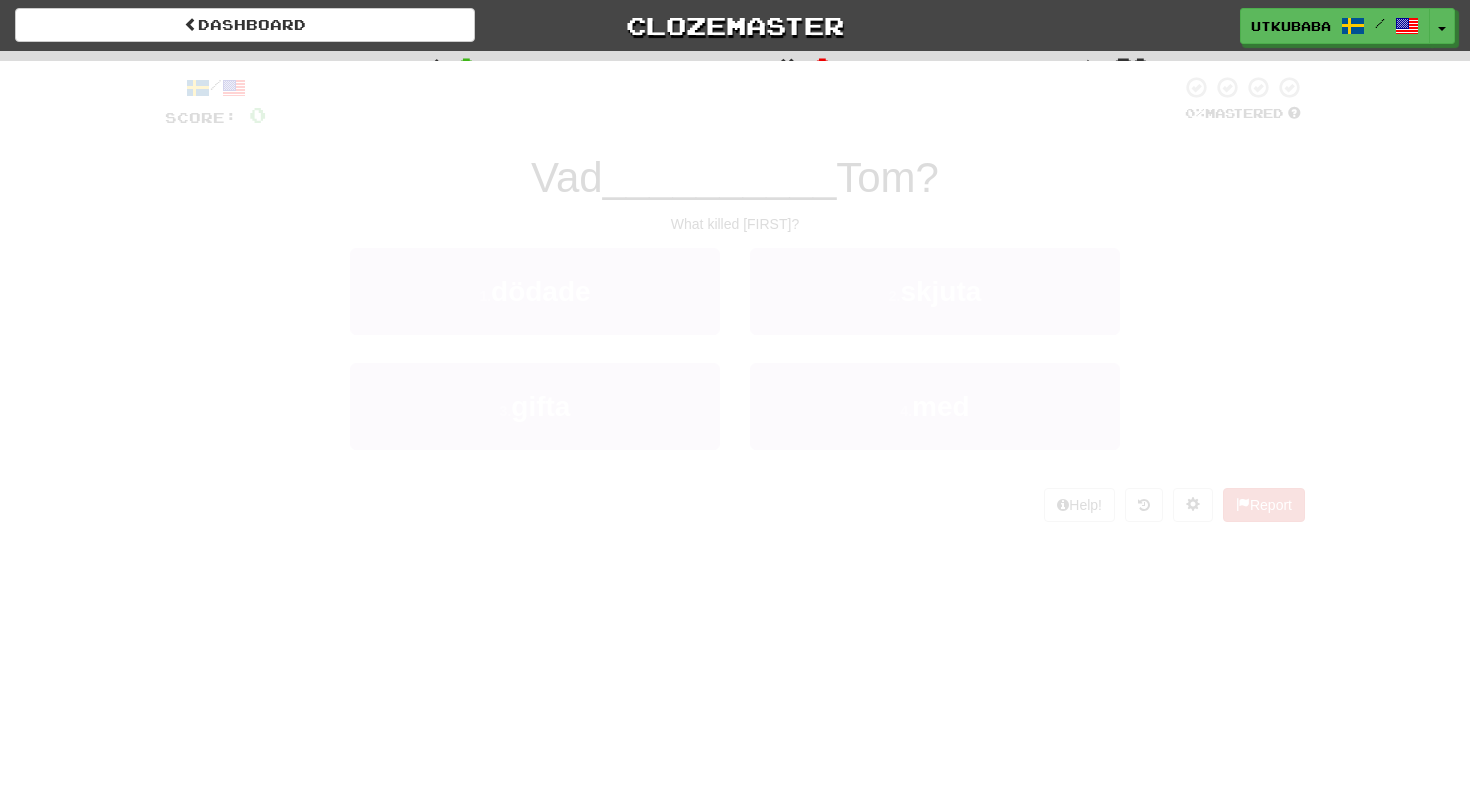 scroll, scrollTop: 0, scrollLeft: 0, axis: both 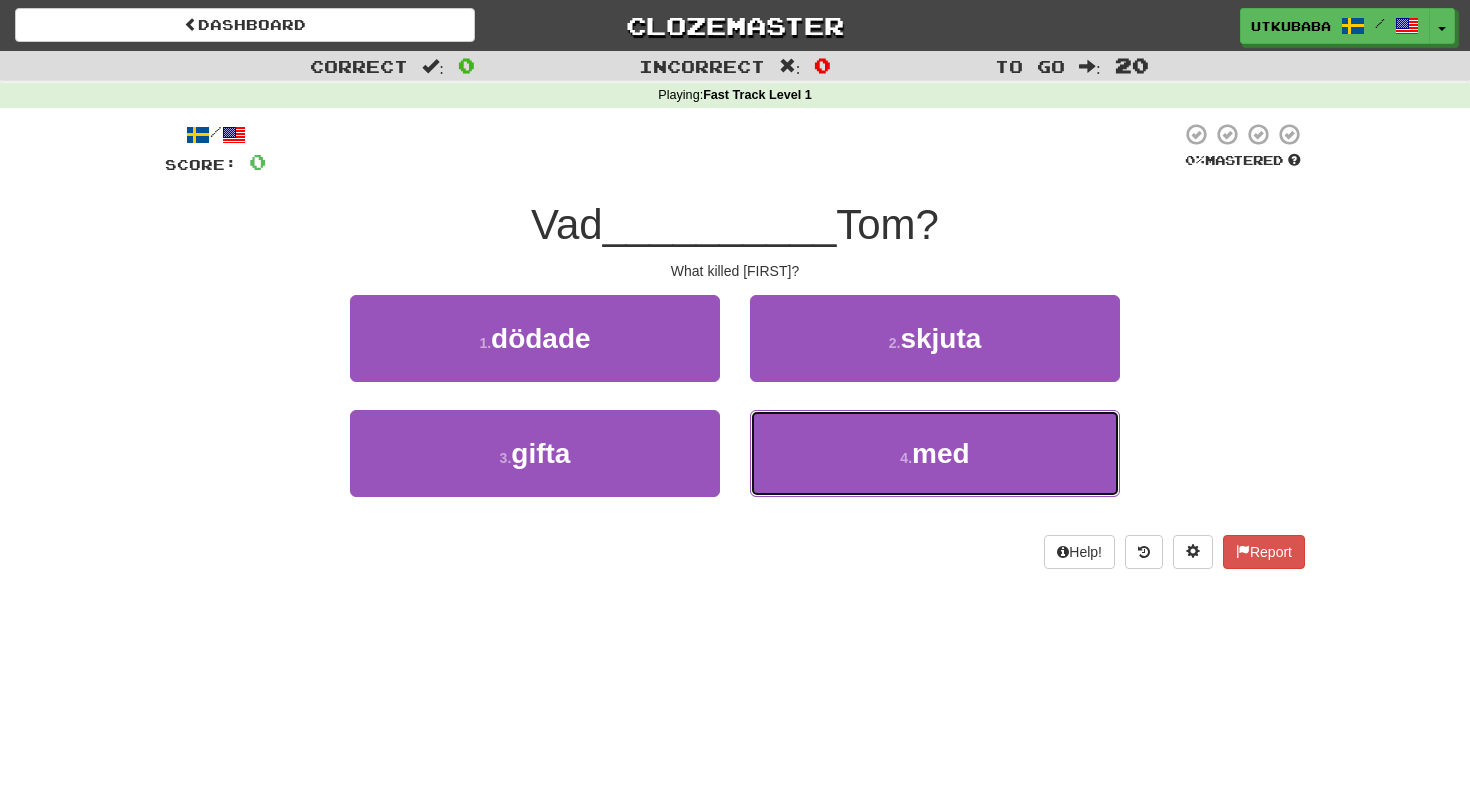 click on "4 .  med" at bounding box center [935, 453] 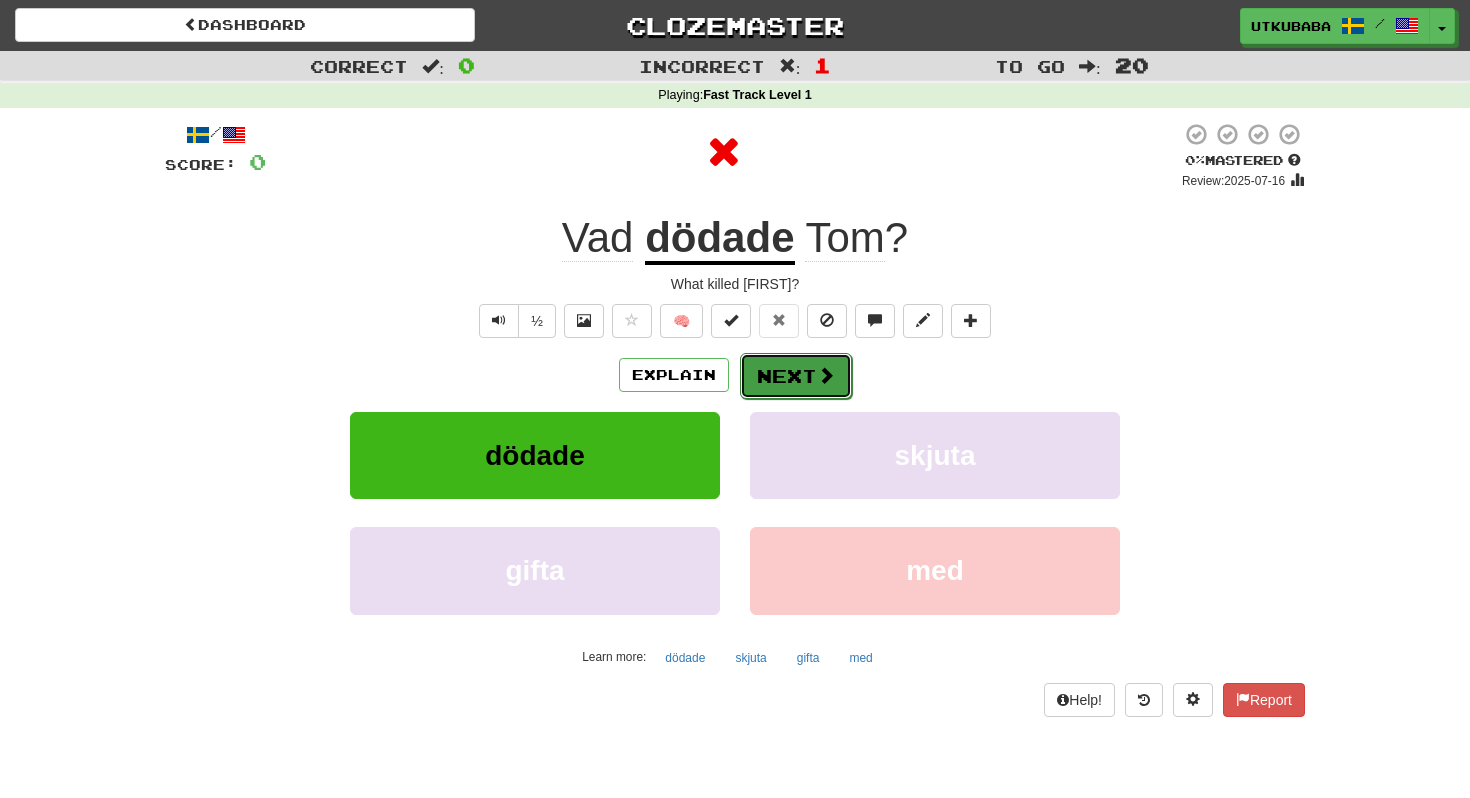 click on "Next" at bounding box center (796, 376) 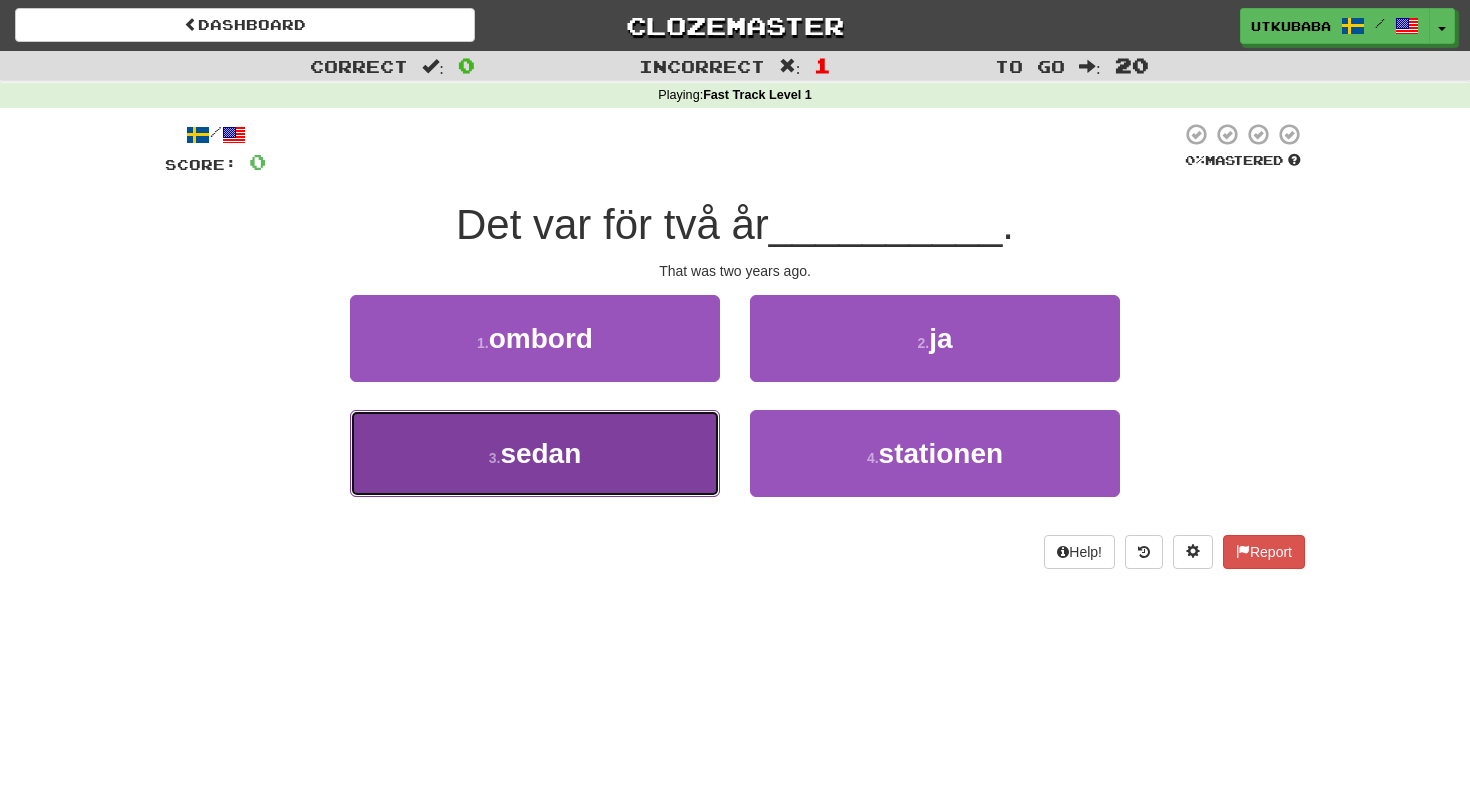 click on "3 .  sedan" at bounding box center (535, 453) 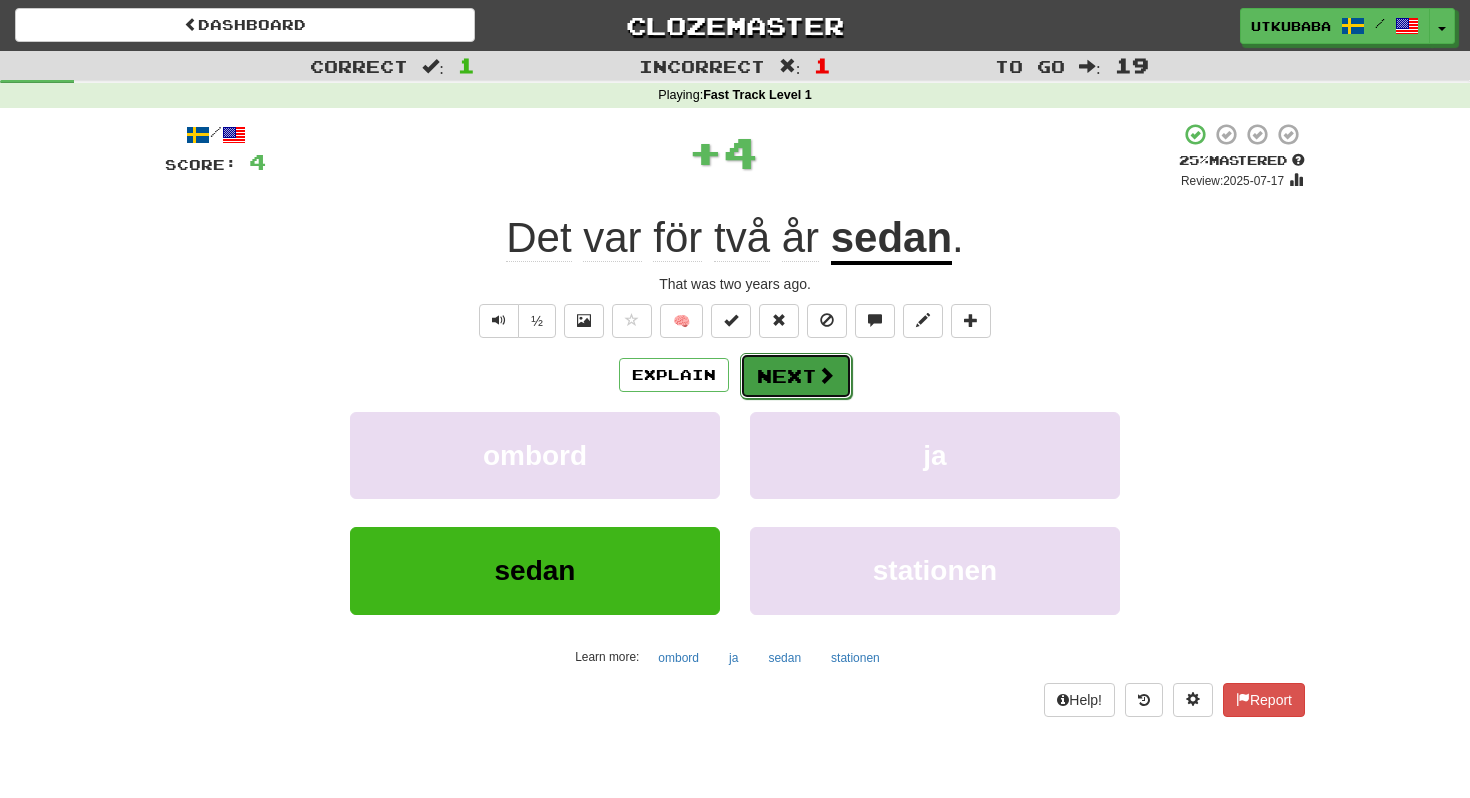 click on "Next" at bounding box center [796, 376] 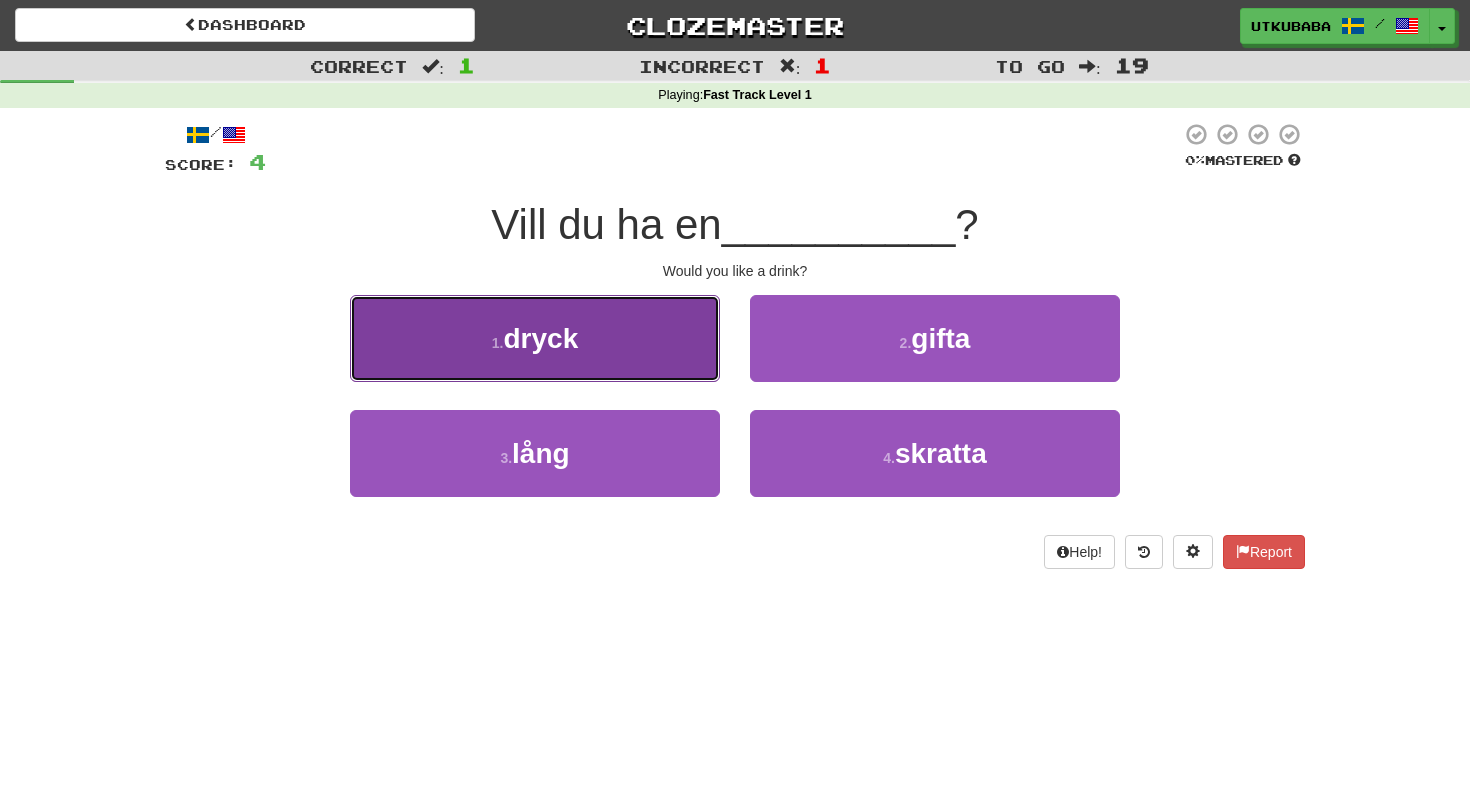 click on "1 .  dryck" at bounding box center [535, 338] 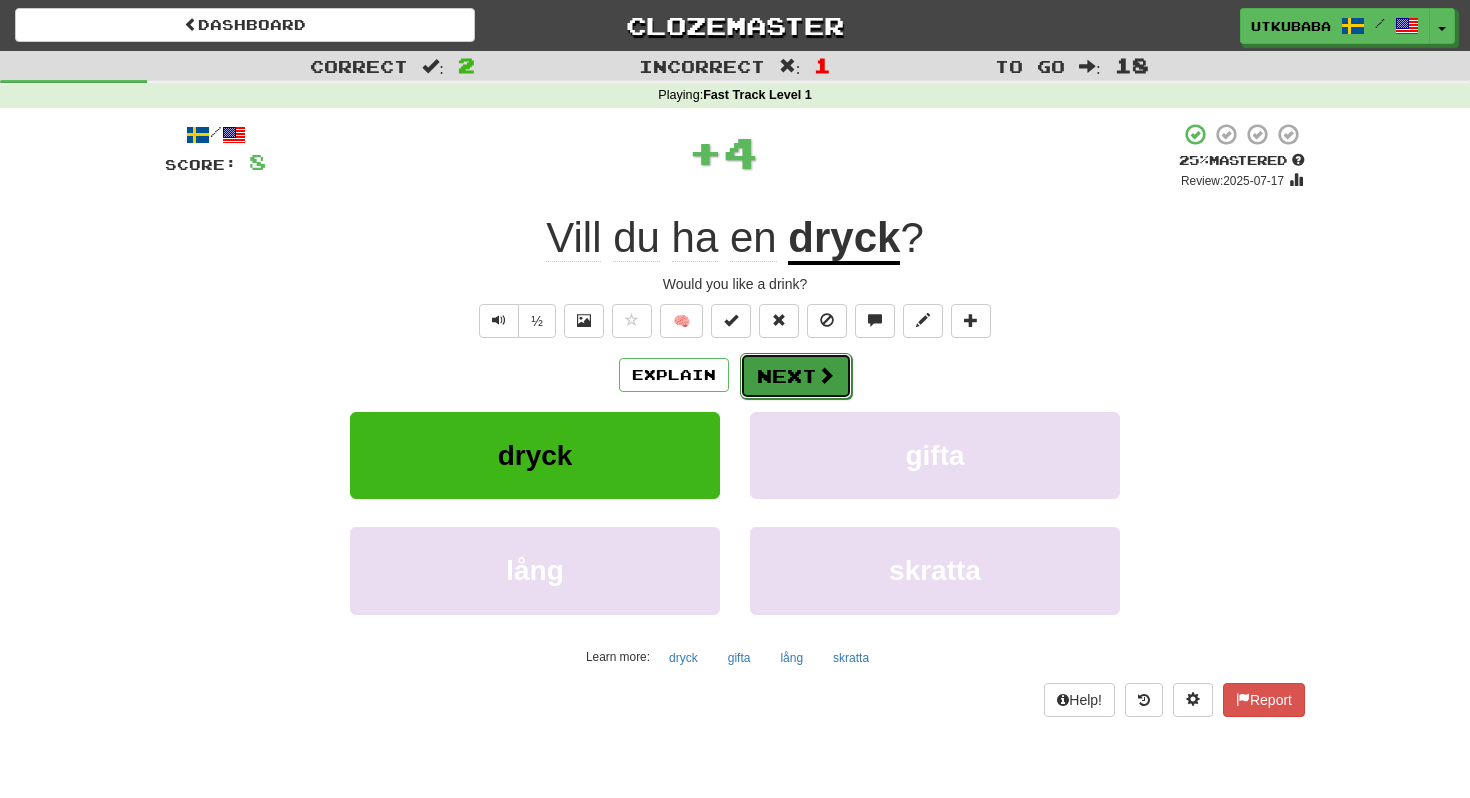 click at bounding box center [826, 375] 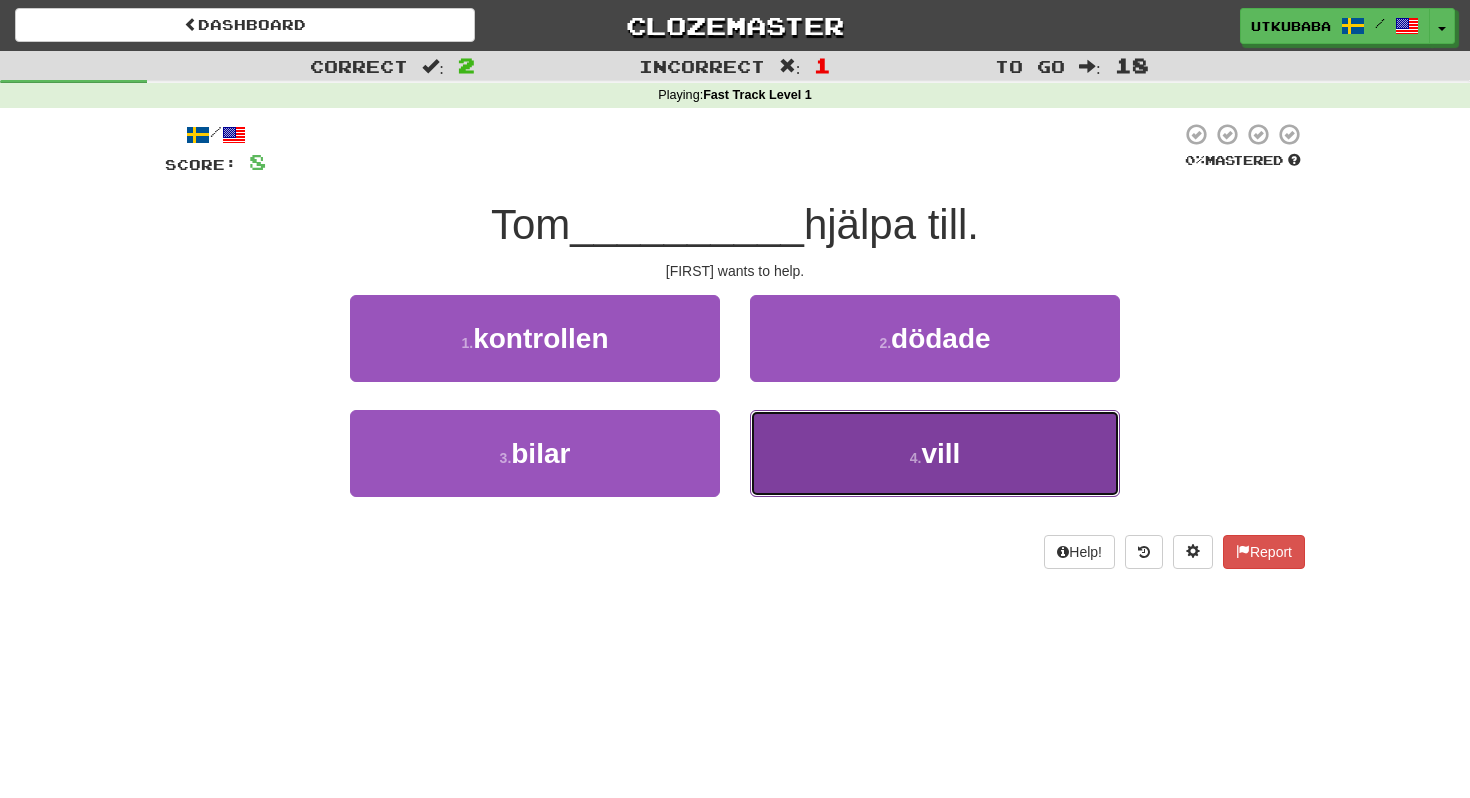 click on "4 .  vill" at bounding box center (935, 453) 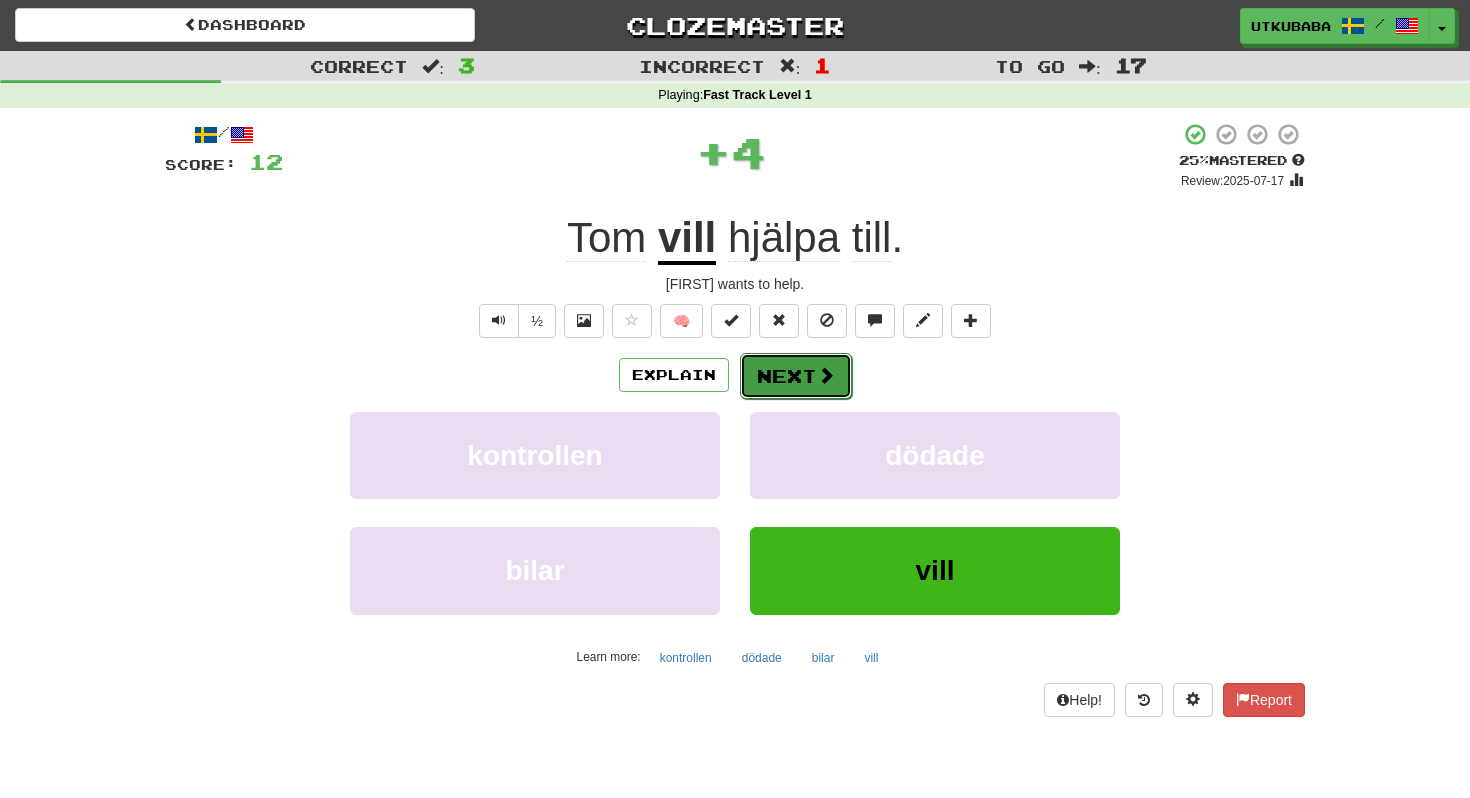 click on "Next" at bounding box center (796, 376) 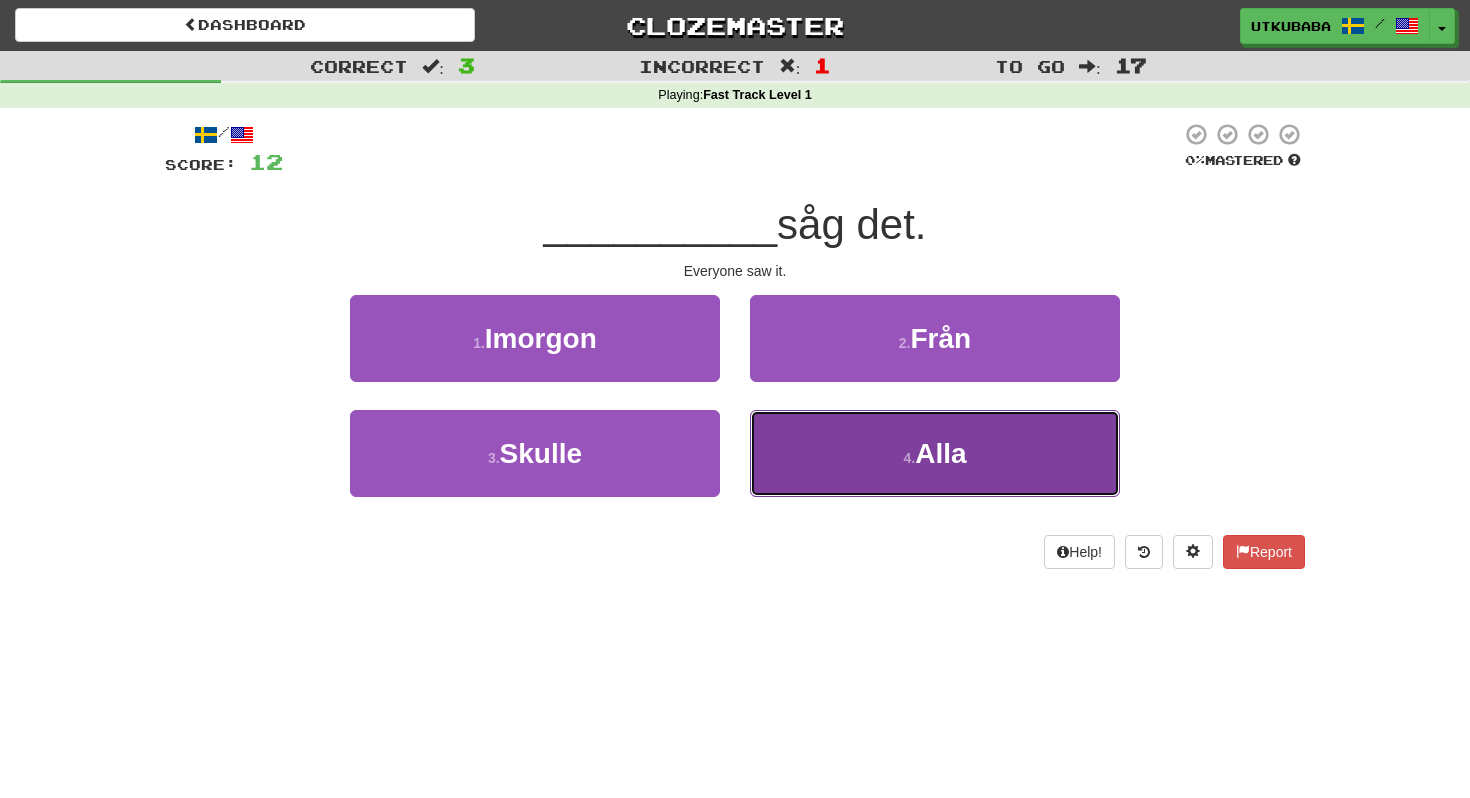click on "4 .  Alla" at bounding box center [935, 453] 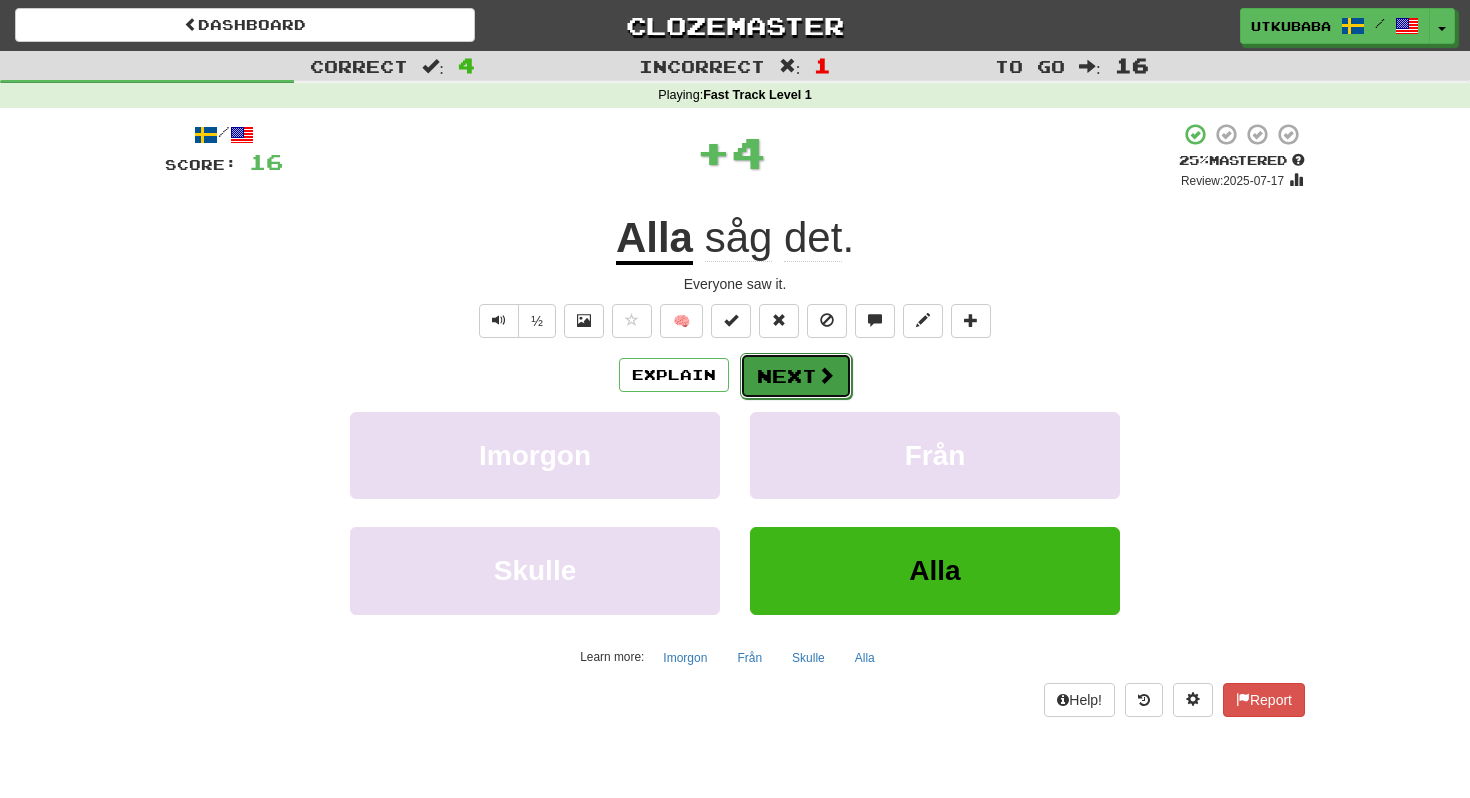 click on "Next" at bounding box center [796, 376] 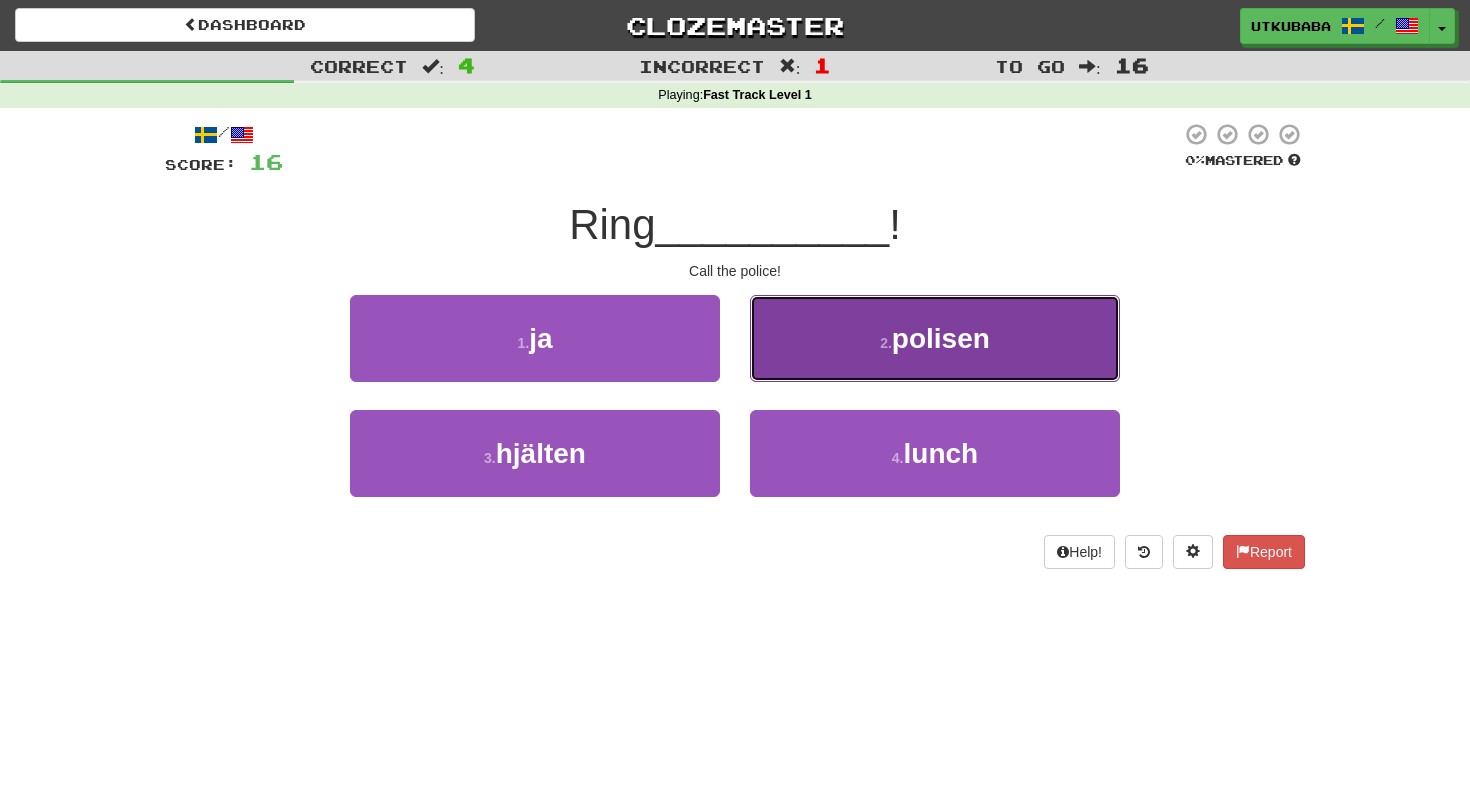 click on "2 .  polisen" at bounding box center (935, 338) 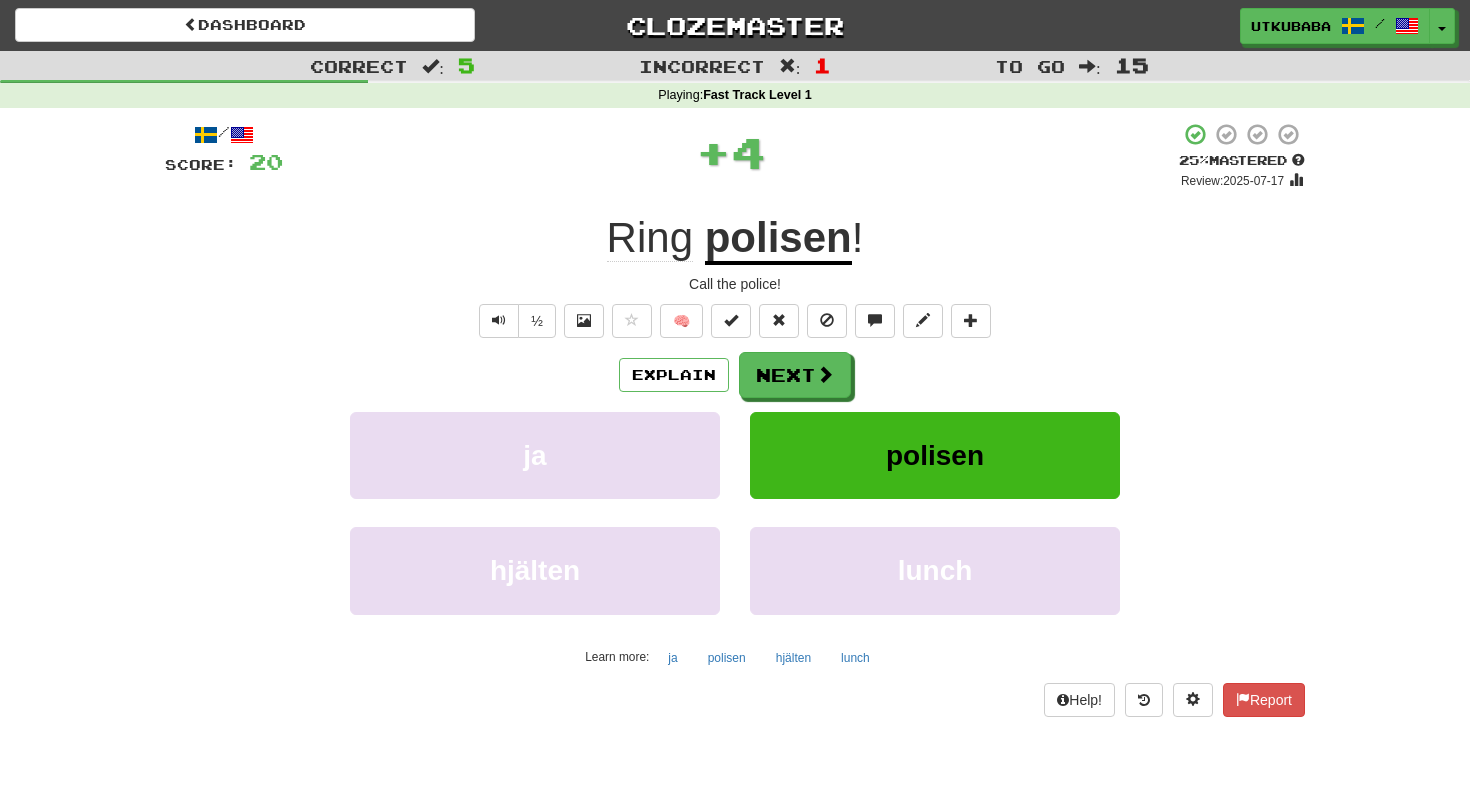 click on "/  Score:   20 + 4 25 %  Mastered Review:  2025-07-17 Ring   polisen ! Call the police! ½ 🧠 Explain Next ja polisen hjälten lunch Learn more: ja polisen hjälten lunch  Help!  Report" at bounding box center (735, 419) 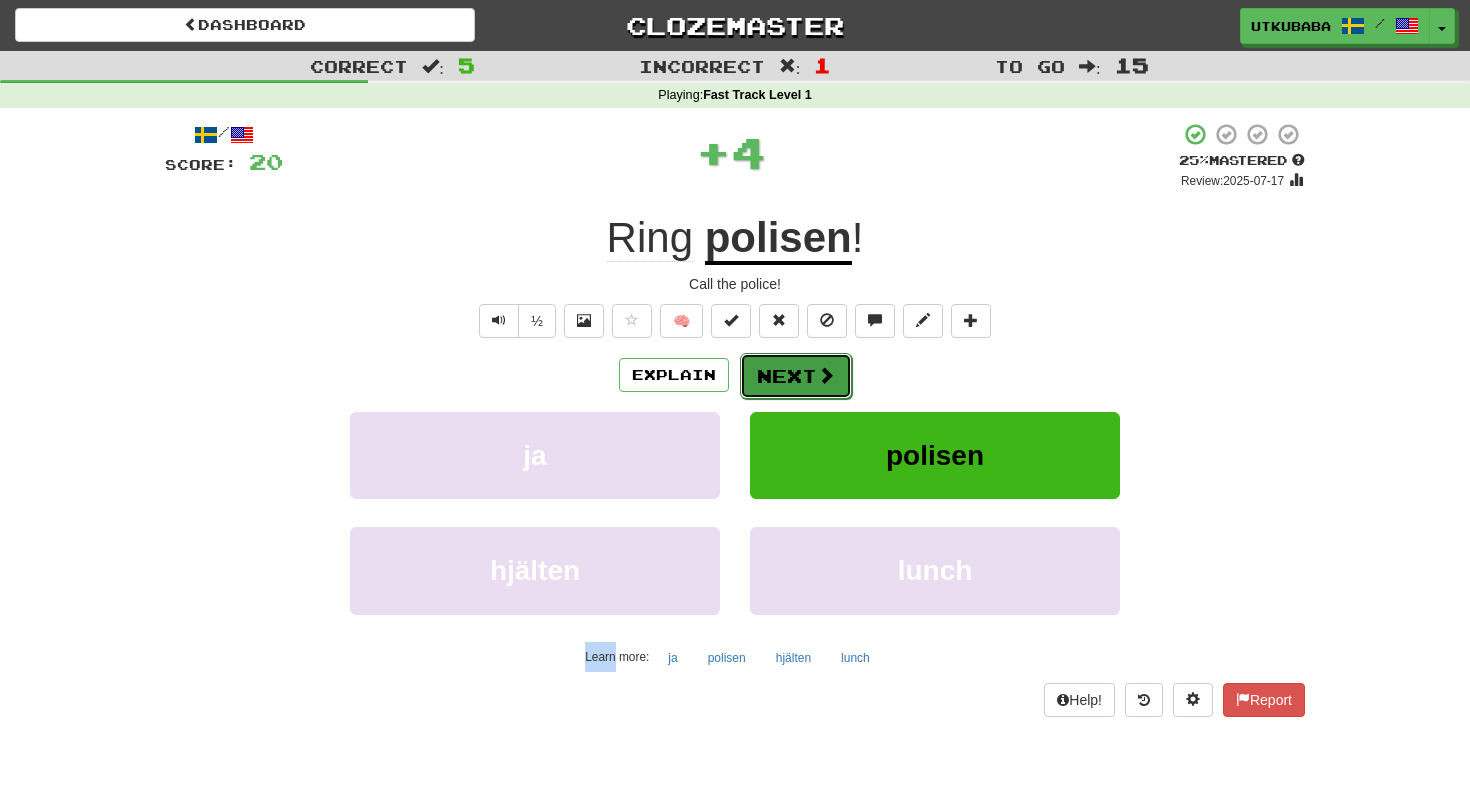 click at bounding box center (826, 375) 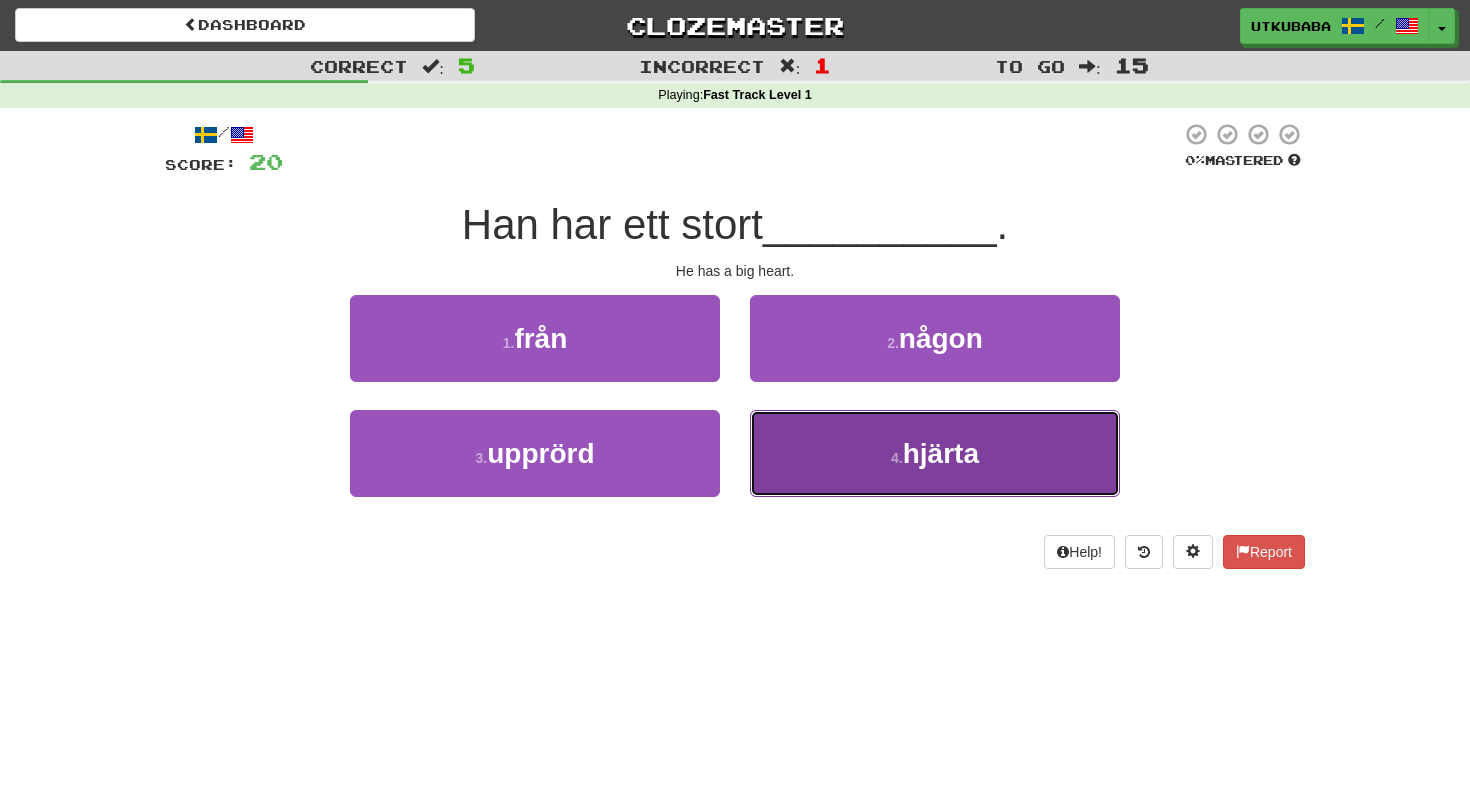 click on "4 .  hjärta" at bounding box center (935, 453) 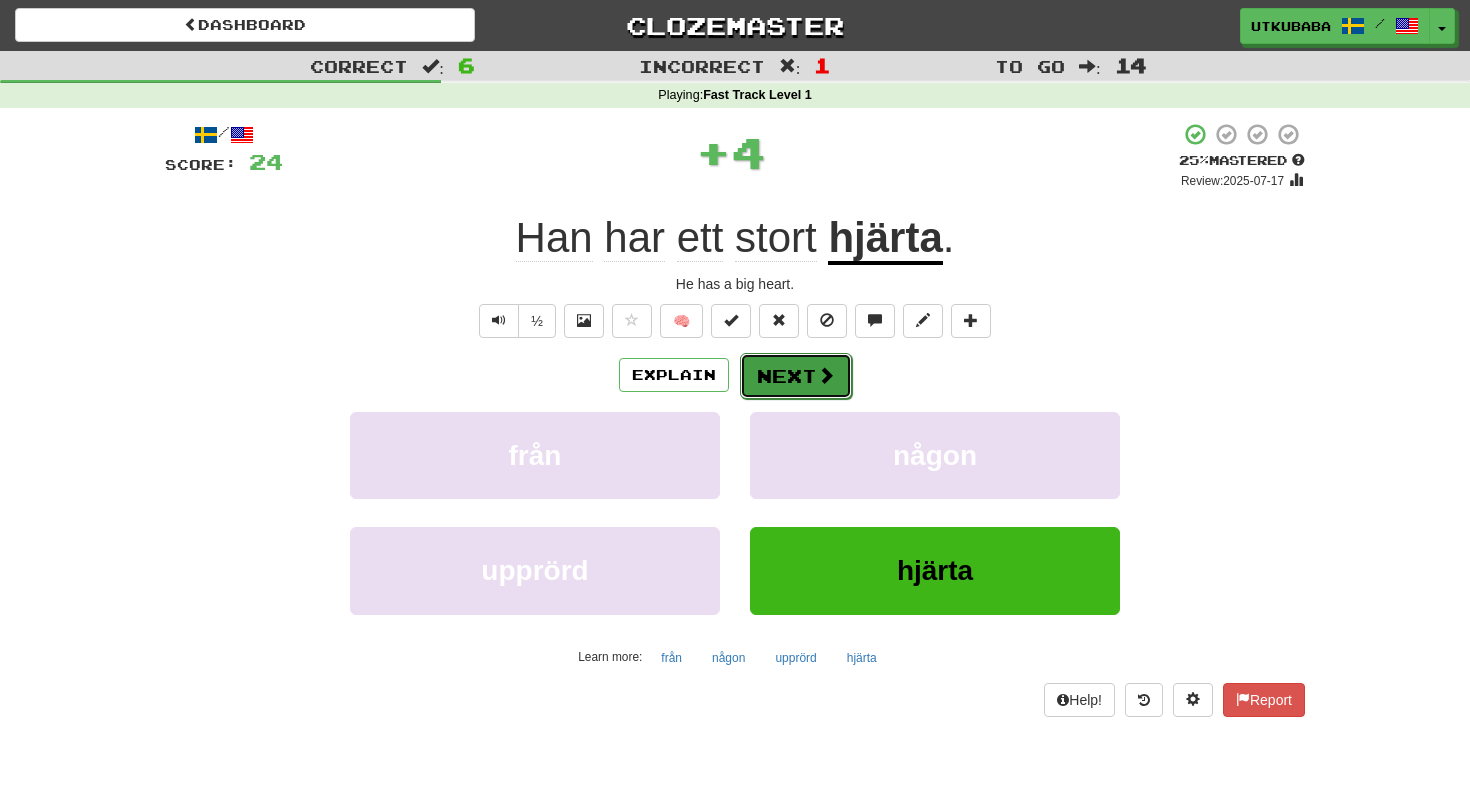 click at bounding box center (826, 375) 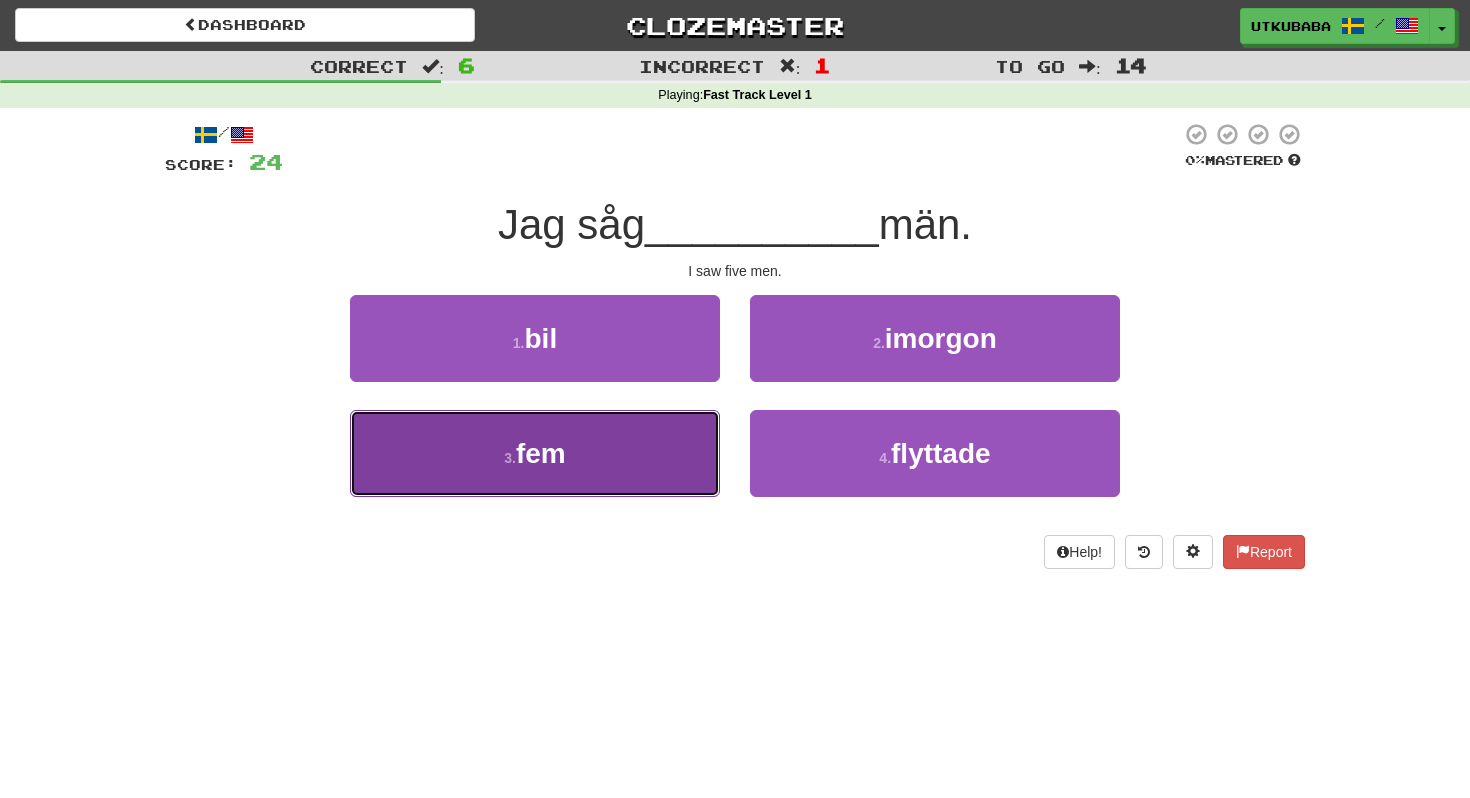 click on "3 .  fem" at bounding box center [535, 453] 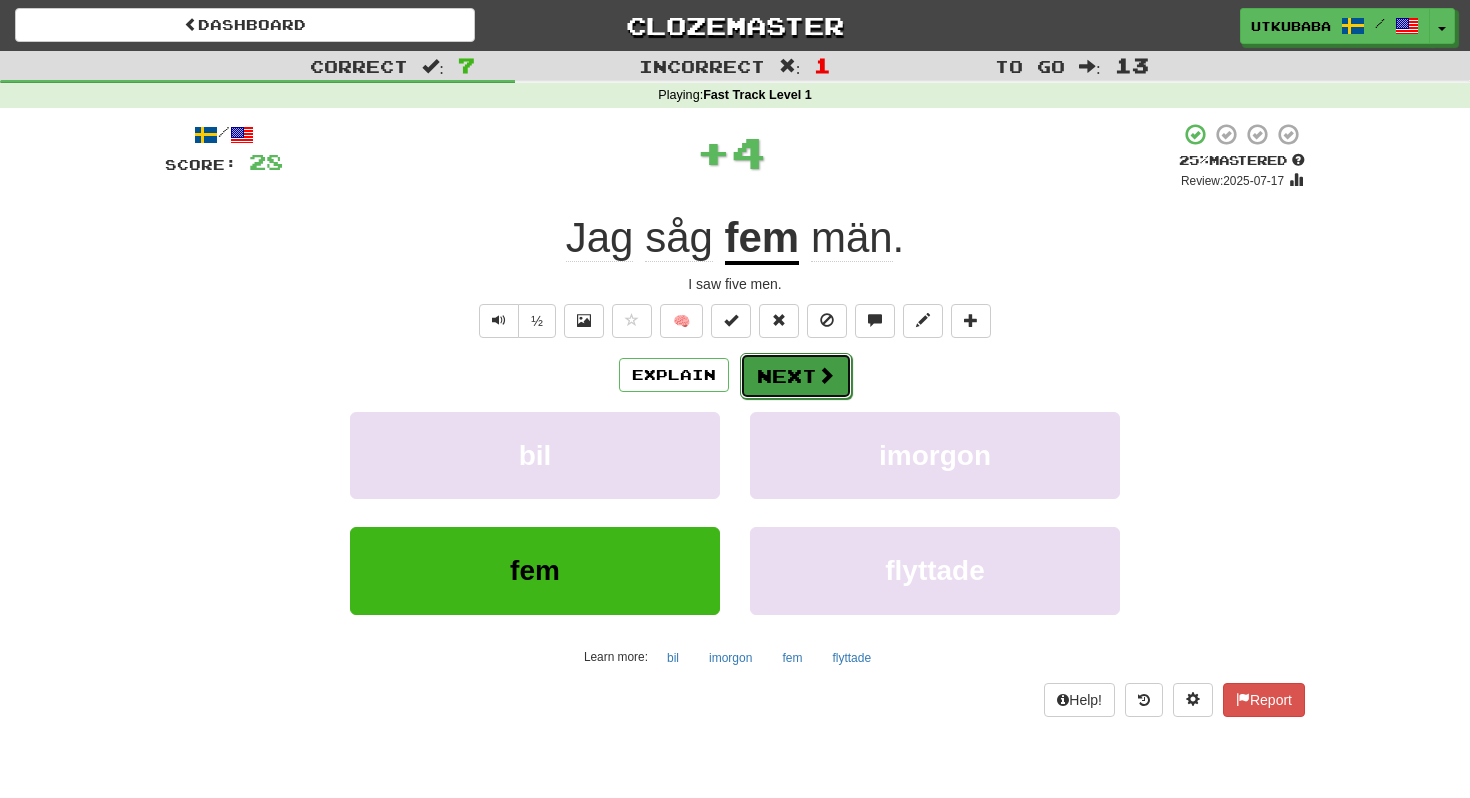 click on "Next" at bounding box center [796, 376] 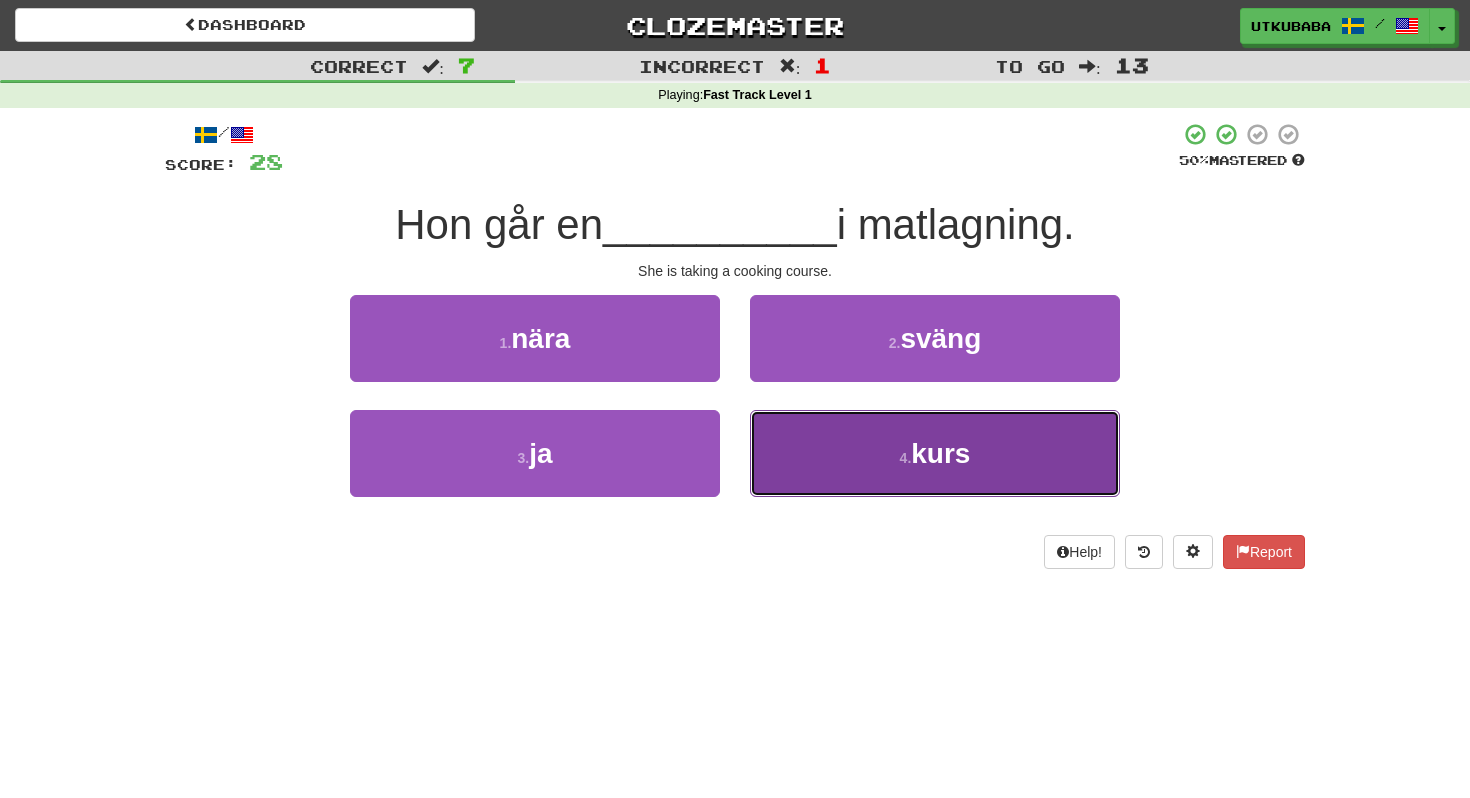click on "4 .  kurs" at bounding box center [935, 453] 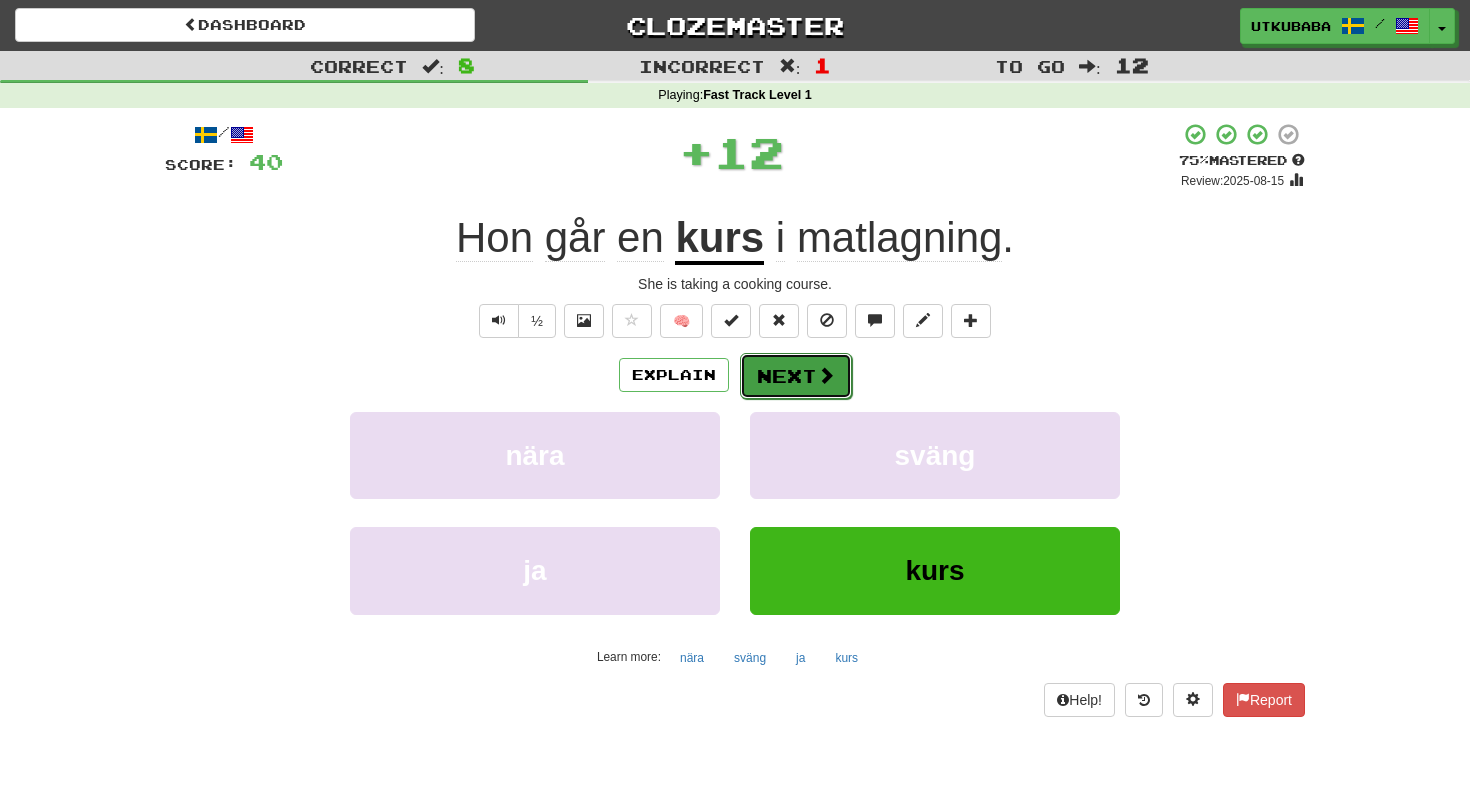 click on "Next" at bounding box center (796, 376) 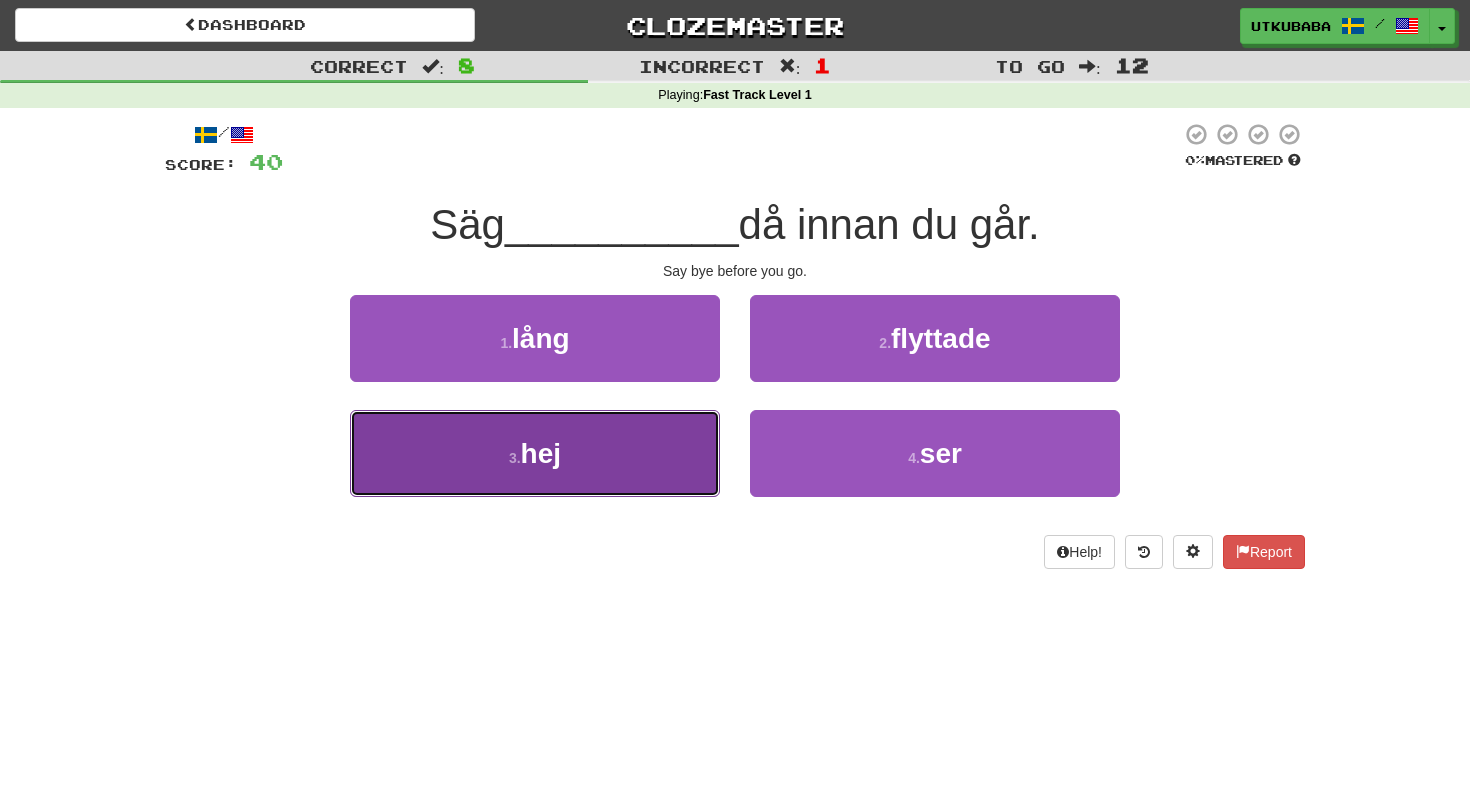 click on "3 .  hej" at bounding box center [535, 453] 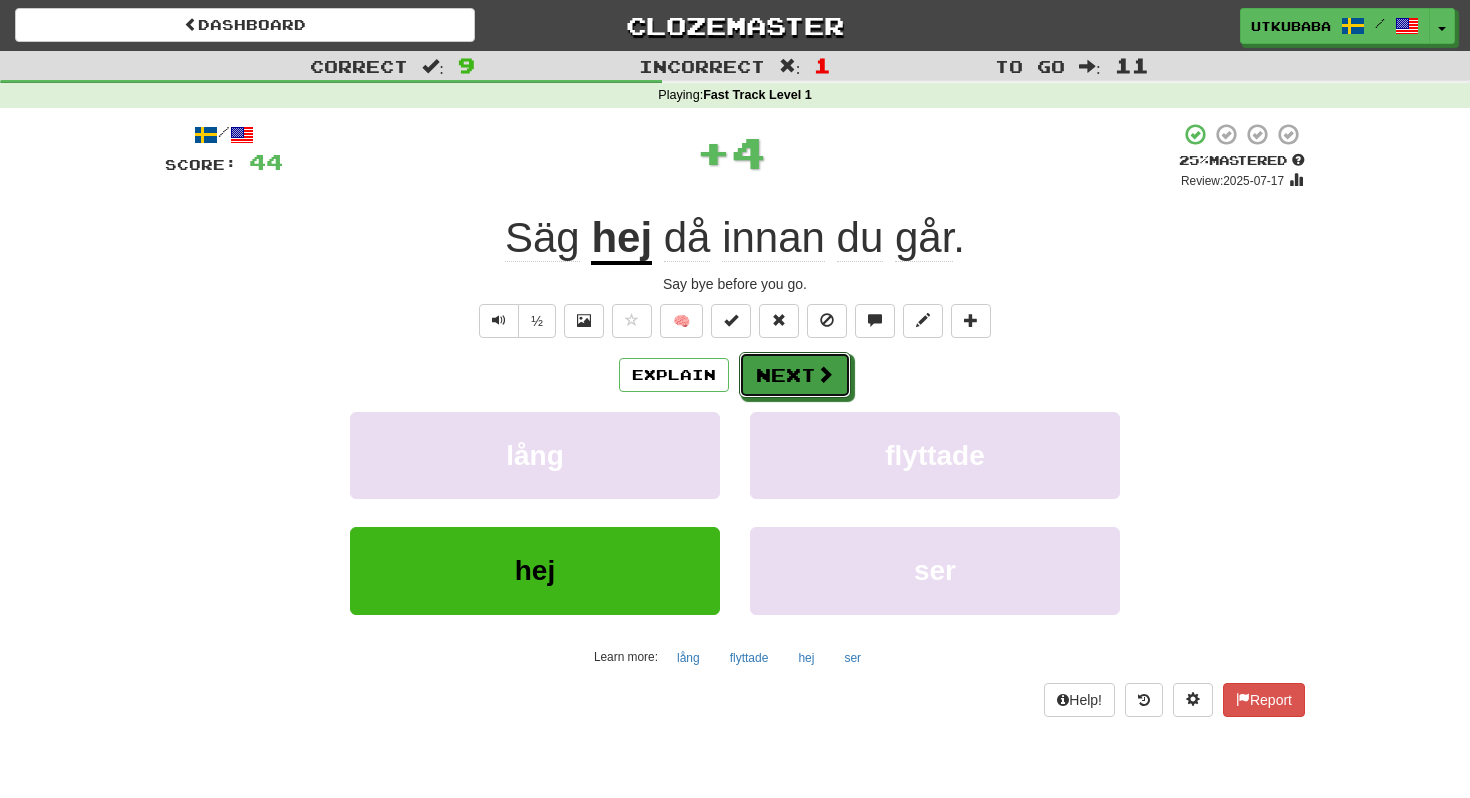 click on "Next" at bounding box center (795, 375) 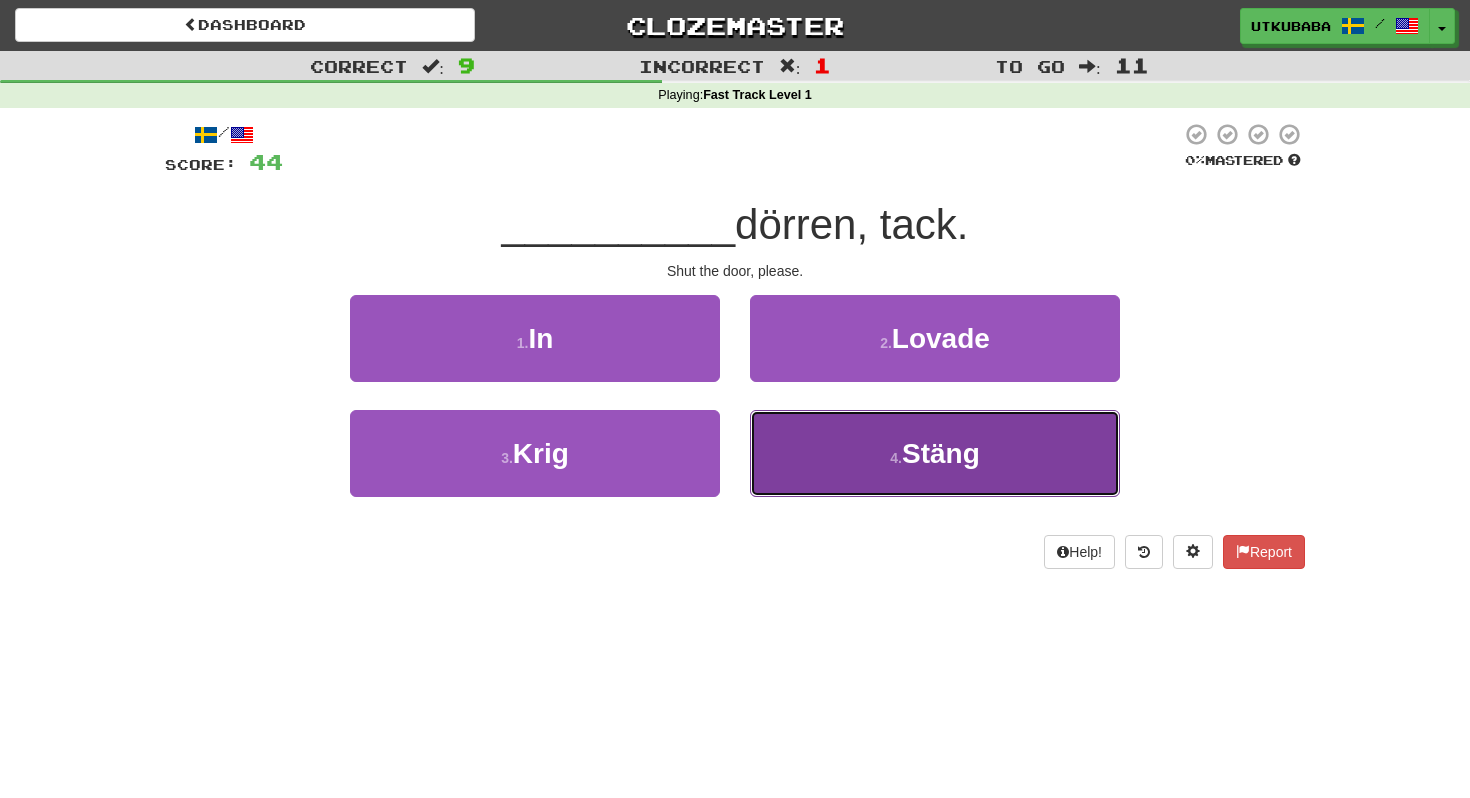 click on "4 .  Stäng" at bounding box center (935, 453) 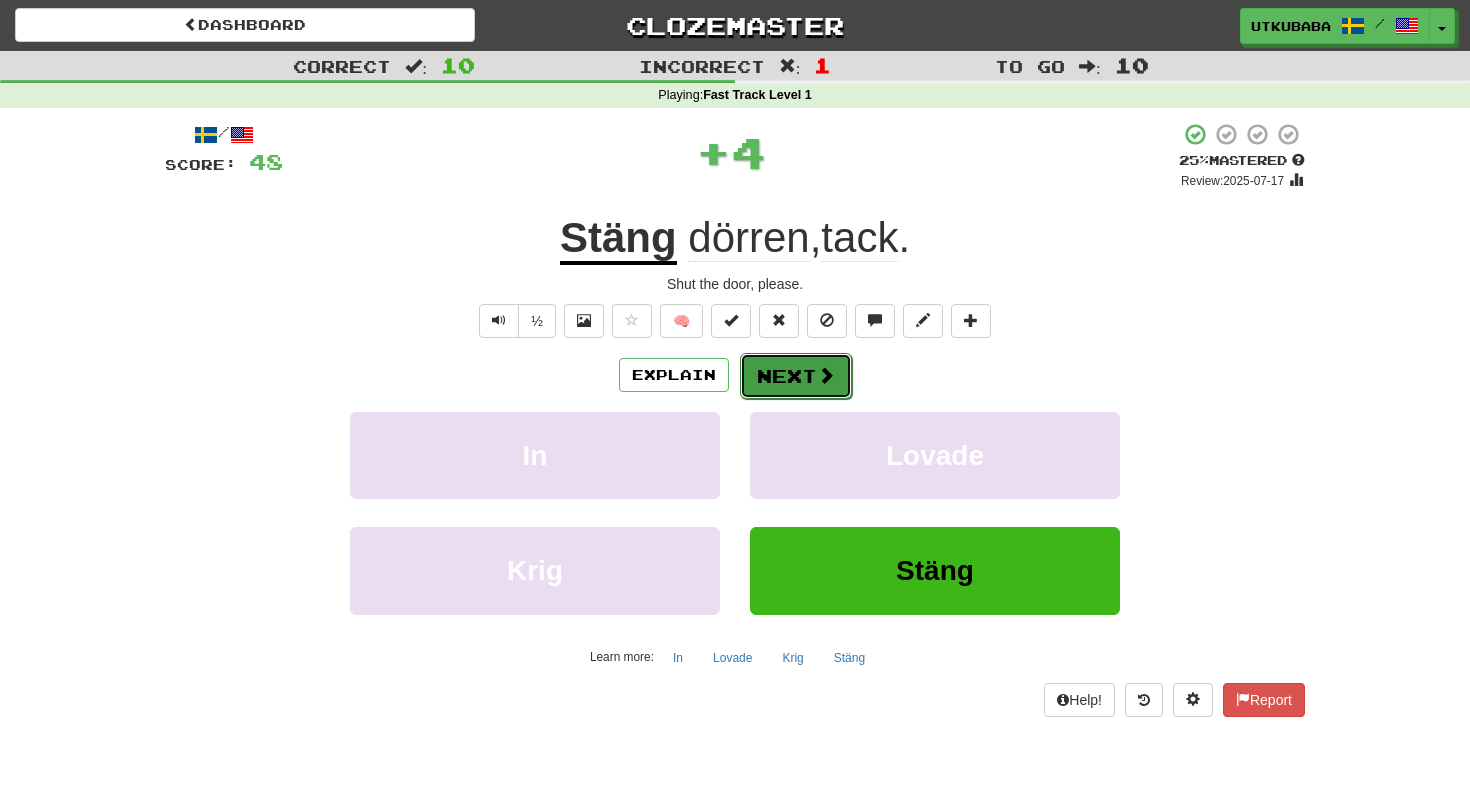 click on "Next" at bounding box center (796, 376) 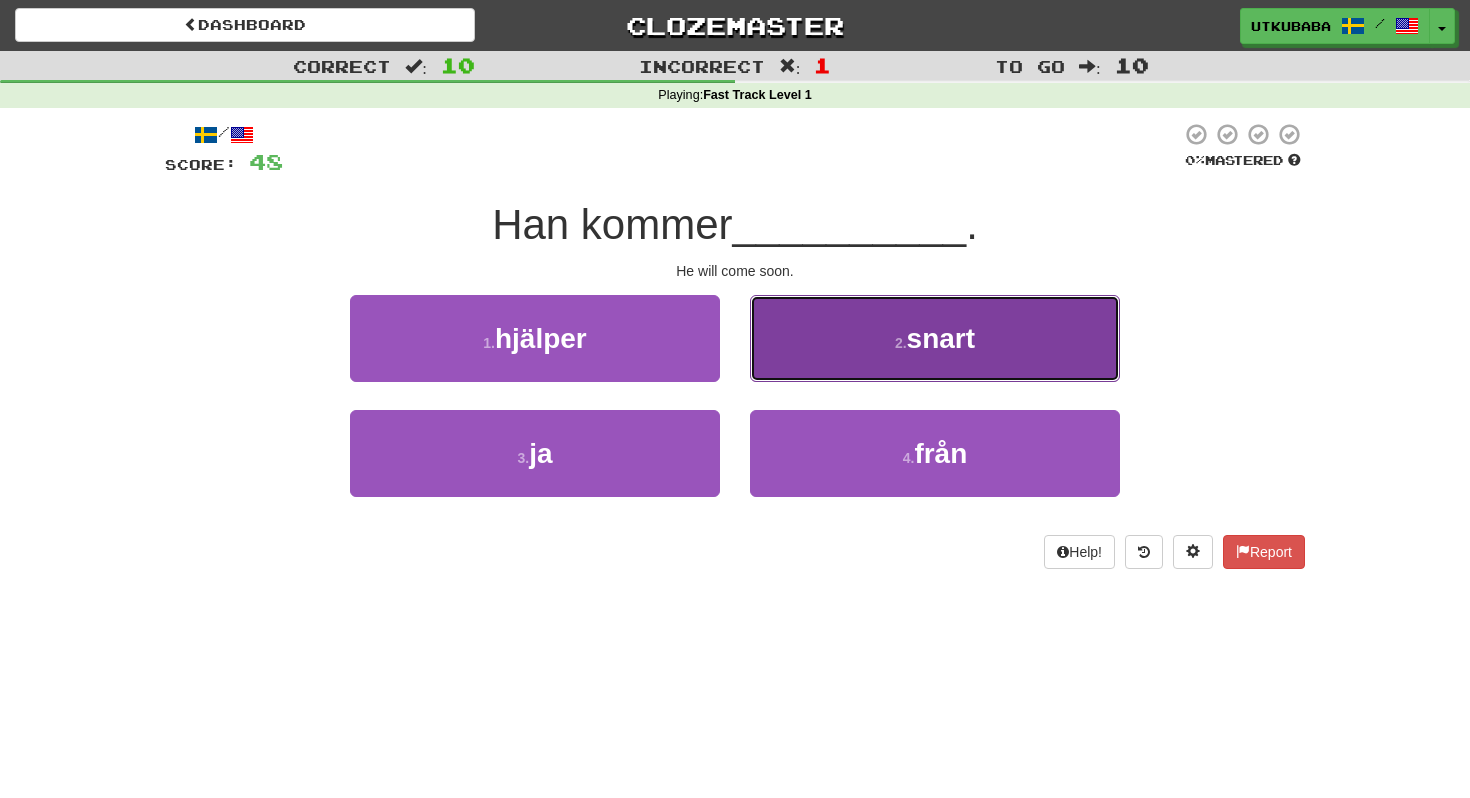 click on "2 .  snart" at bounding box center [935, 338] 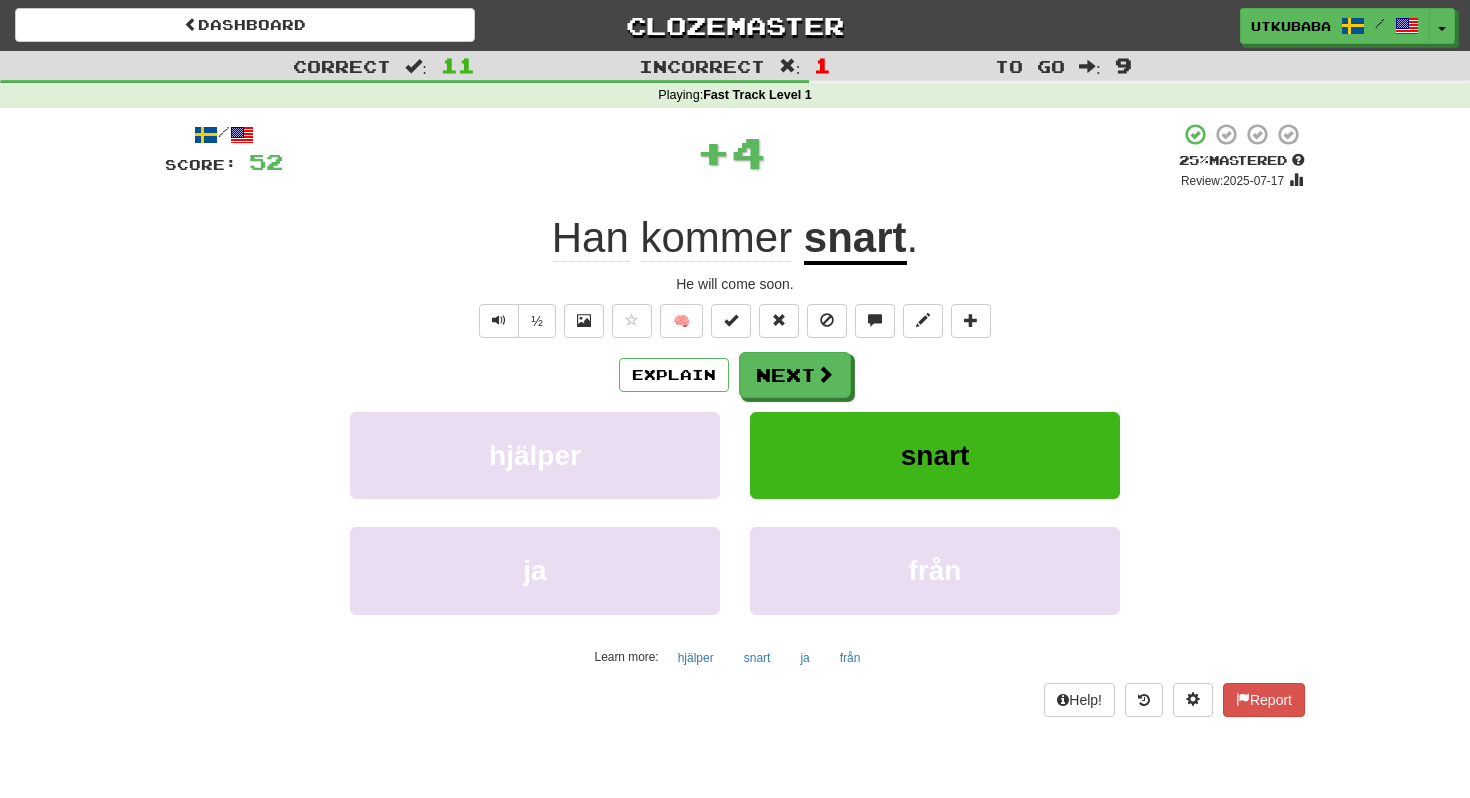 click on "Next" at bounding box center [795, 375] 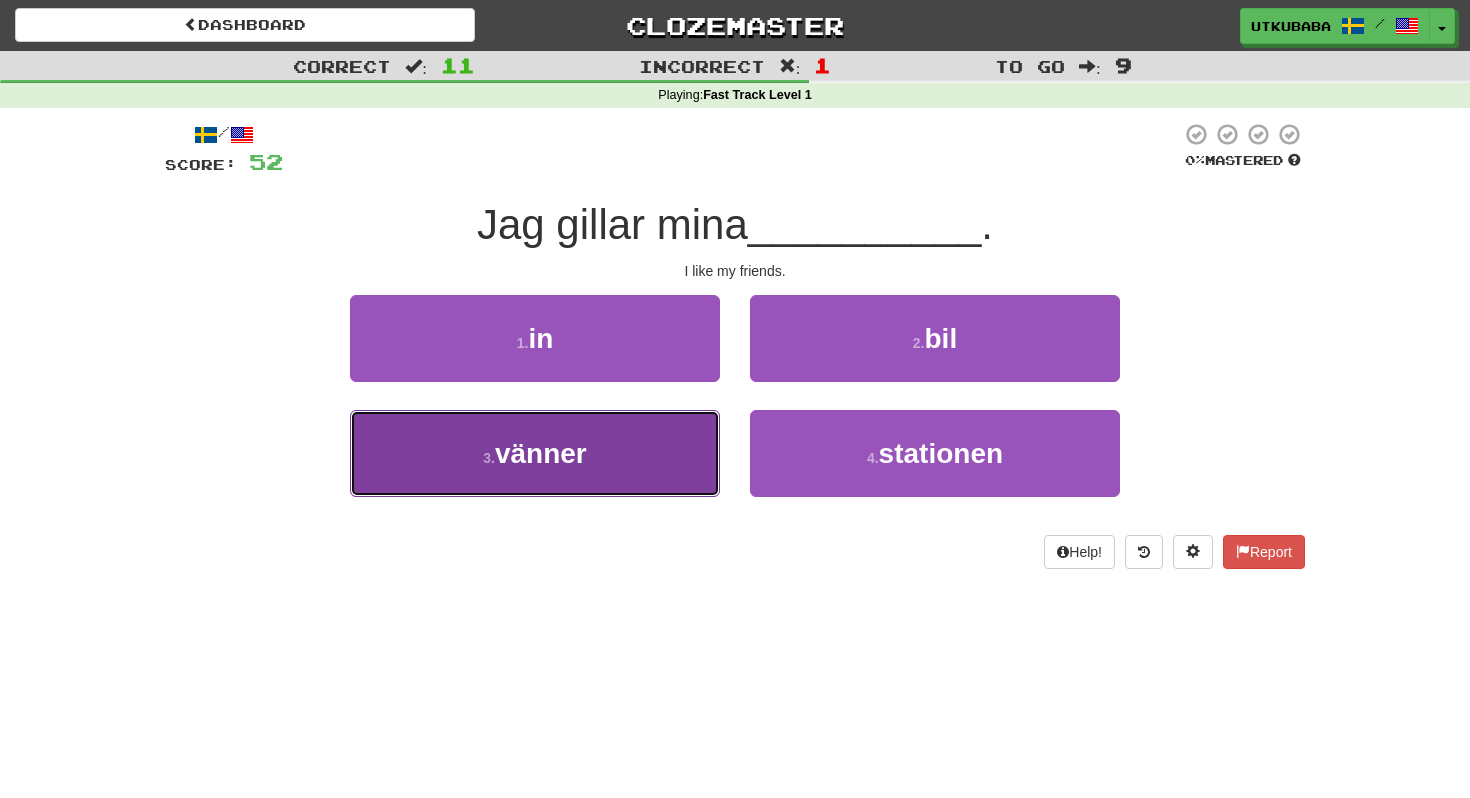 click on "3 .  vänner" at bounding box center [535, 453] 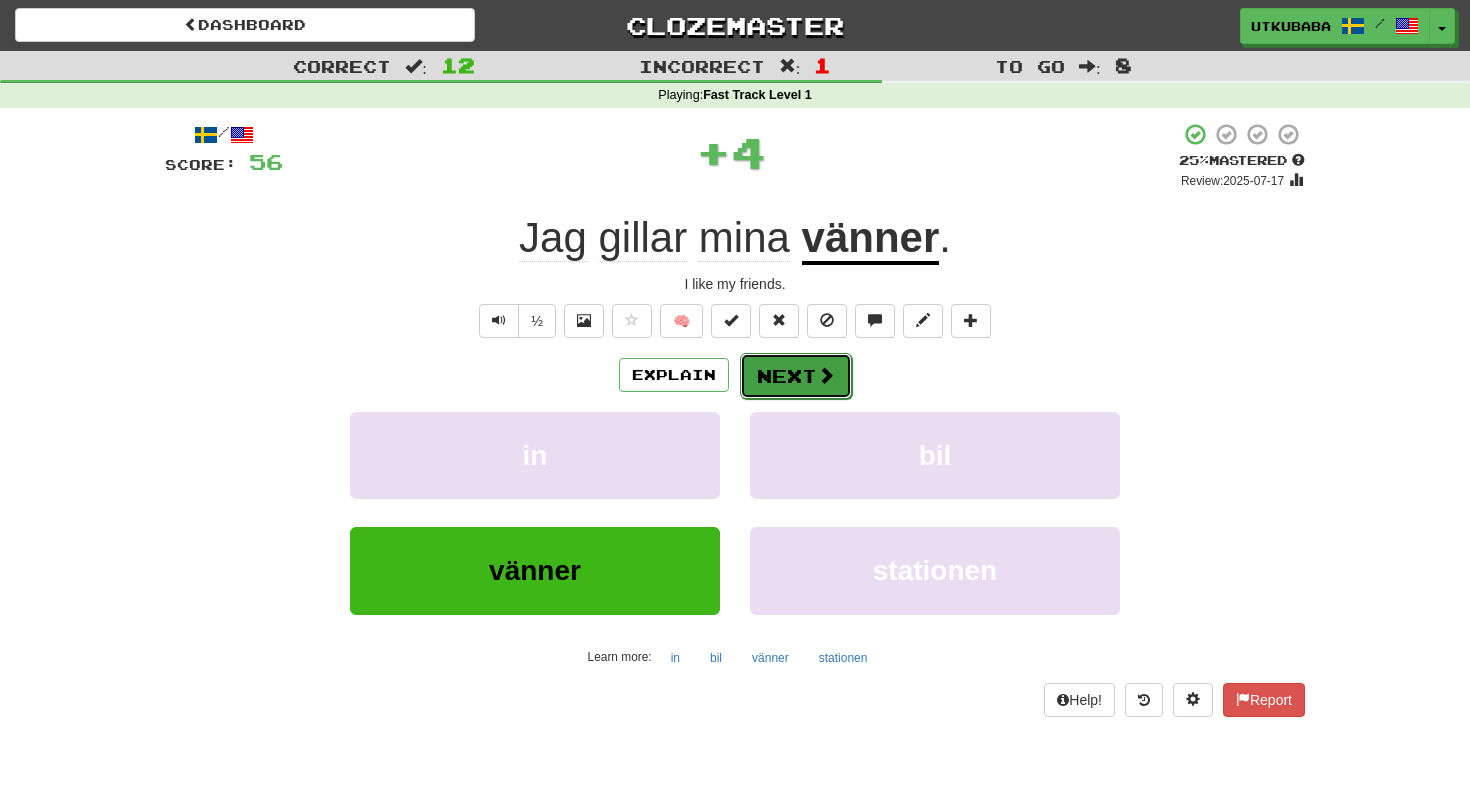 click on "Next" at bounding box center [796, 376] 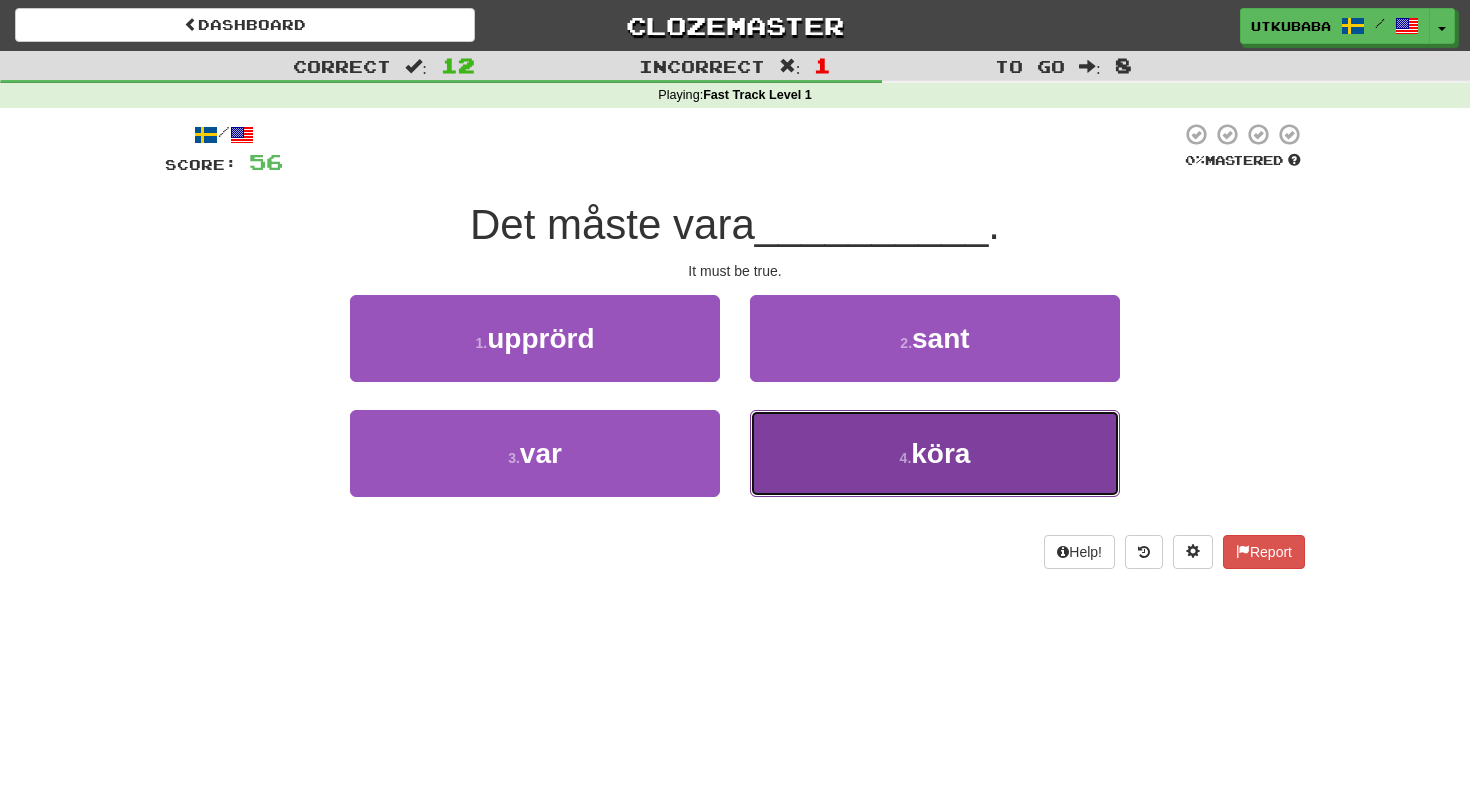 click on "4 .  köra" at bounding box center [935, 453] 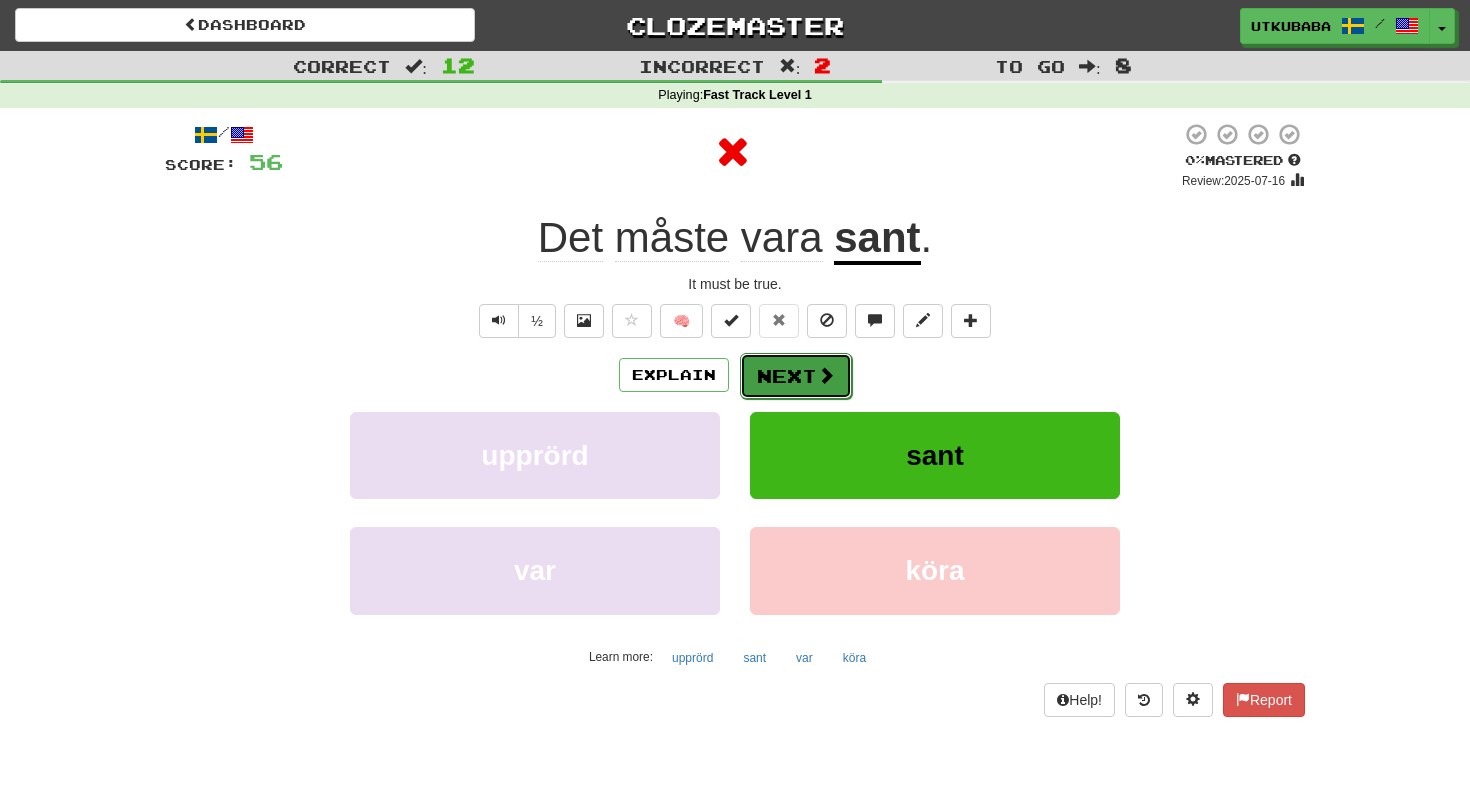 click on "Next" at bounding box center (796, 376) 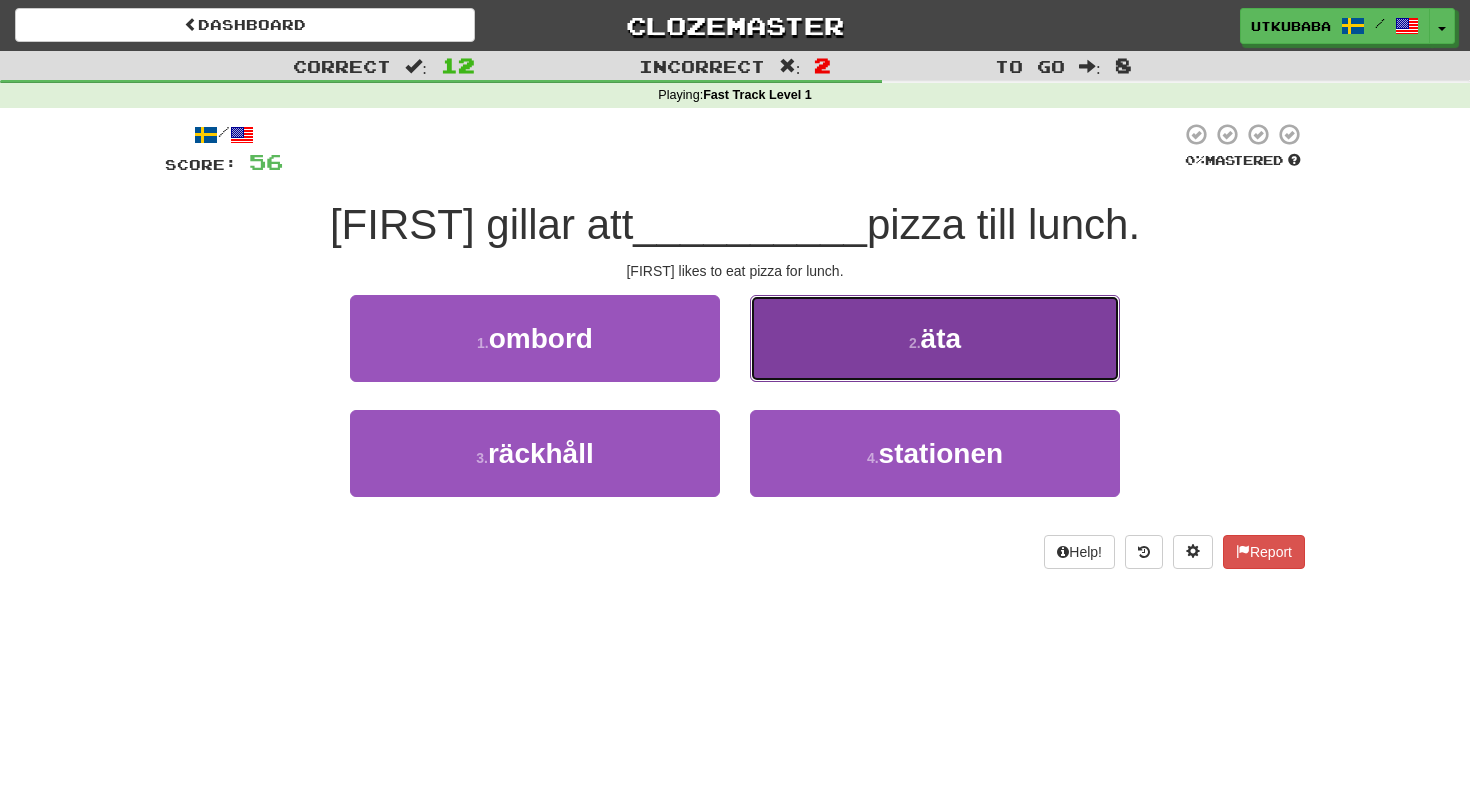 click on "2 .  äta" at bounding box center [935, 338] 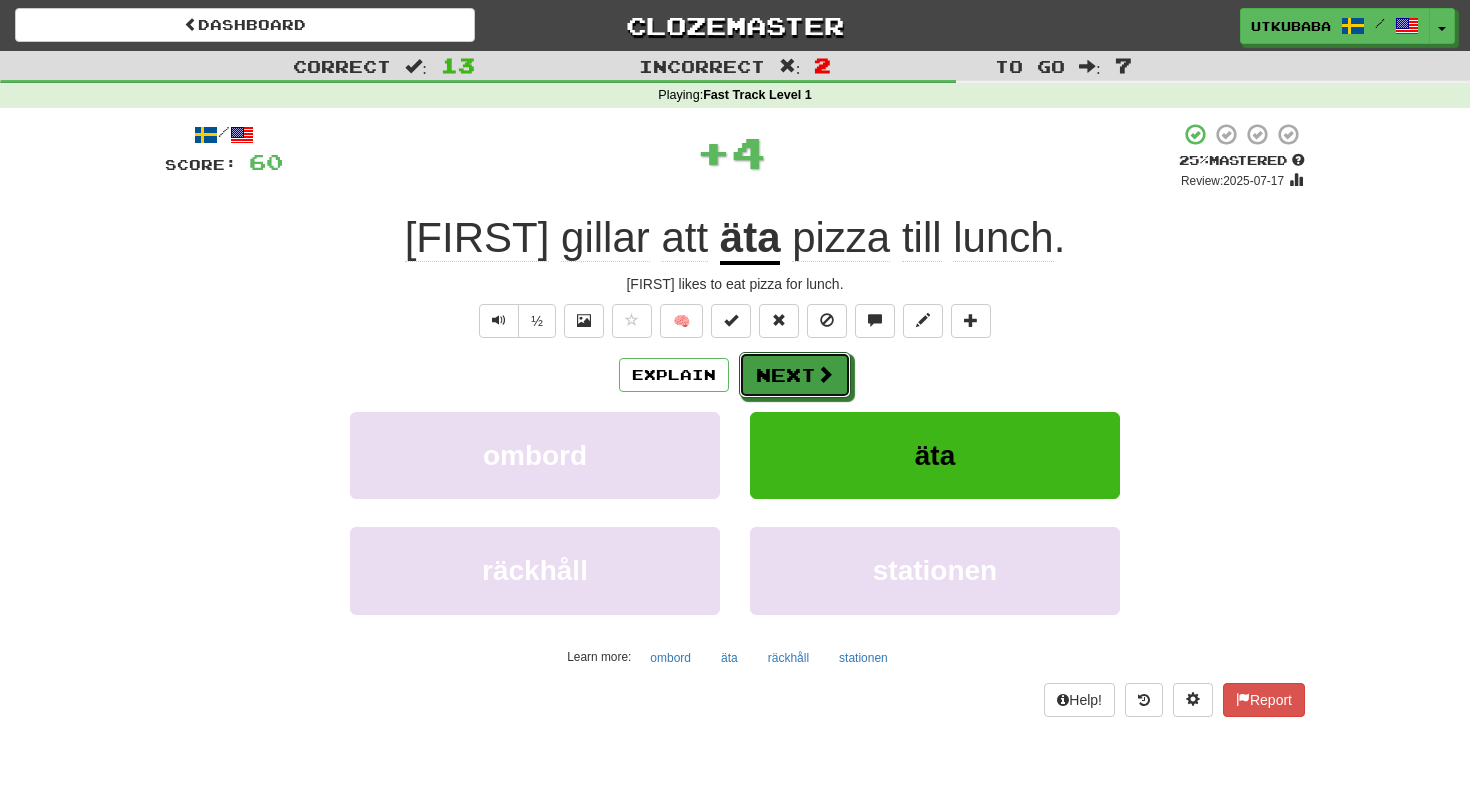 click on "Next" at bounding box center (795, 375) 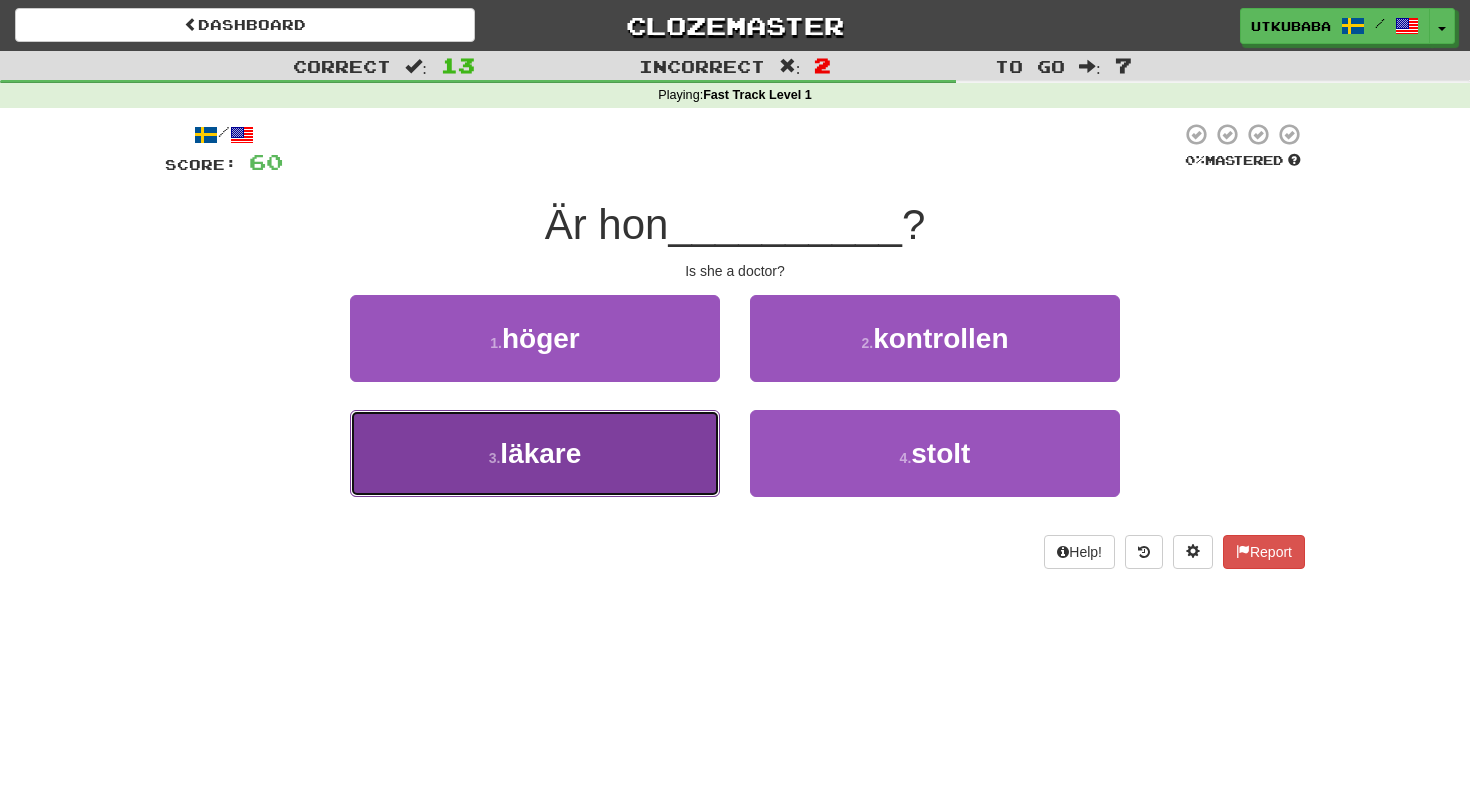 click on "3 .  läkare" at bounding box center (535, 453) 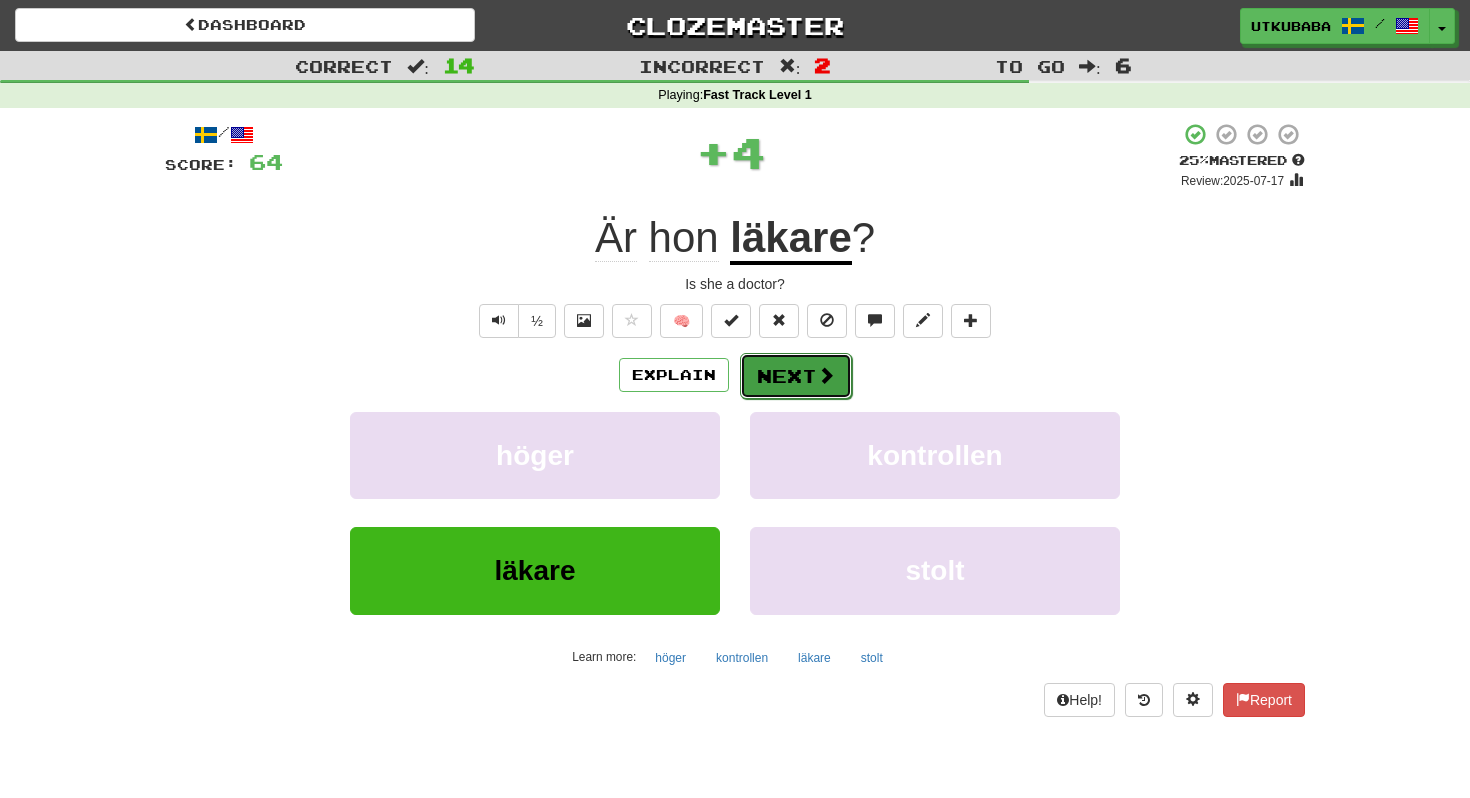 click at bounding box center (826, 375) 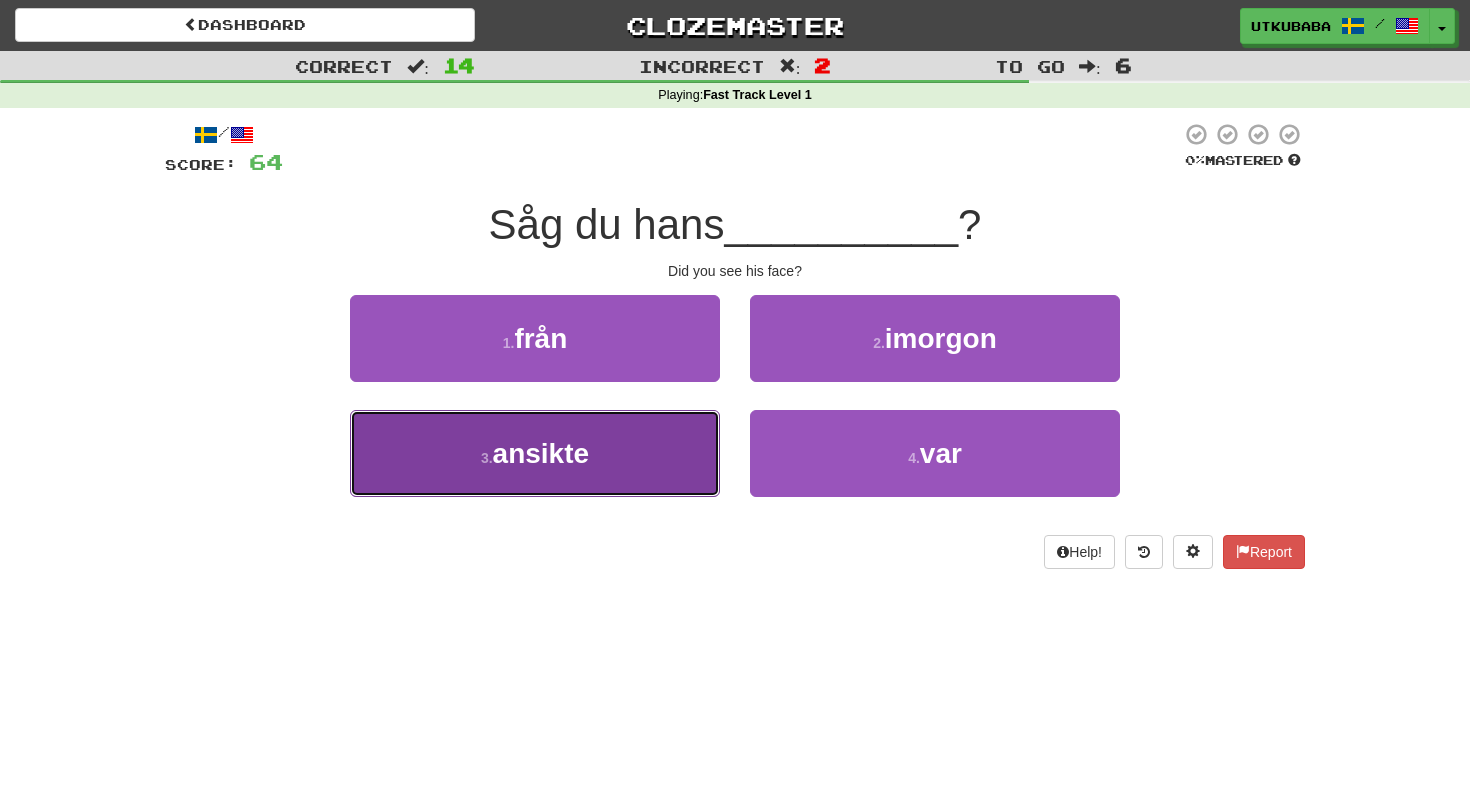 click on "3 .  ansikte" at bounding box center [535, 453] 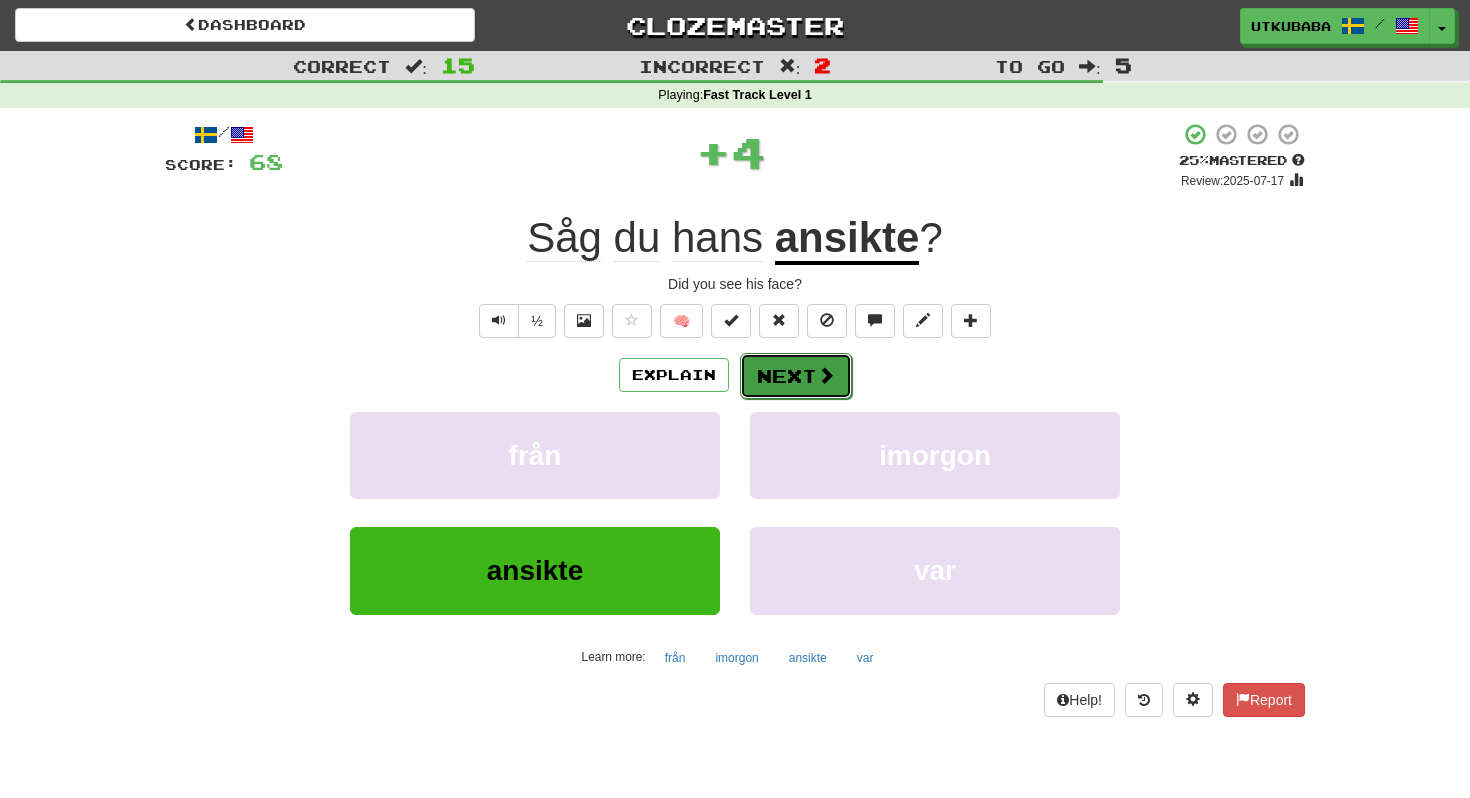 click on "Next" at bounding box center (796, 376) 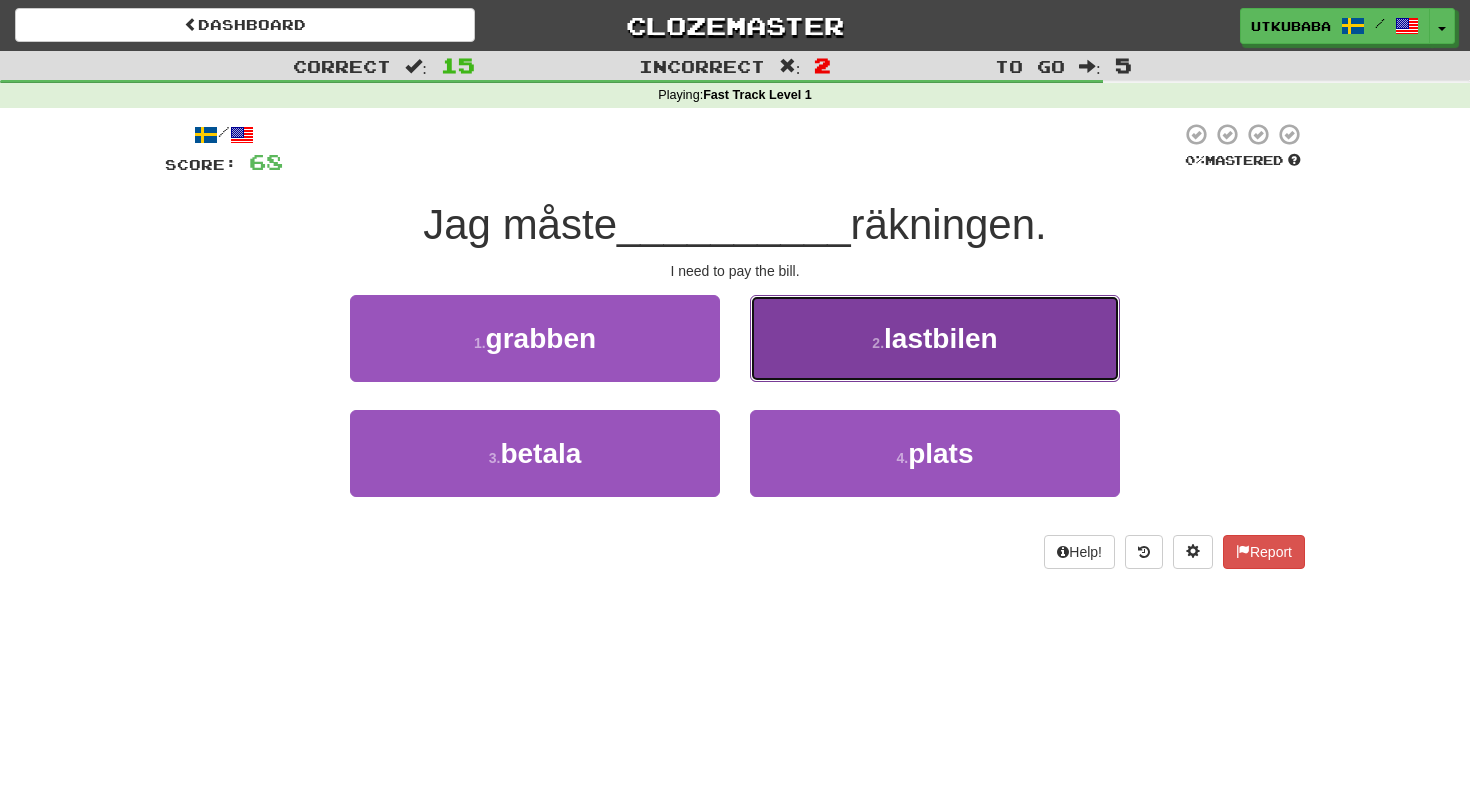 click on "2 .  lastbilen" at bounding box center [935, 338] 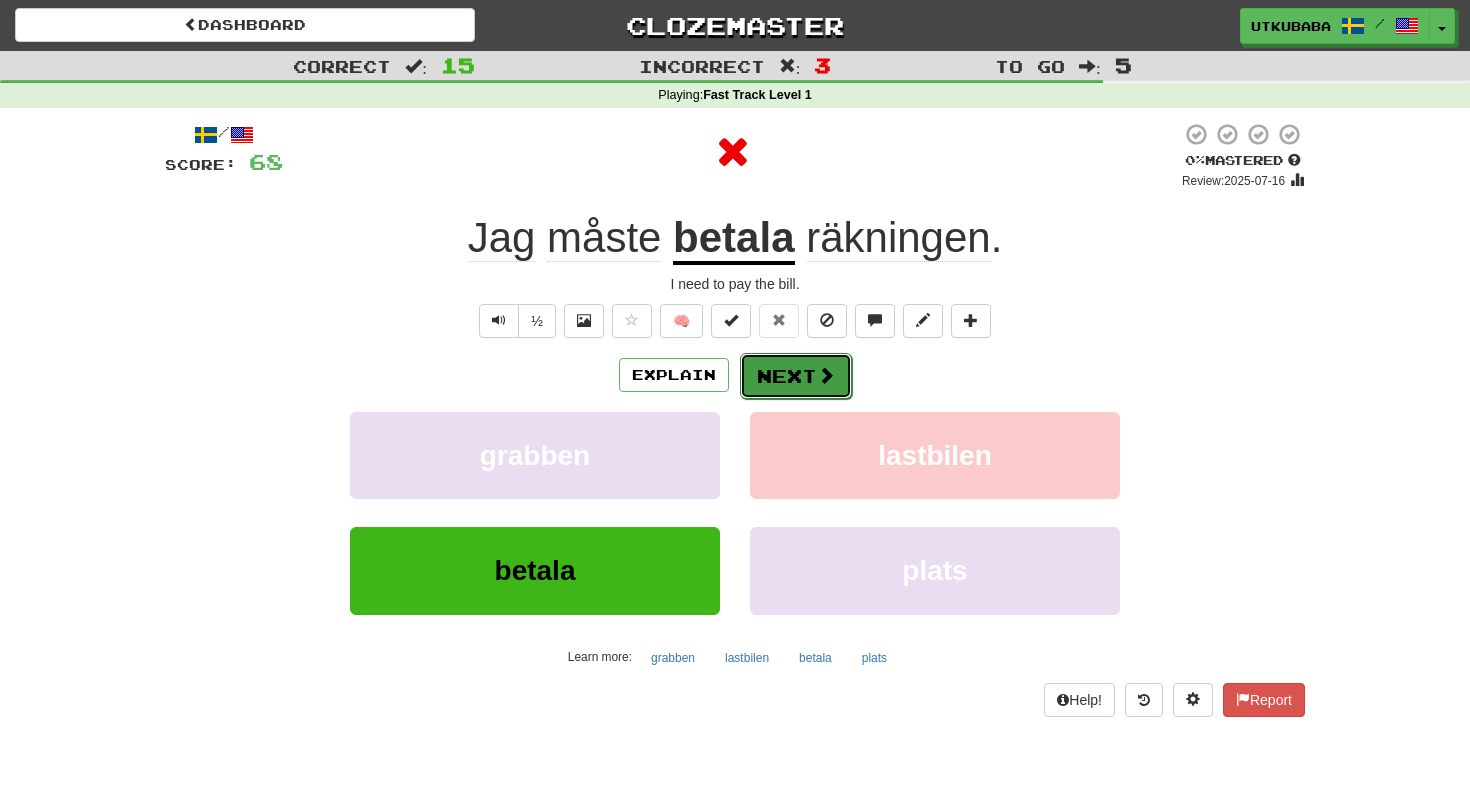 click on "Next" at bounding box center [796, 376] 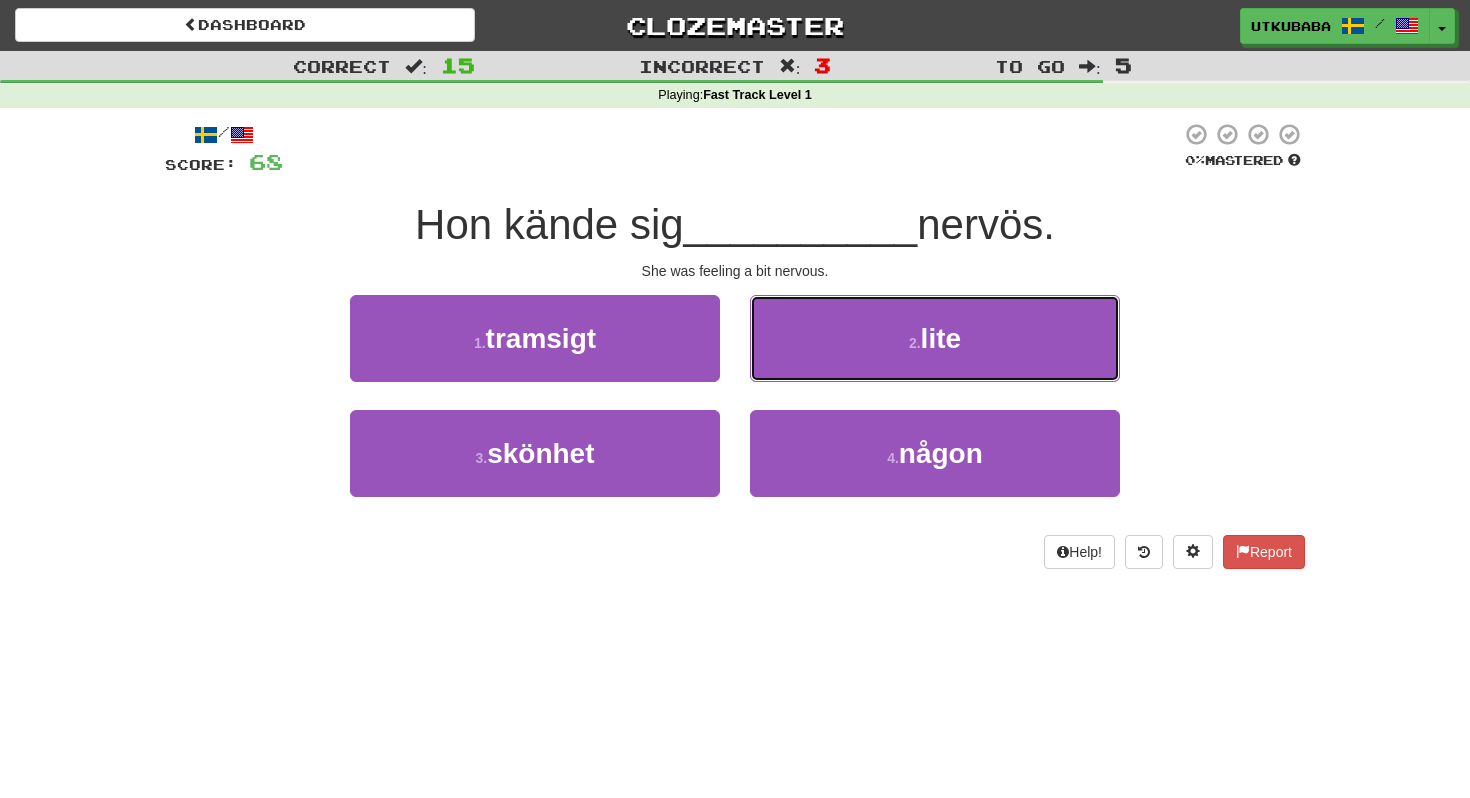 click on "2 .  lite" at bounding box center [935, 338] 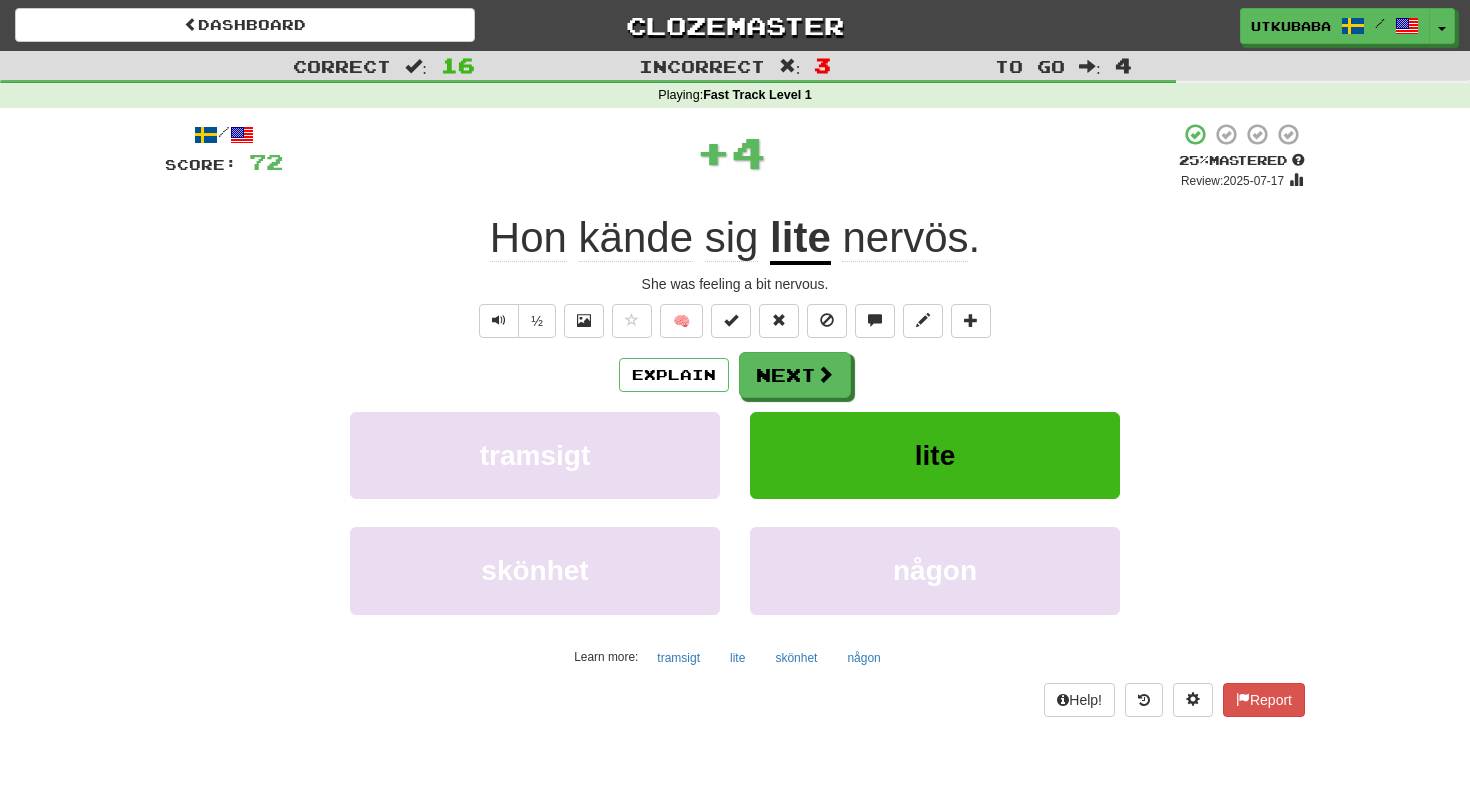 click on "Next" at bounding box center (795, 375) 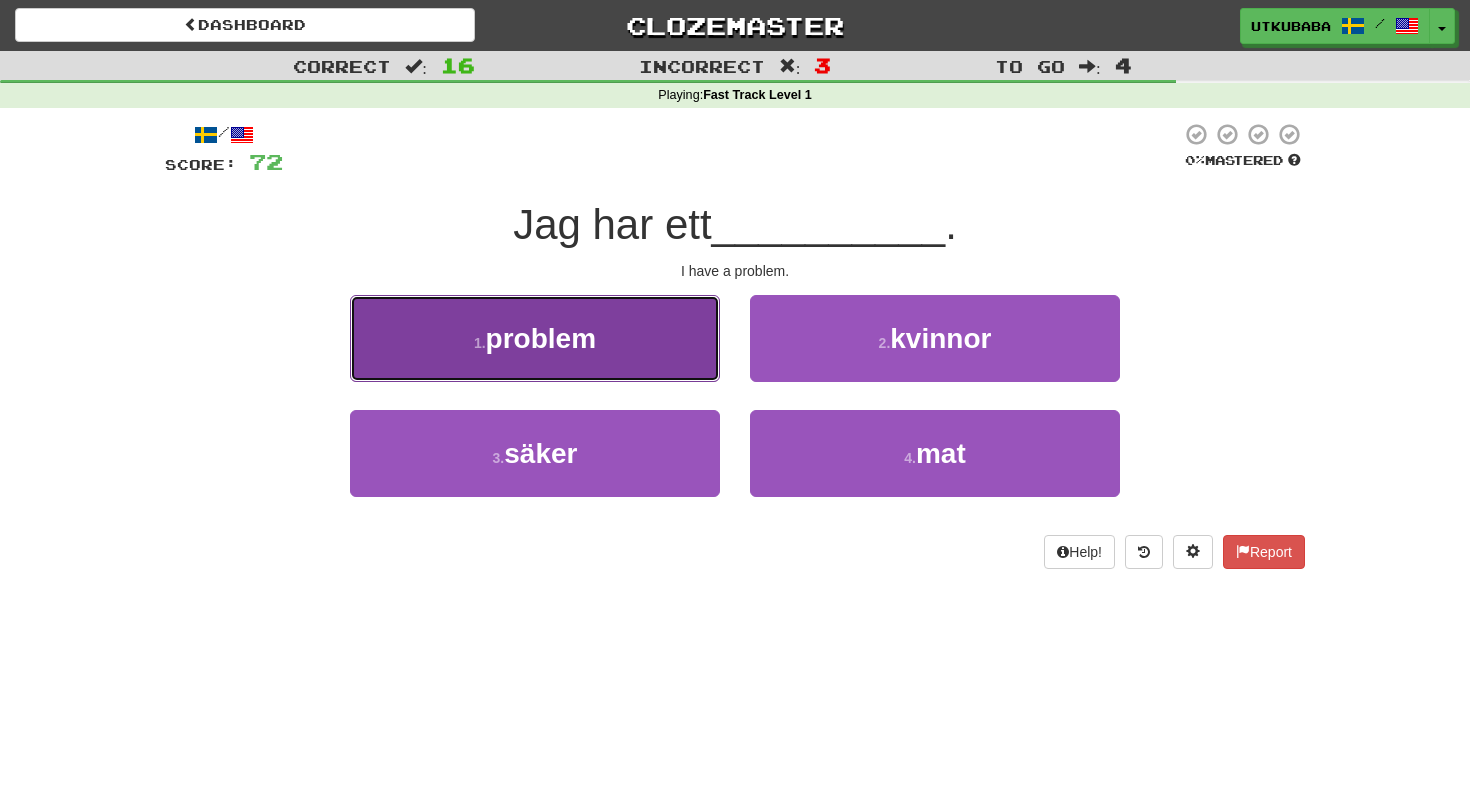 click on "1 .  problem" at bounding box center [535, 338] 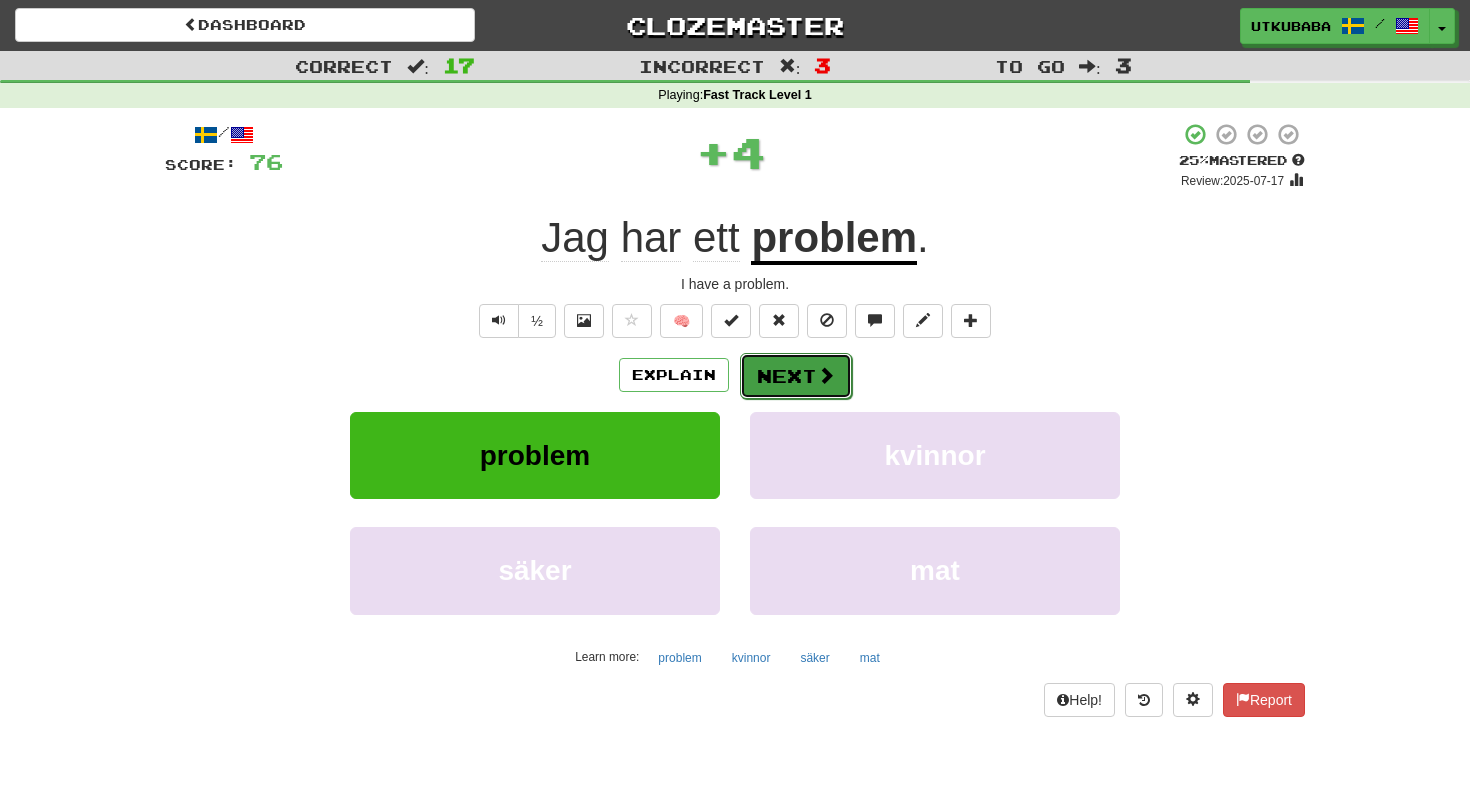 click on "Next" at bounding box center (796, 376) 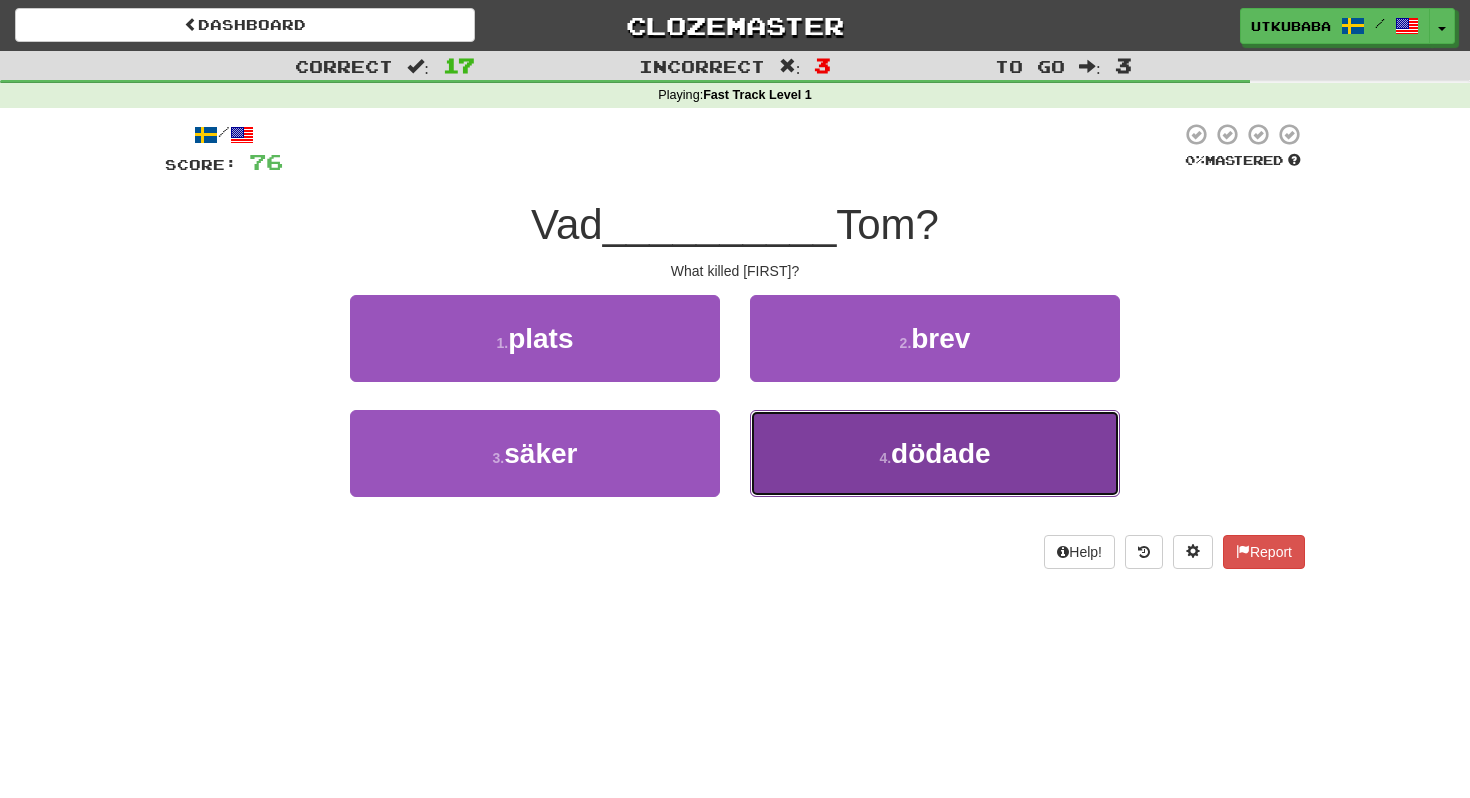 click on "4 .  dödade" at bounding box center [935, 453] 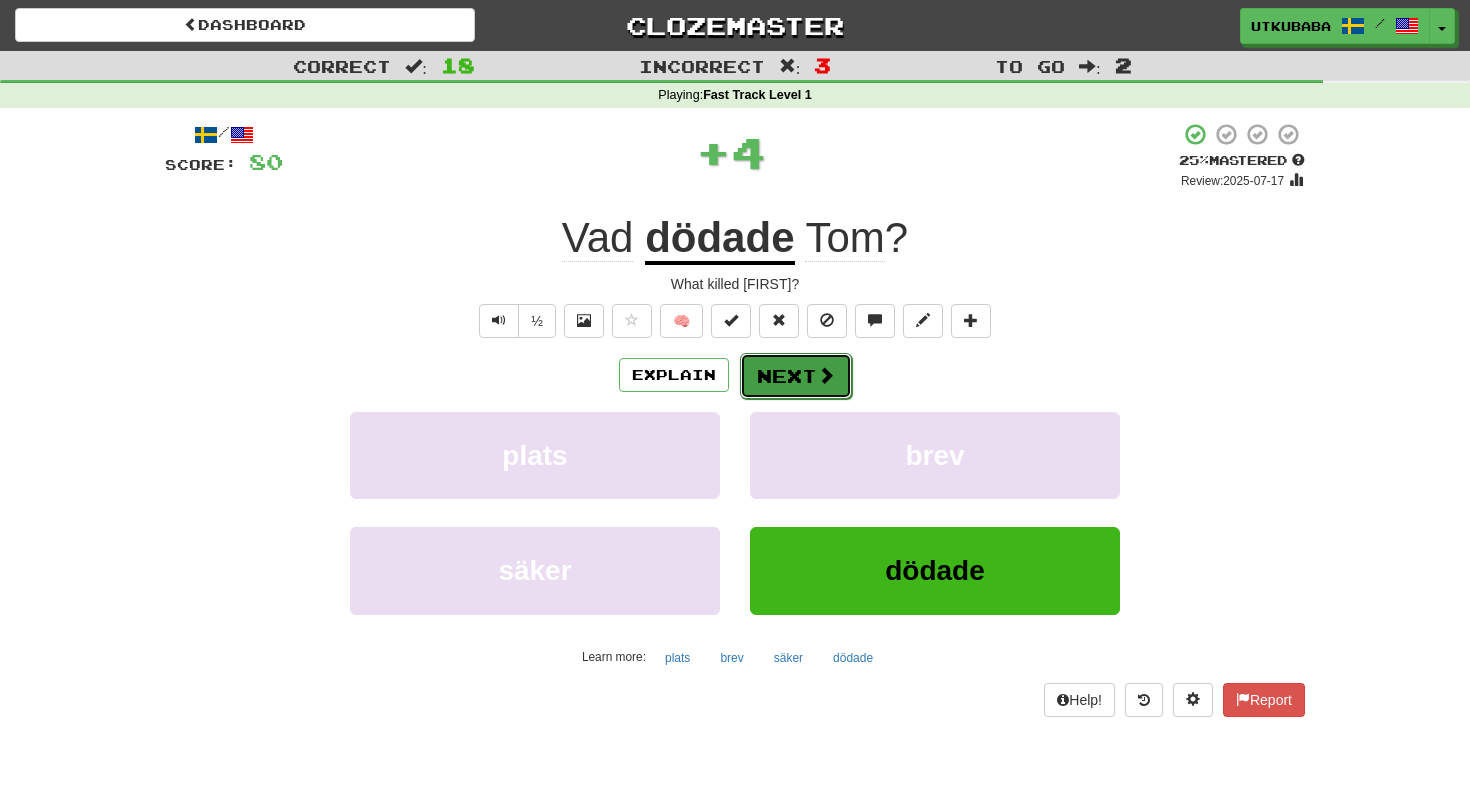 click on "Next" at bounding box center [796, 376] 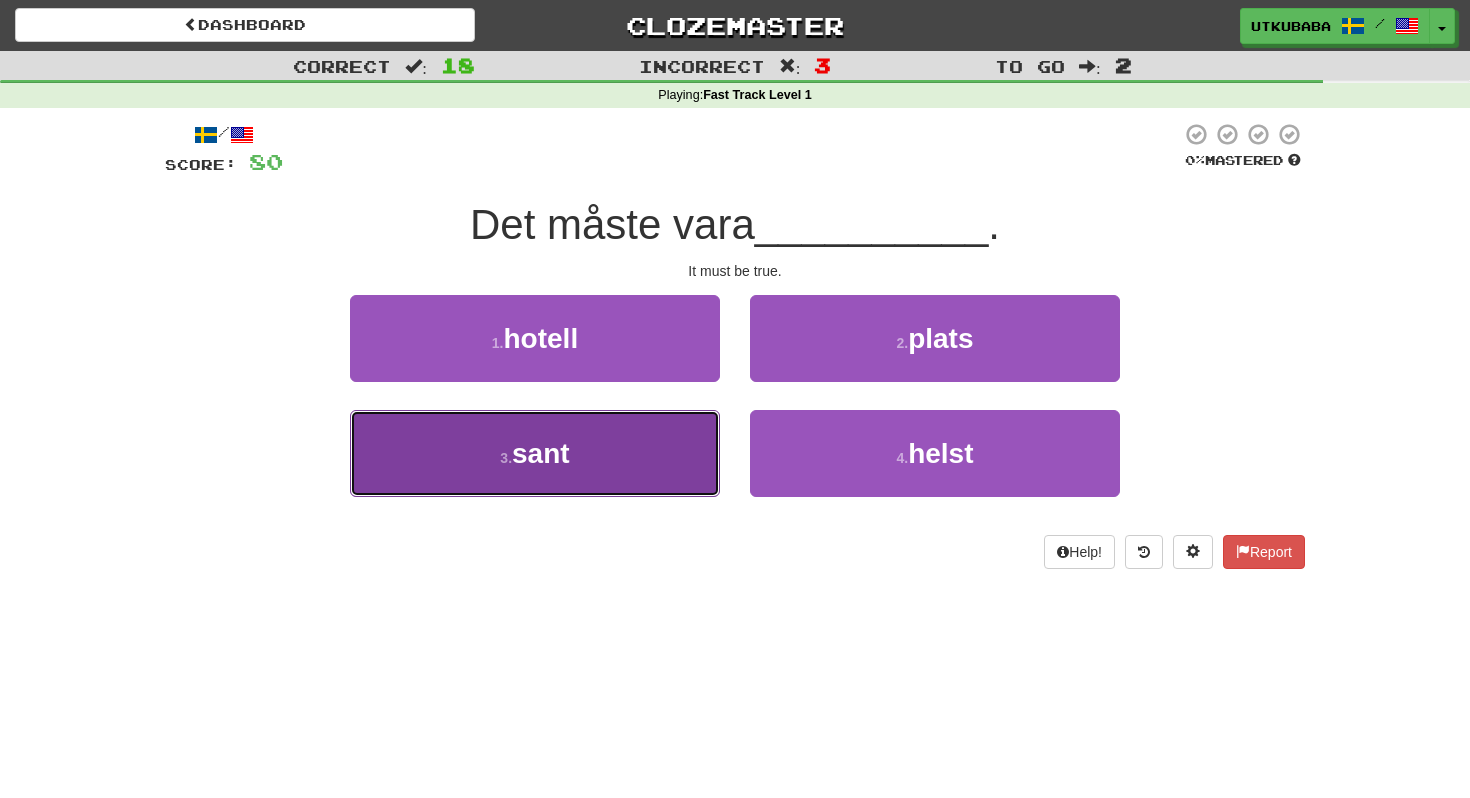 click on "3 .  sant" at bounding box center (535, 453) 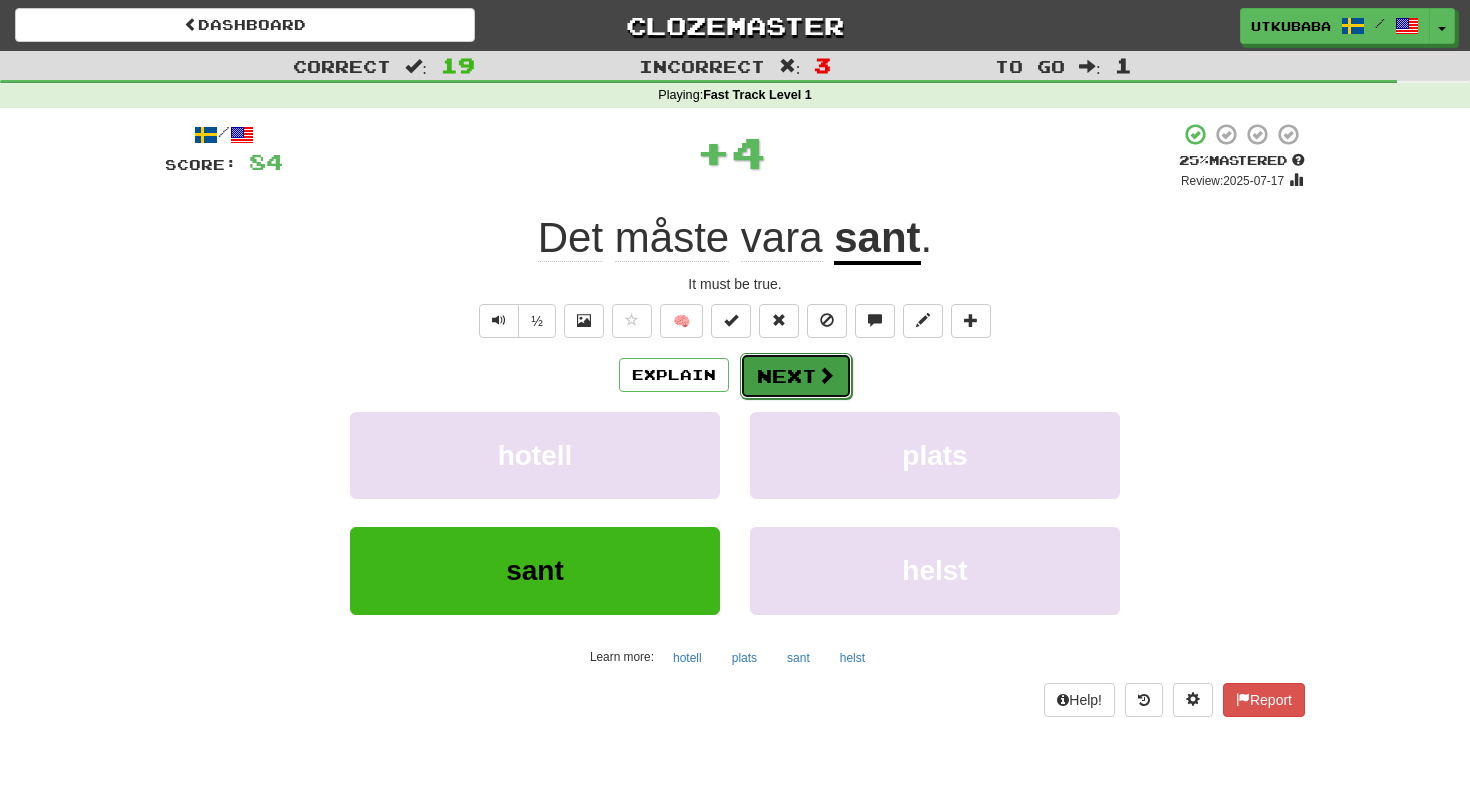 click at bounding box center [826, 375] 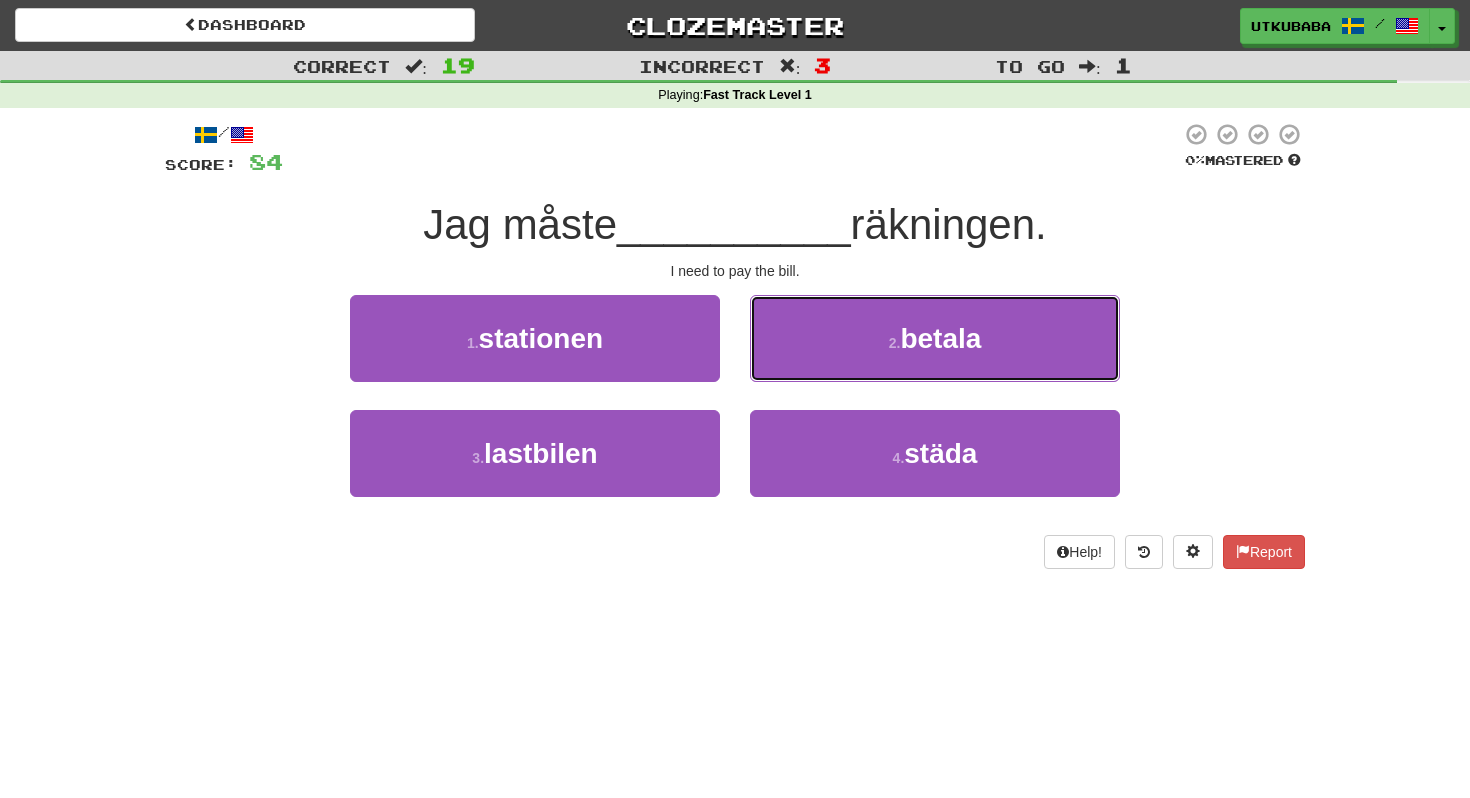 click on "2 .  betala" at bounding box center [935, 338] 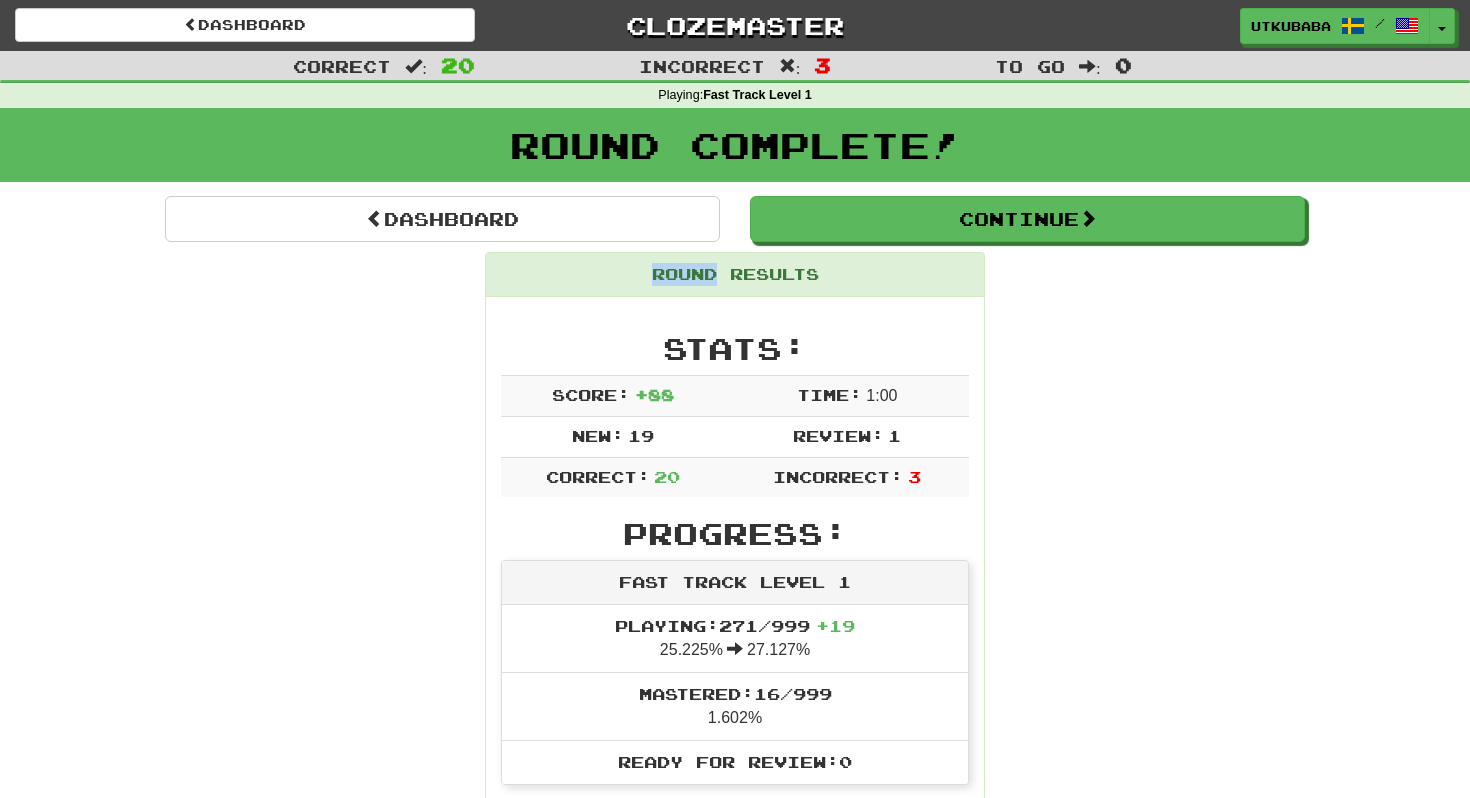 click on "Round Results" at bounding box center [735, 275] 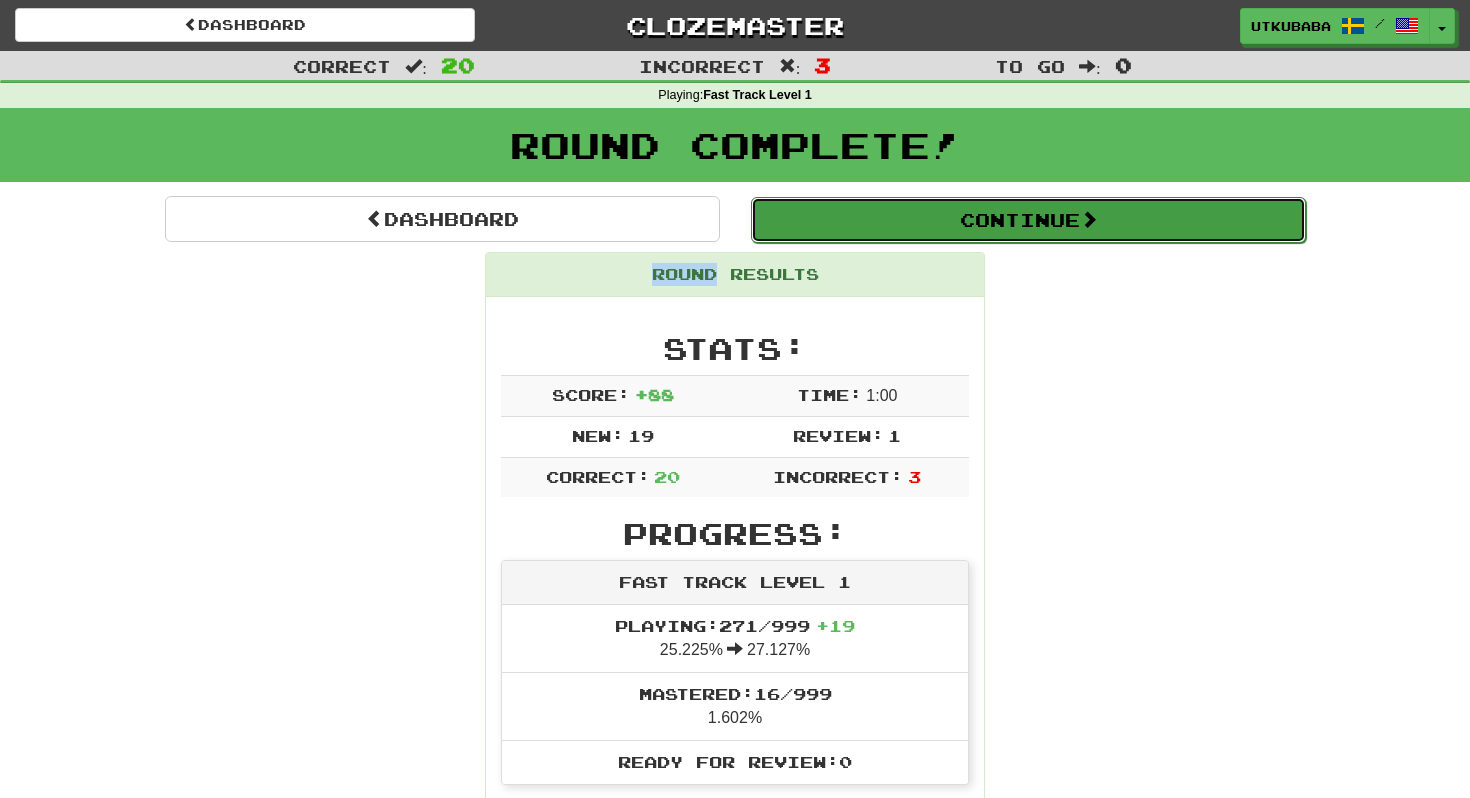 click on "Continue" at bounding box center [1028, 220] 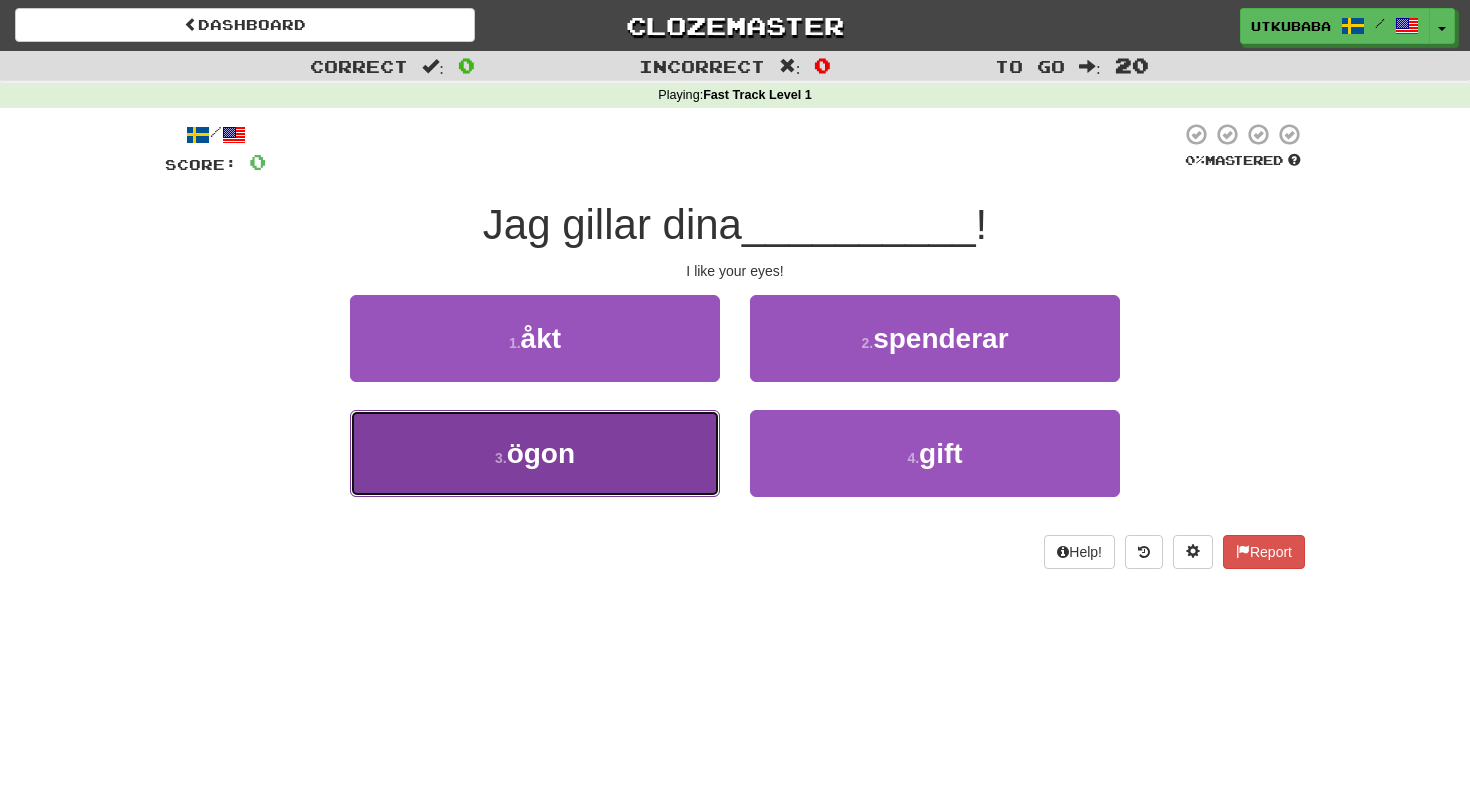 click on "3 .  ögon" at bounding box center (535, 453) 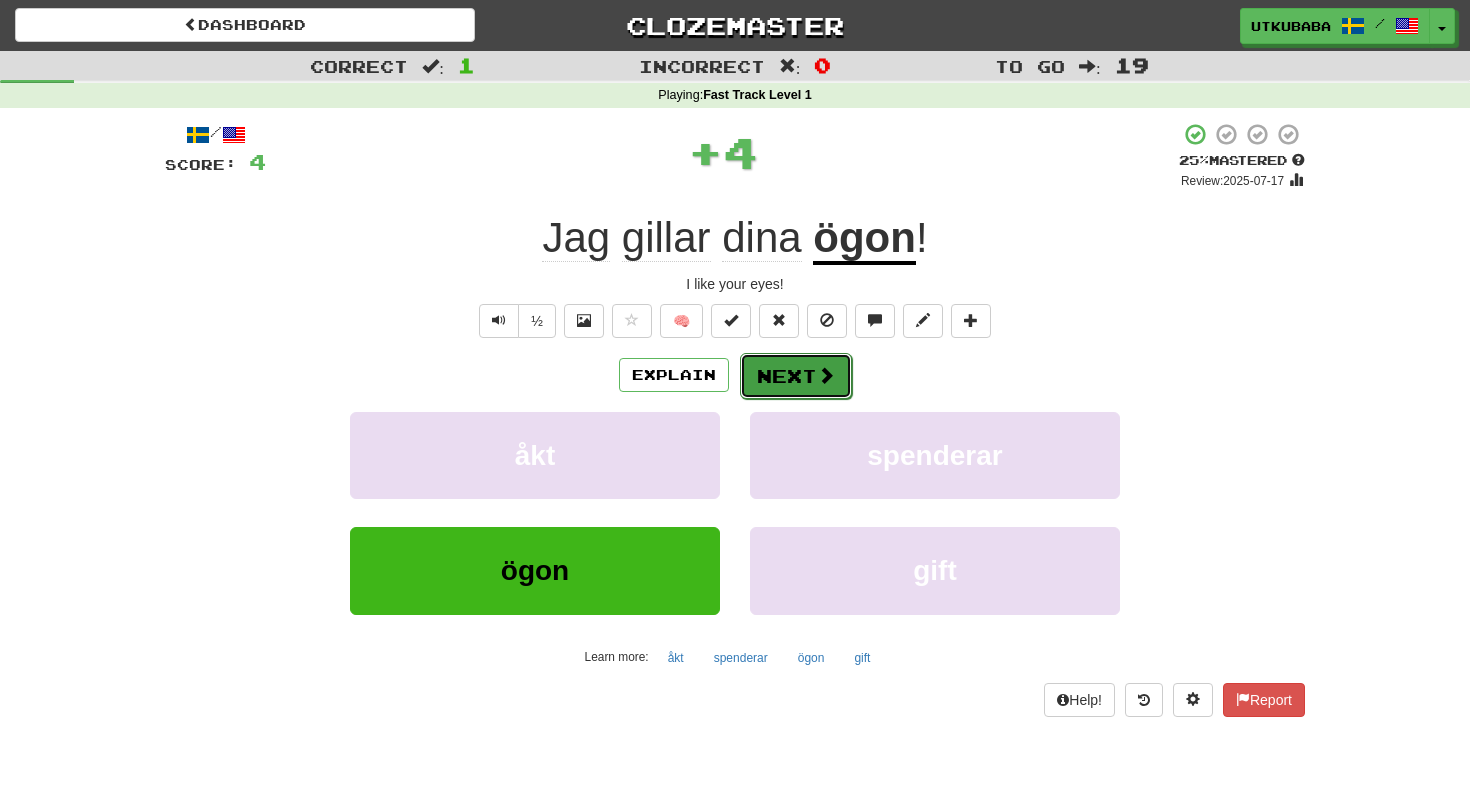 click on "Next" at bounding box center (796, 376) 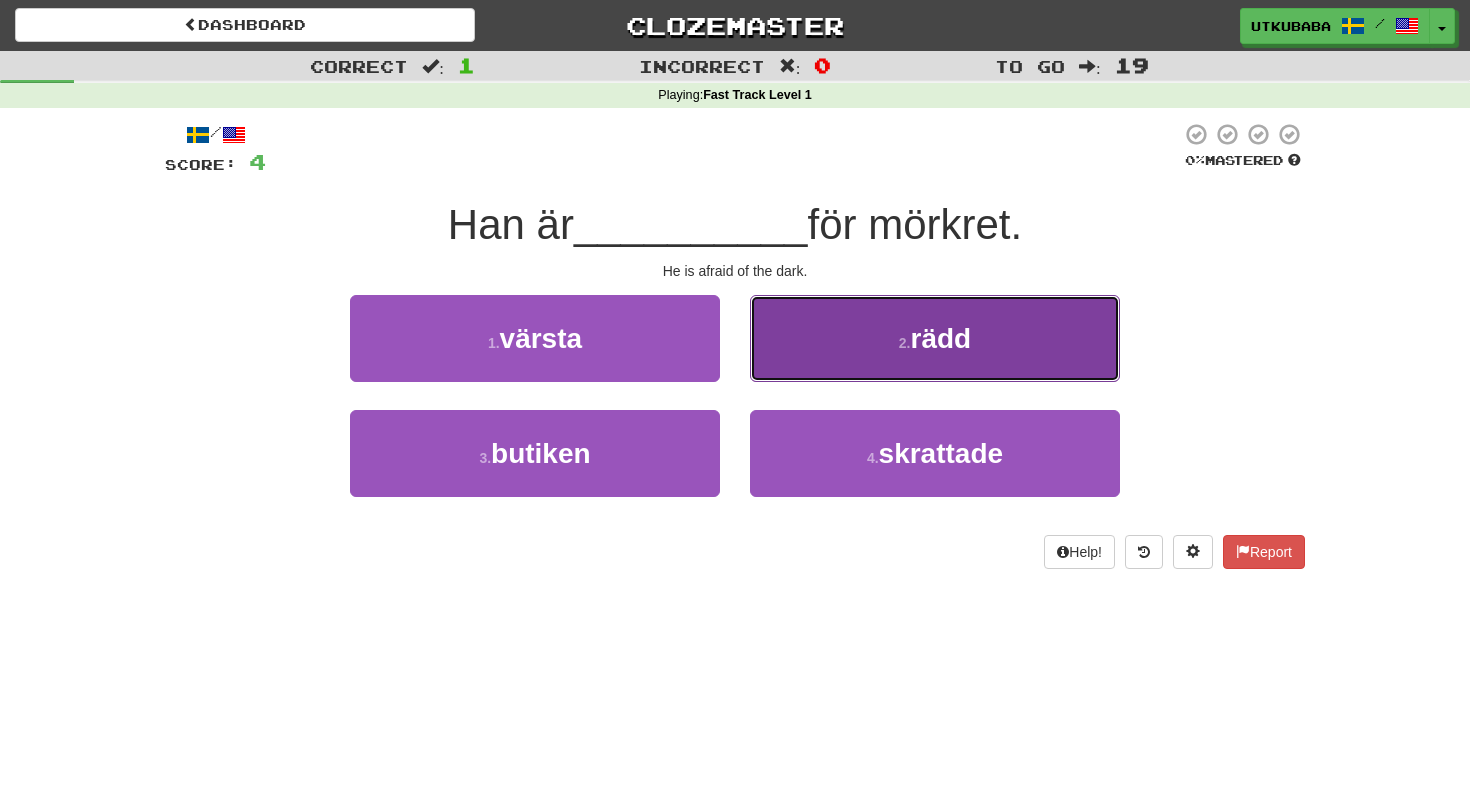 click on "2 .  rädd" at bounding box center (935, 338) 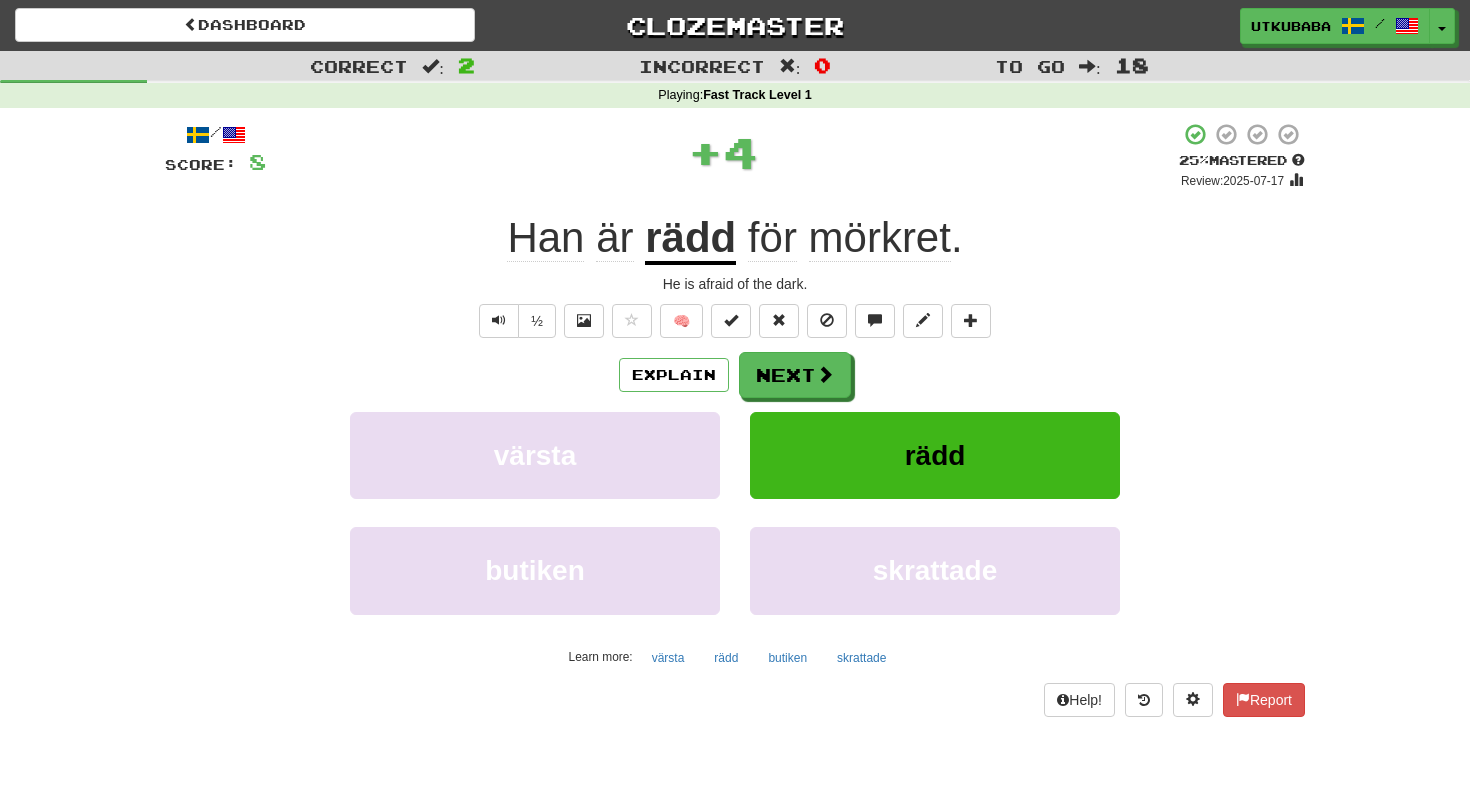 click on "Explain Next" at bounding box center [735, 375] 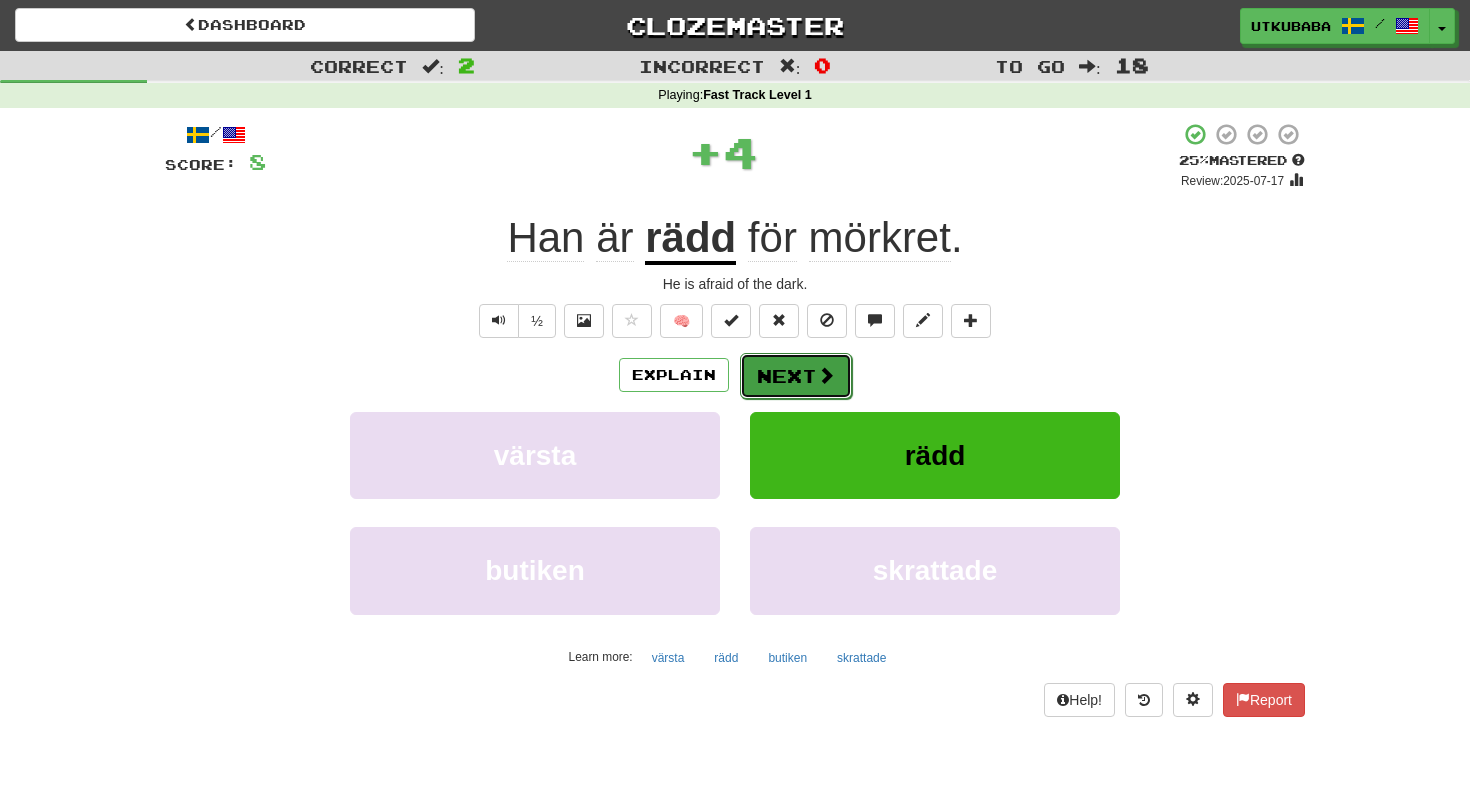 click at bounding box center (826, 375) 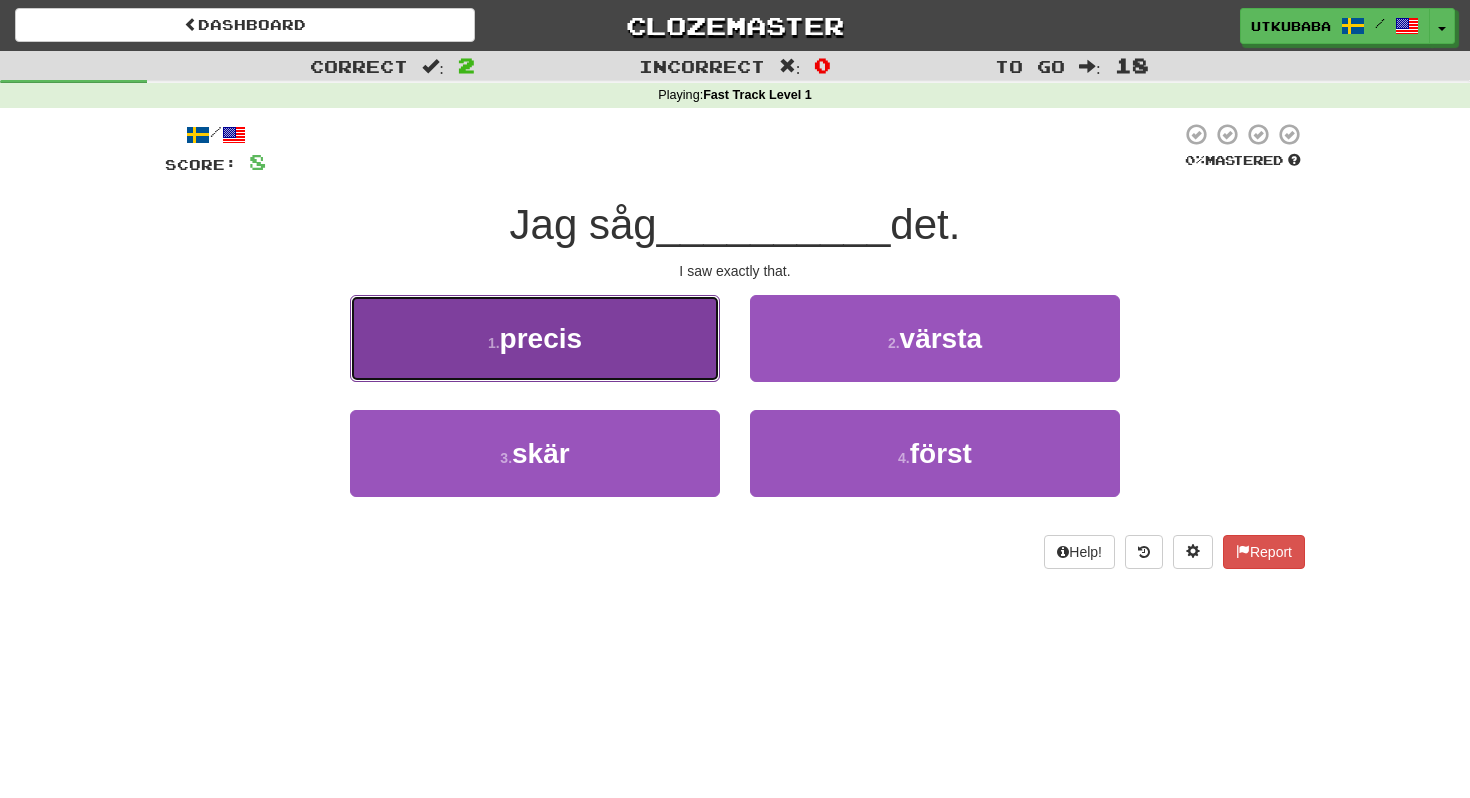 click on "1 .  precis" at bounding box center (535, 338) 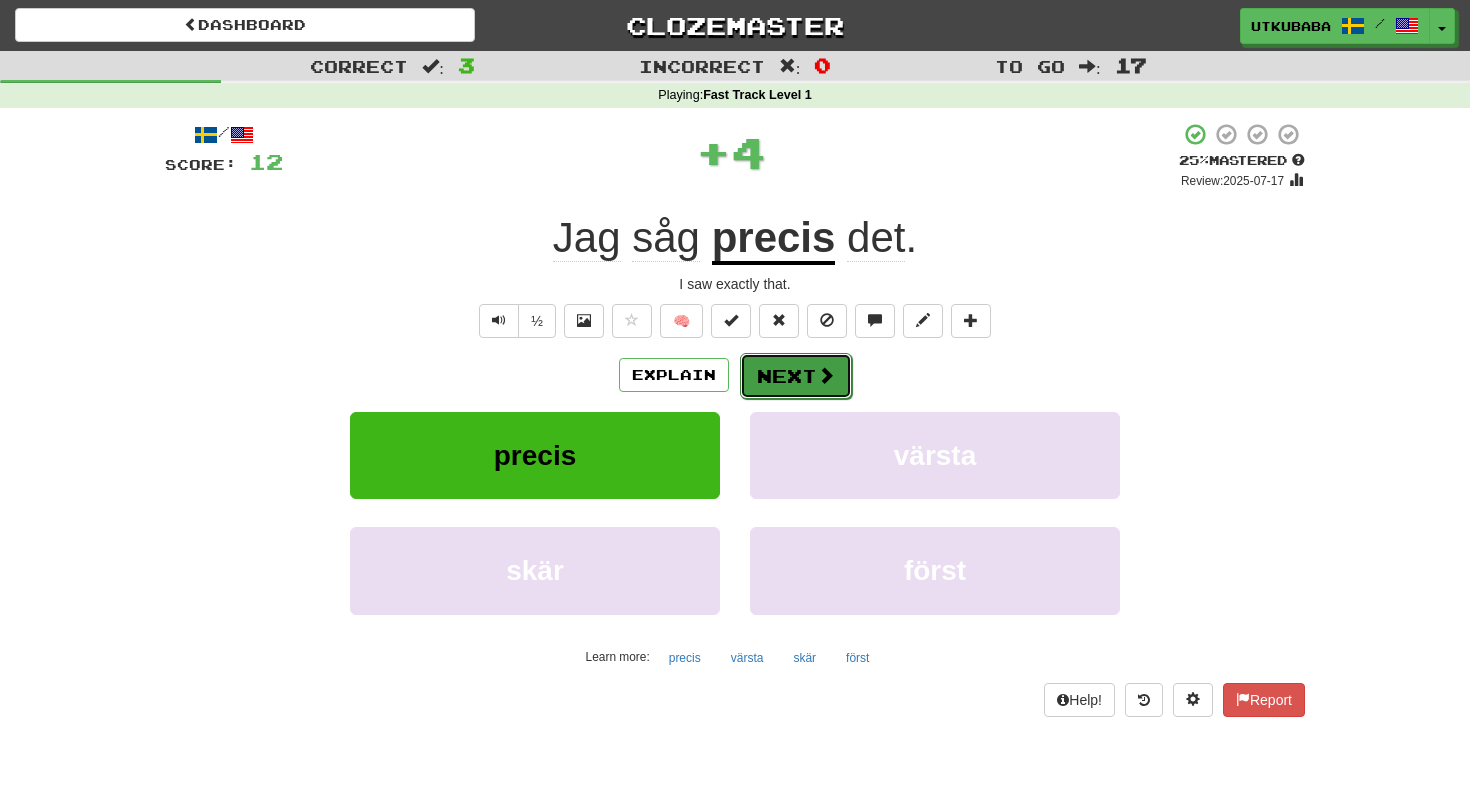 click on "Next" at bounding box center (796, 376) 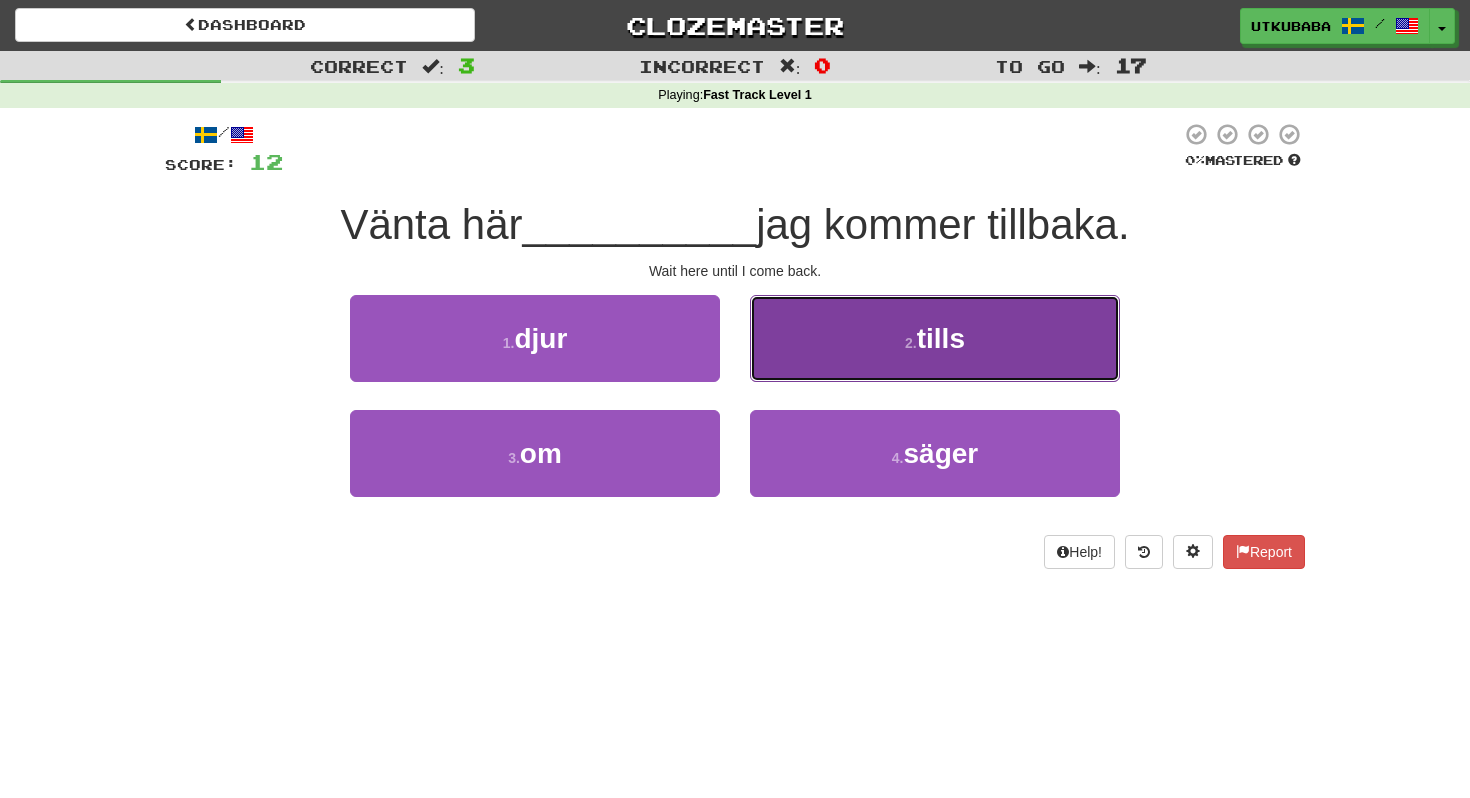 click on "2 .  tills" at bounding box center [935, 338] 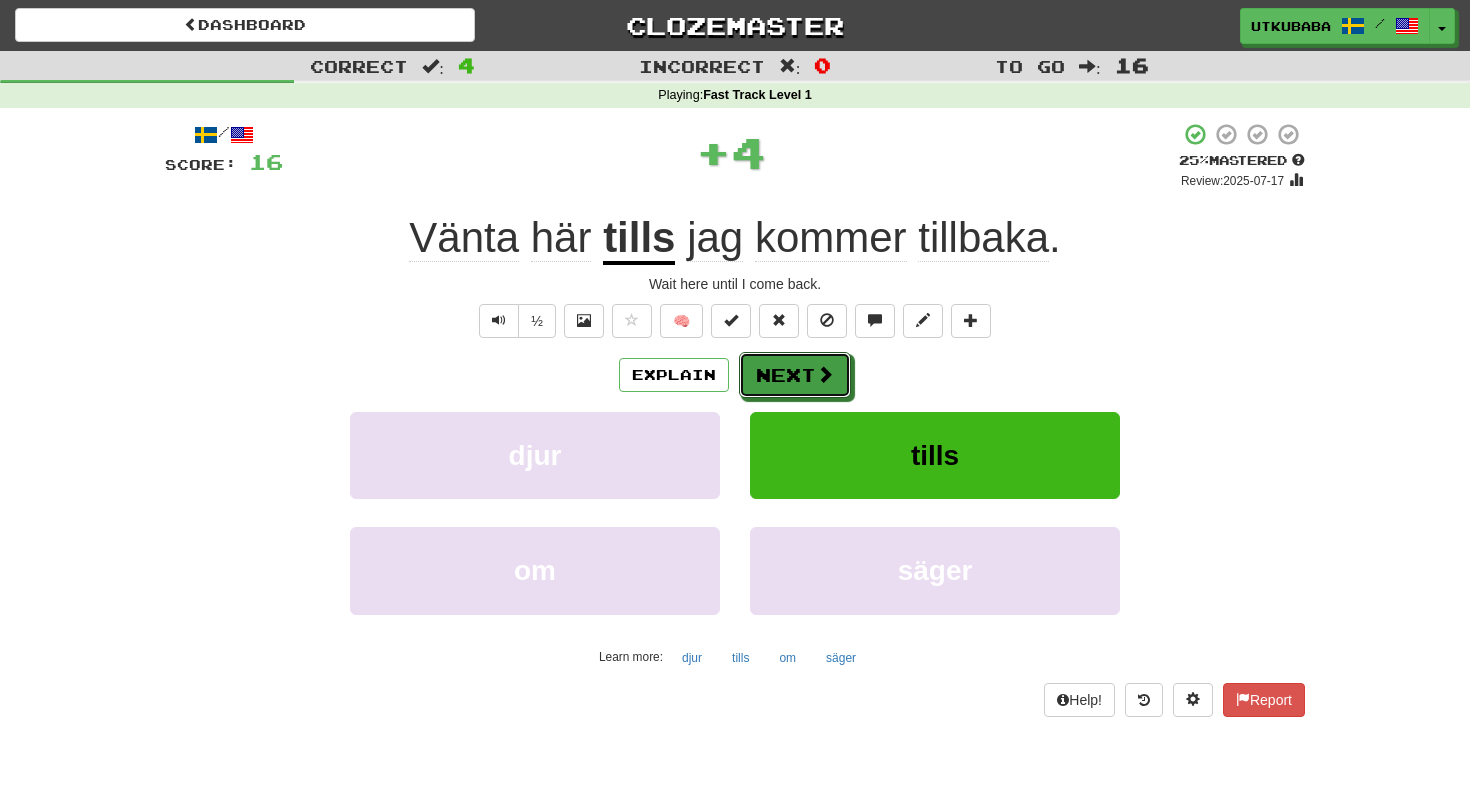 click on "Next" at bounding box center (795, 375) 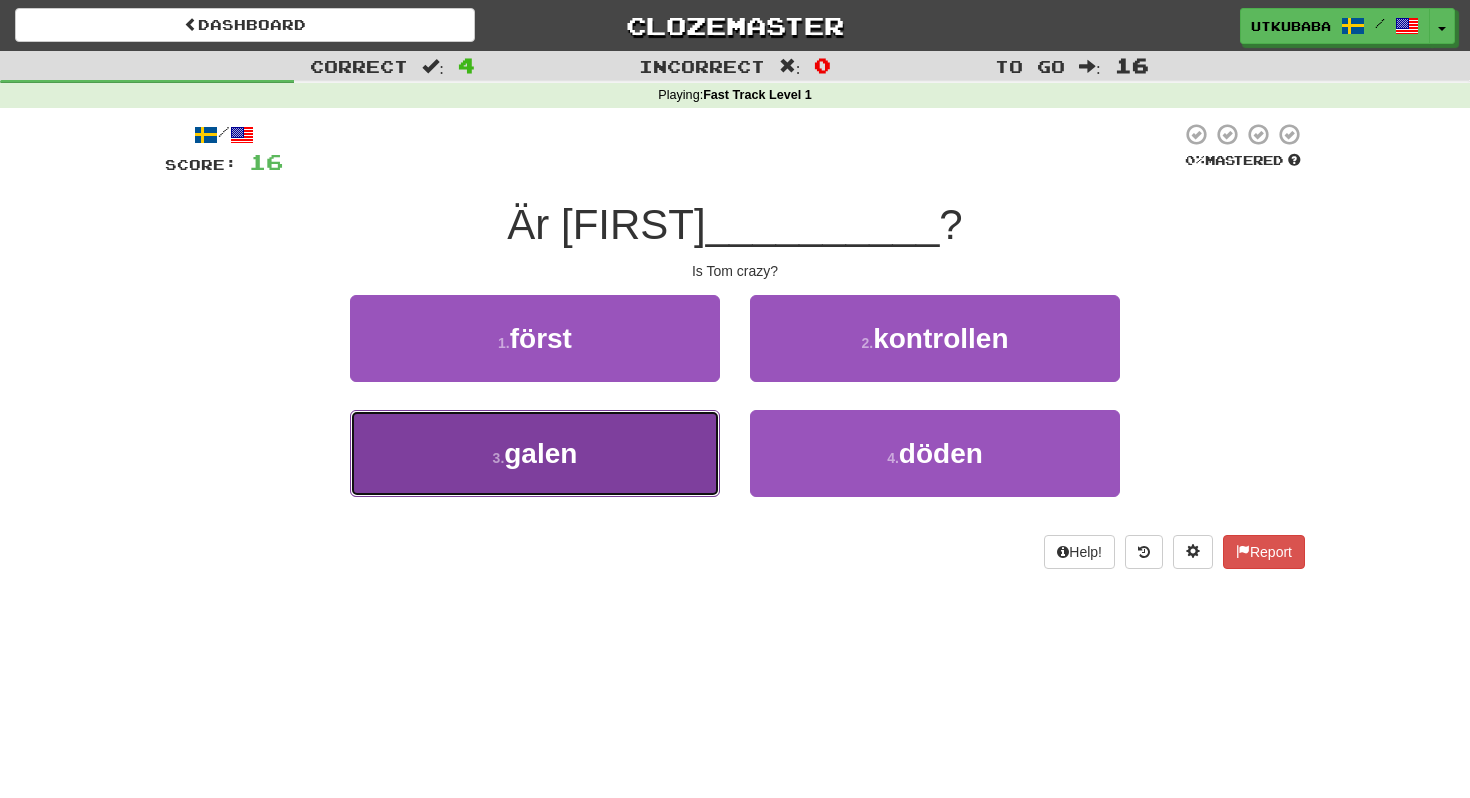 click on "3 .  galen" at bounding box center (535, 453) 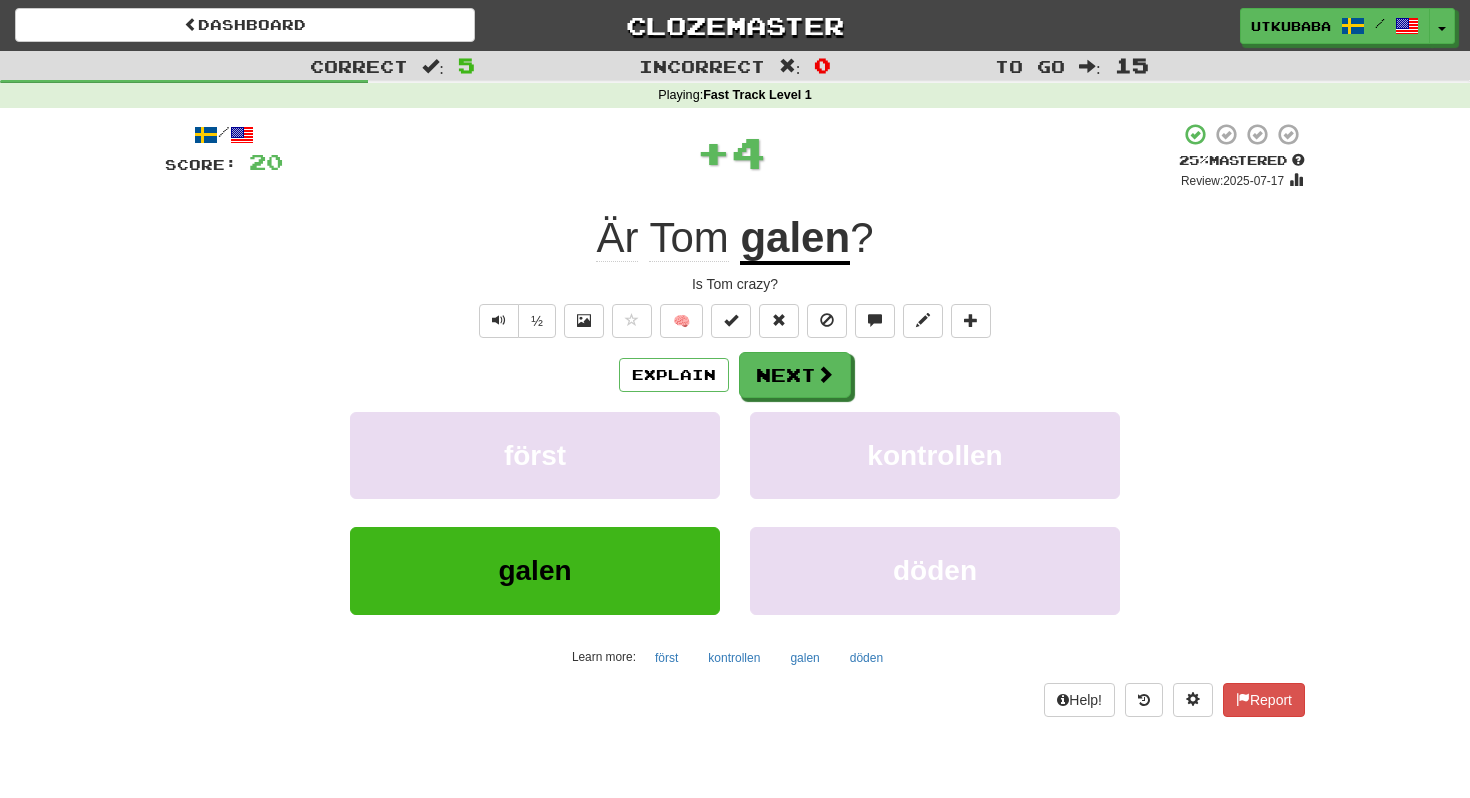 click on "Explain Next först kontrollen galen döden Learn more: först kontrollen galen döden" at bounding box center (735, 512) 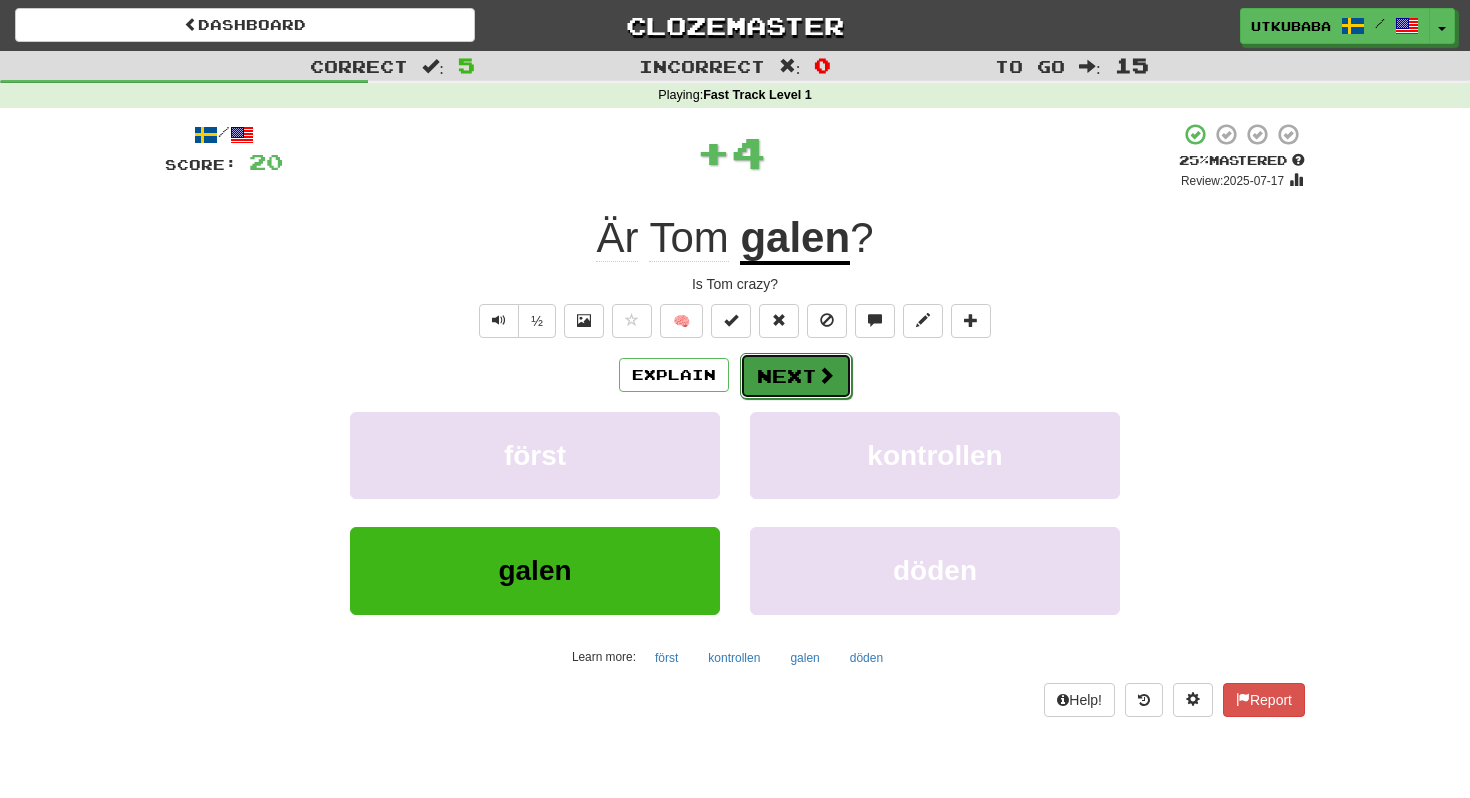 click on "Next" at bounding box center (796, 376) 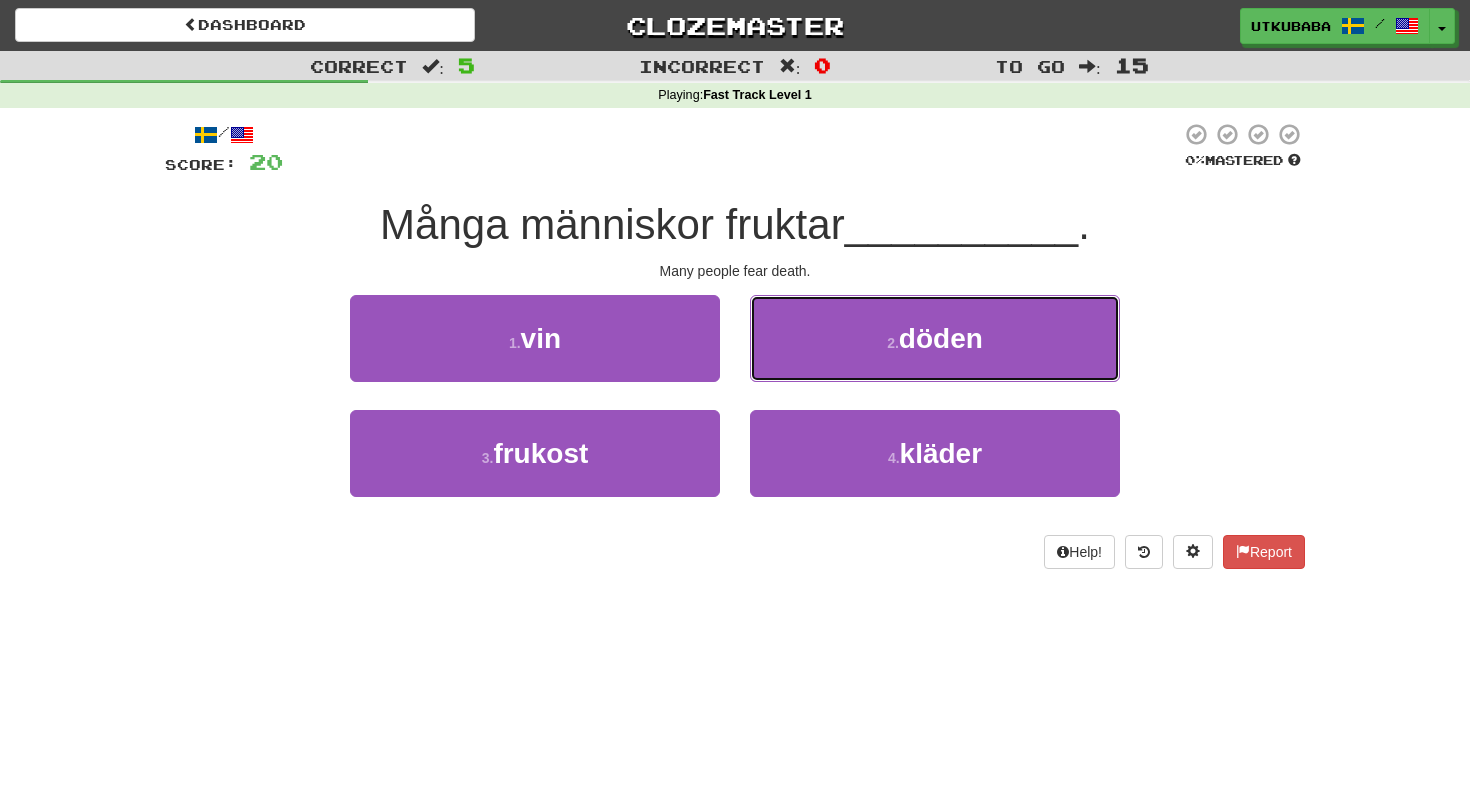 click on "2 .  döden" at bounding box center [935, 338] 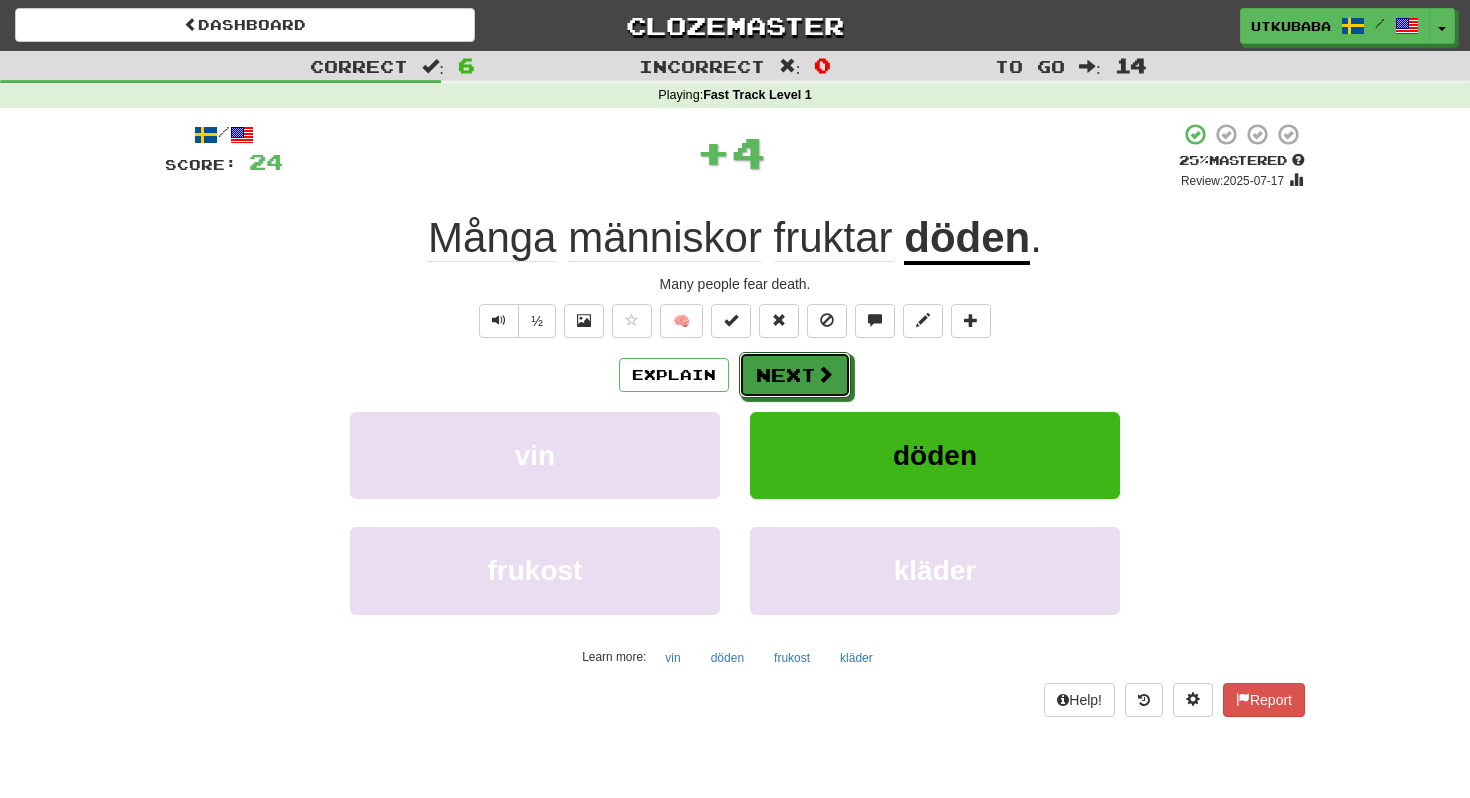 click on "Next" at bounding box center [795, 375] 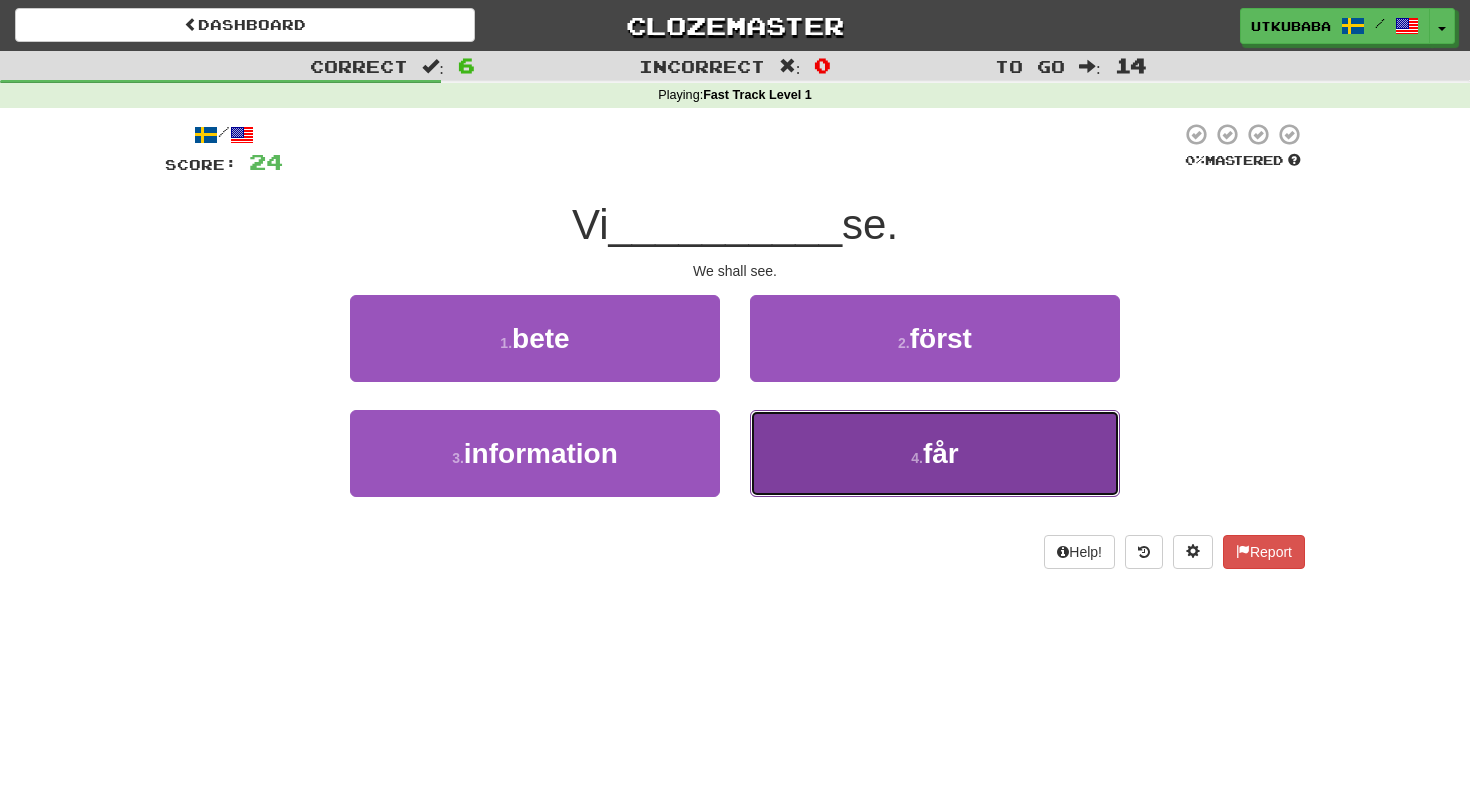 click on "4 .  får" at bounding box center (935, 453) 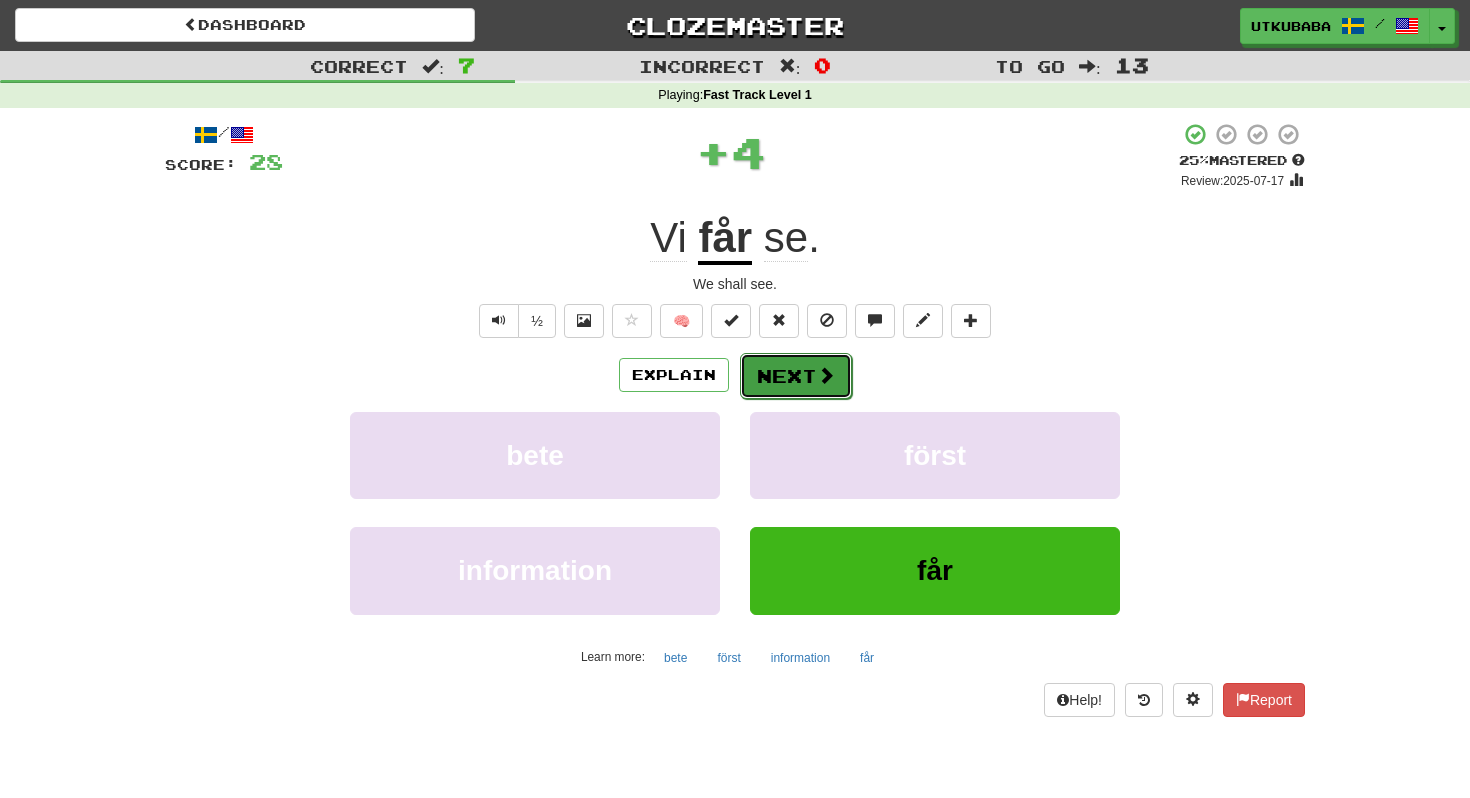 click on "Next" at bounding box center (796, 376) 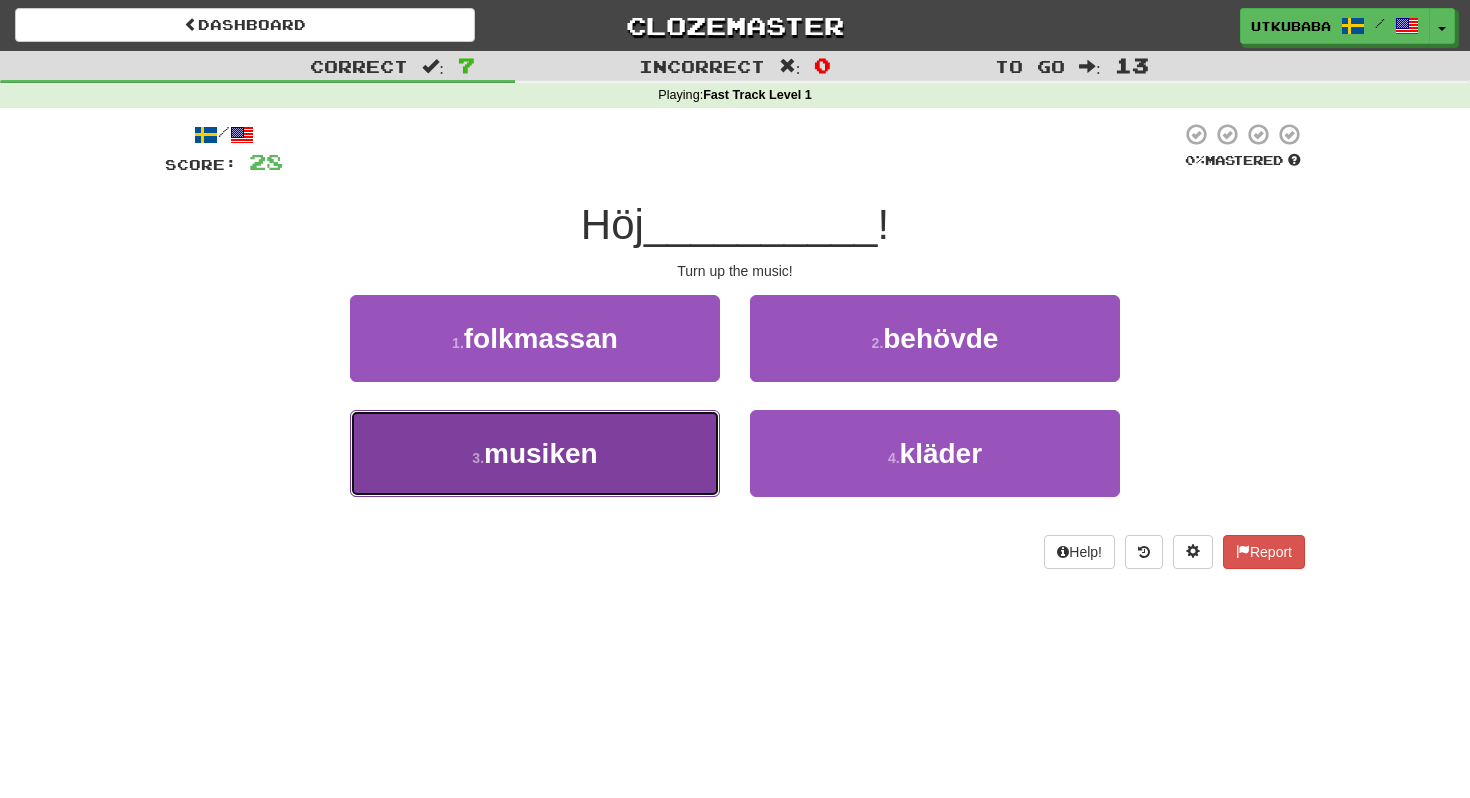 click on "3 .  musiken" at bounding box center [535, 453] 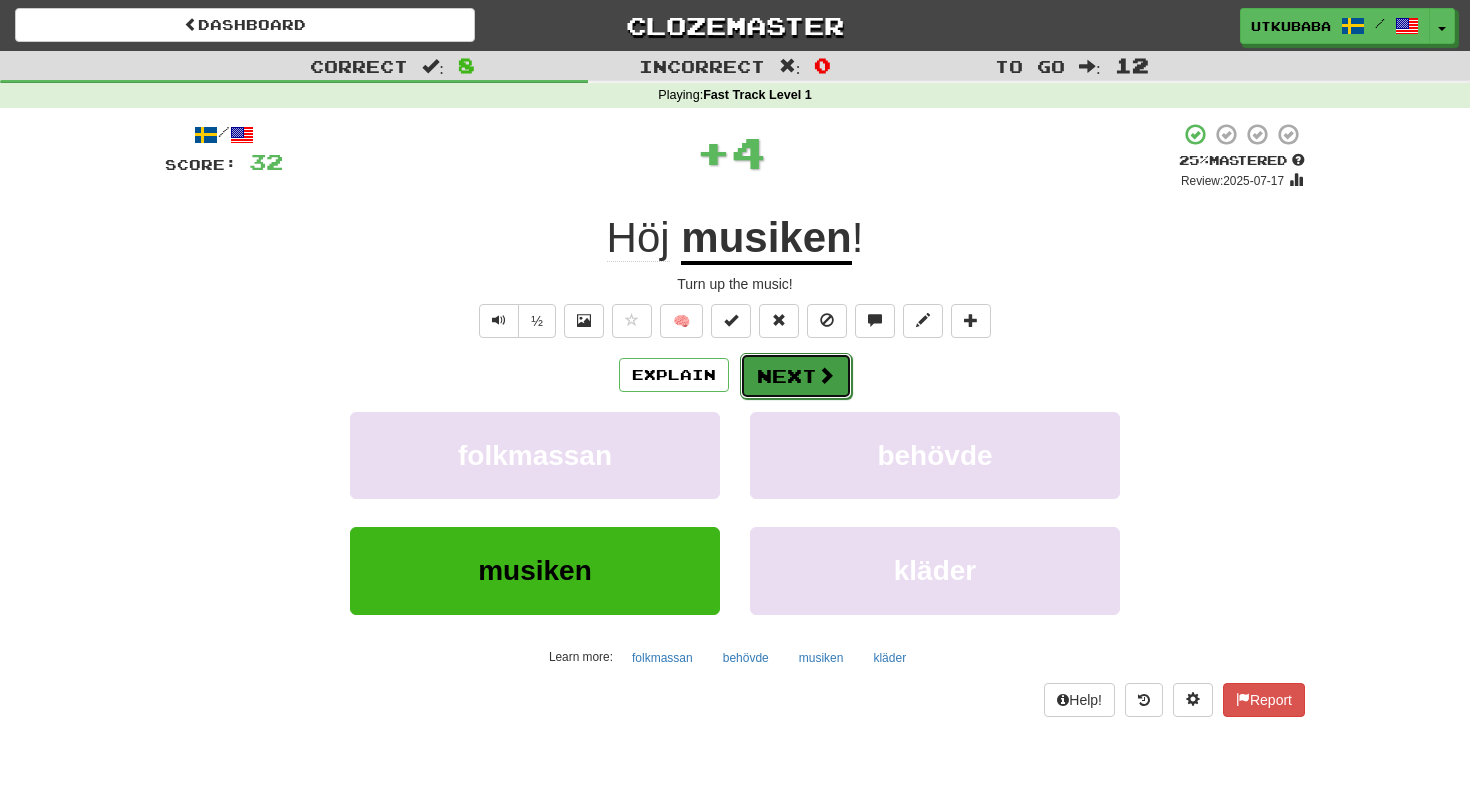 click on "Next" at bounding box center (796, 376) 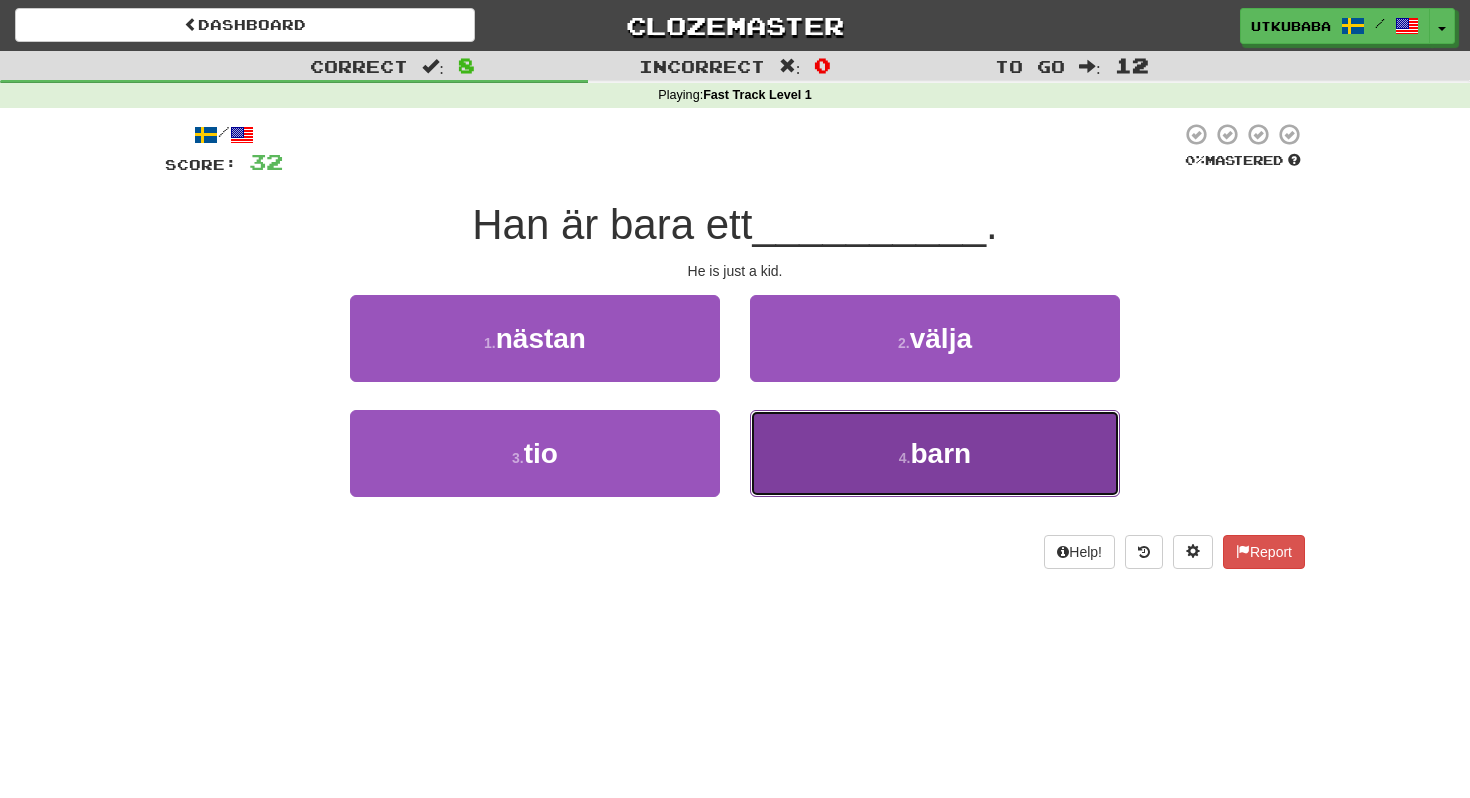 click on "4 .  barn" at bounding box center [935, 453] 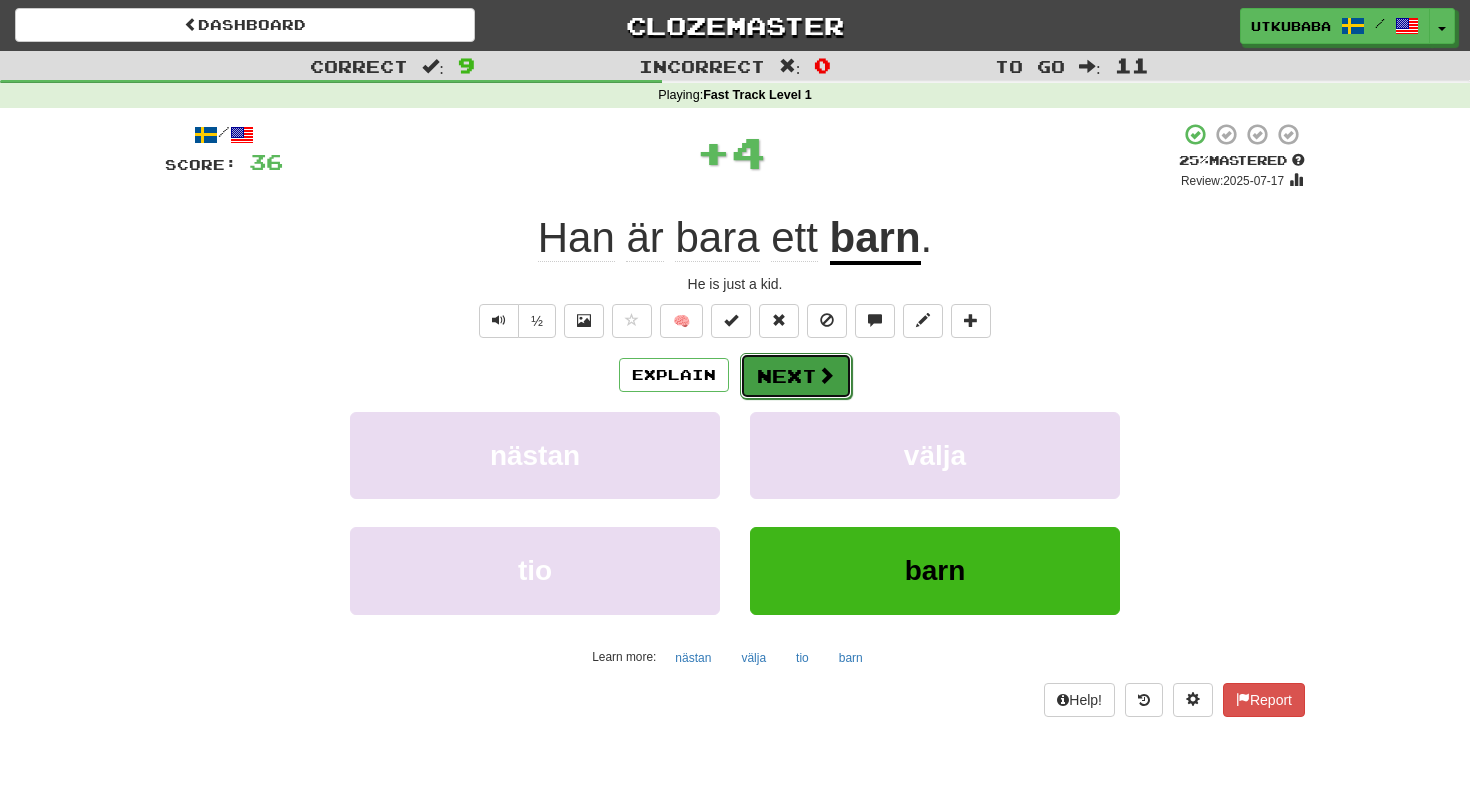 click on "Next" at bounding box center (796, 376) 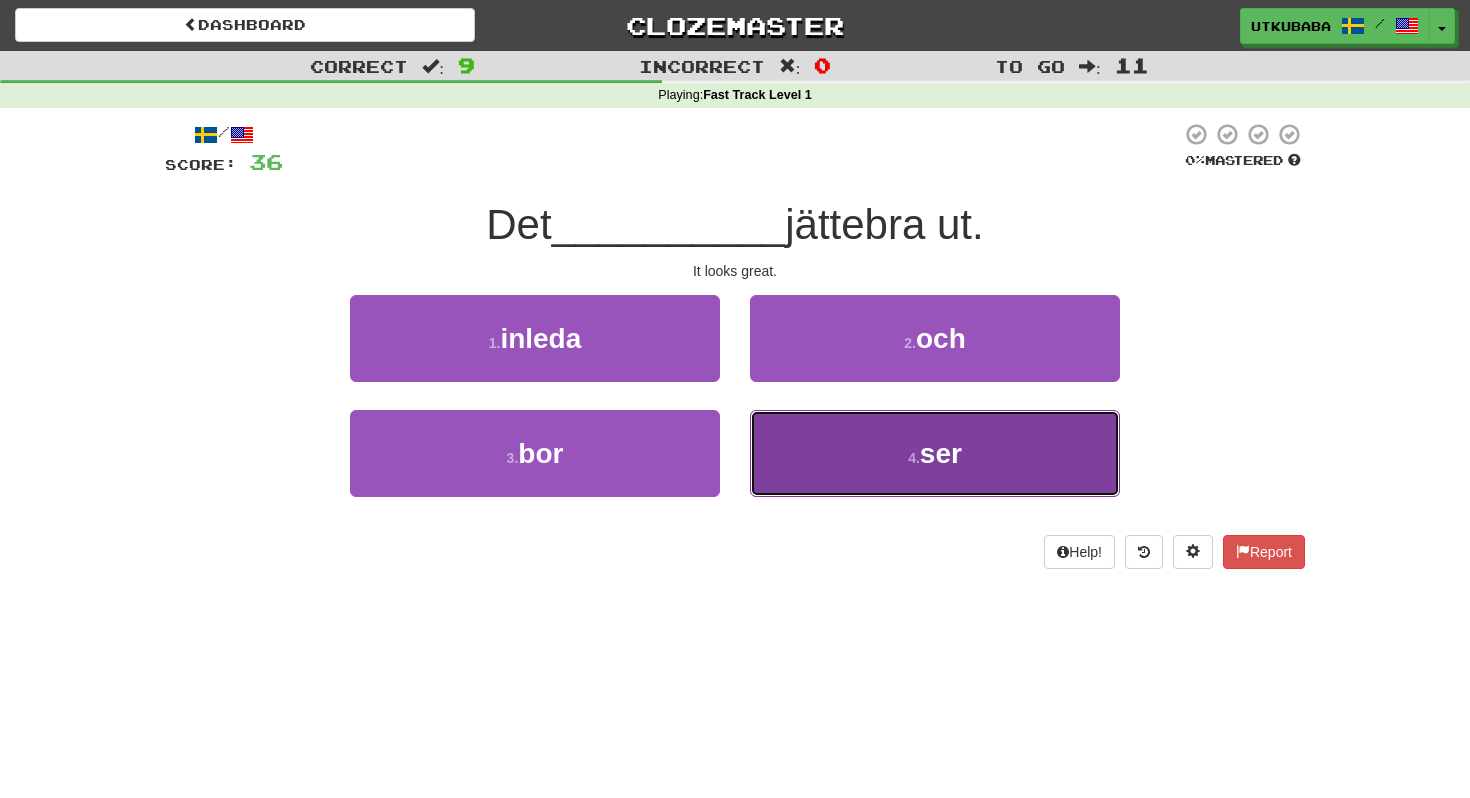 click on "4 .  ser" at bounding box center (935, 453) 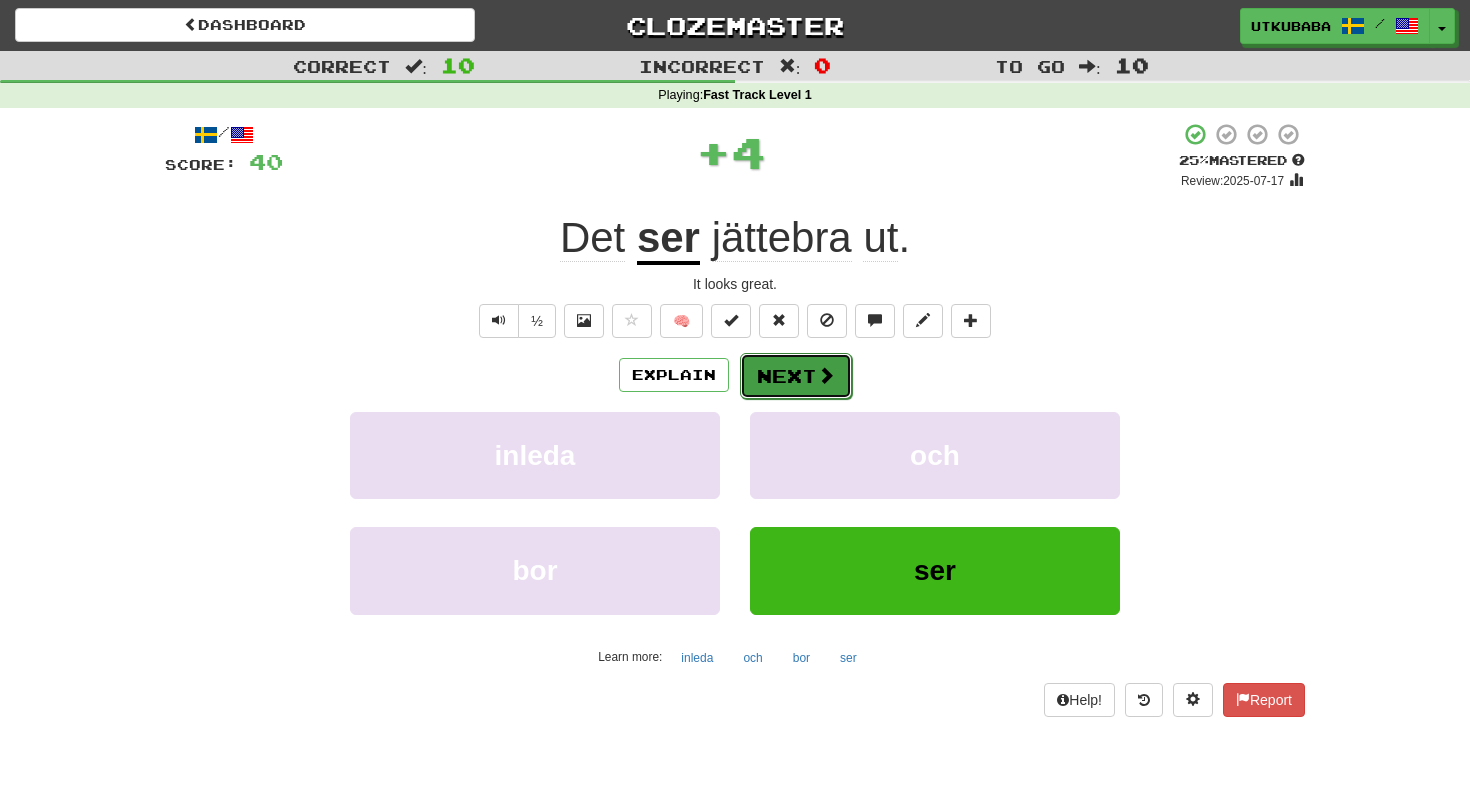 click on "Next" at bounding box center [796, 376] 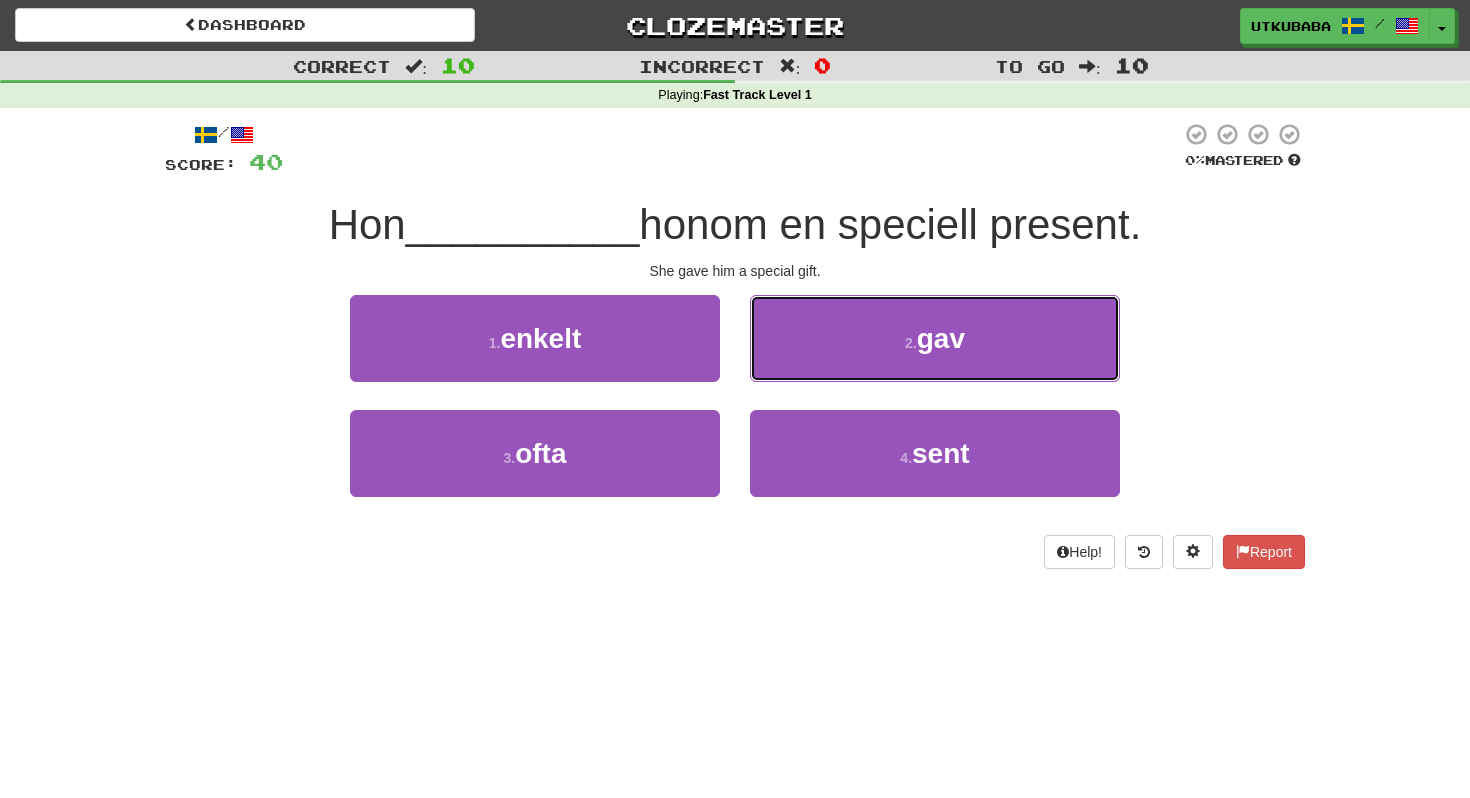 click on "2 .  gav" at bounding box center [935, 338] 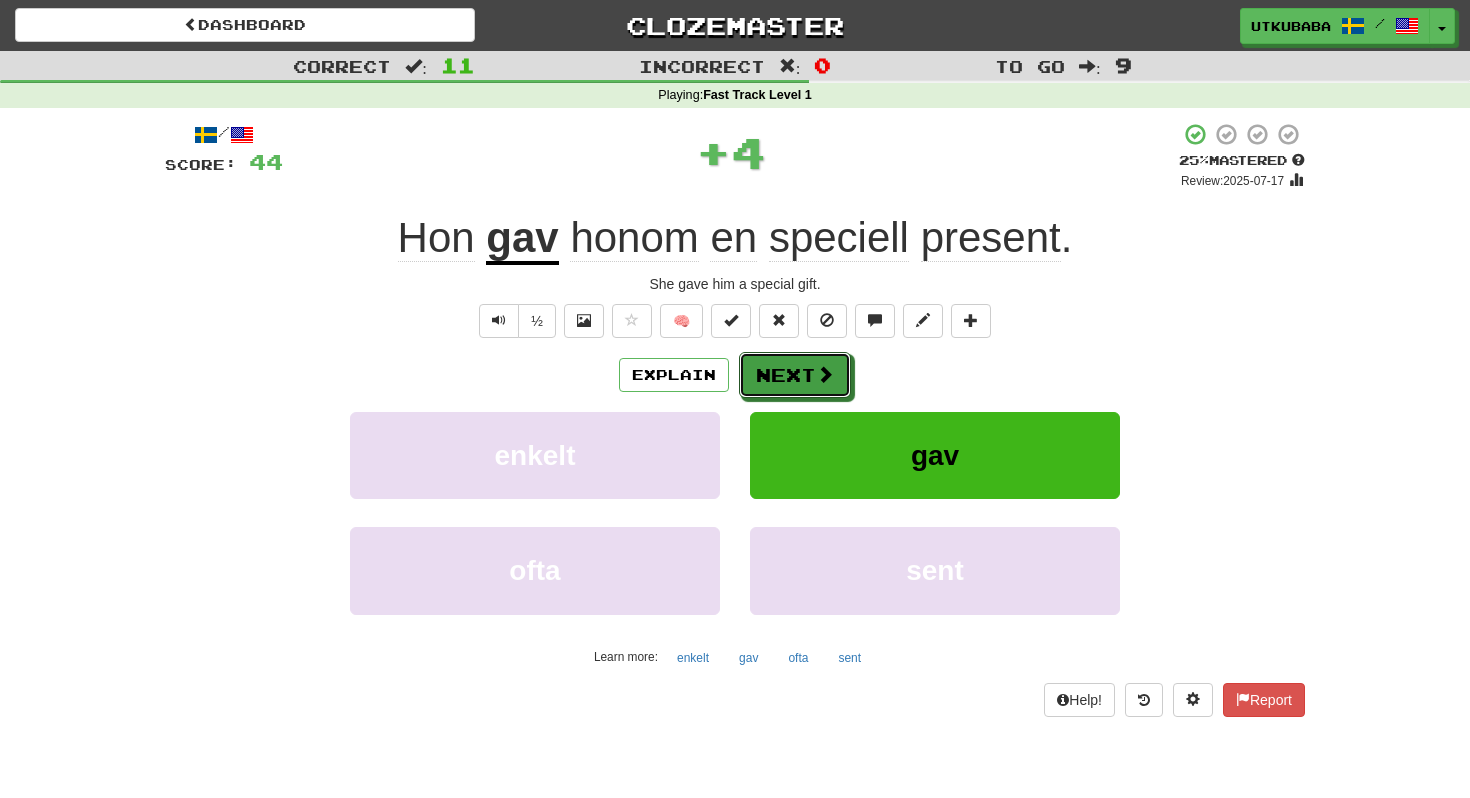 click on "Next" at bounding box center [795, 375] 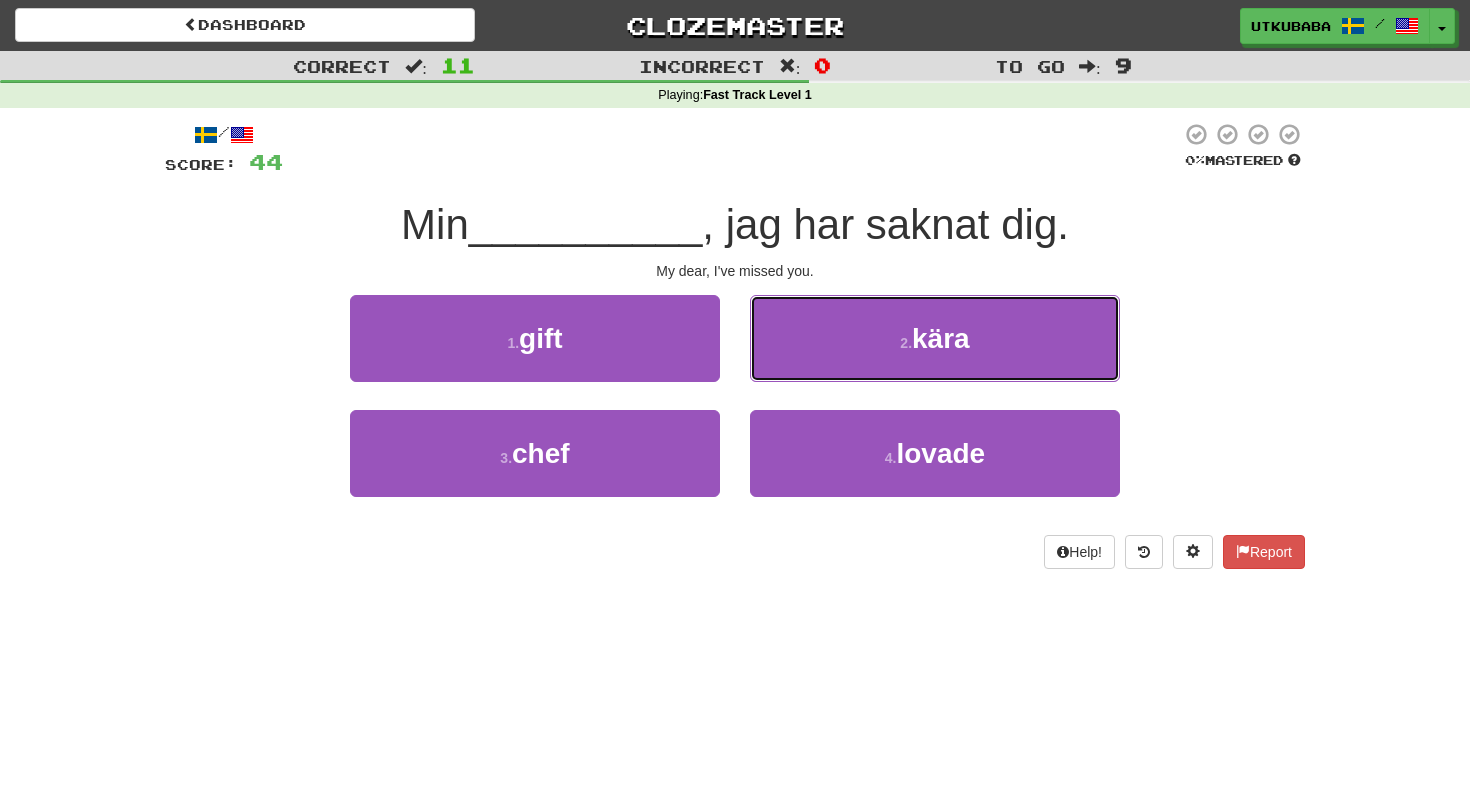 click on "2 .  kära" at bounding box center [935, 338] 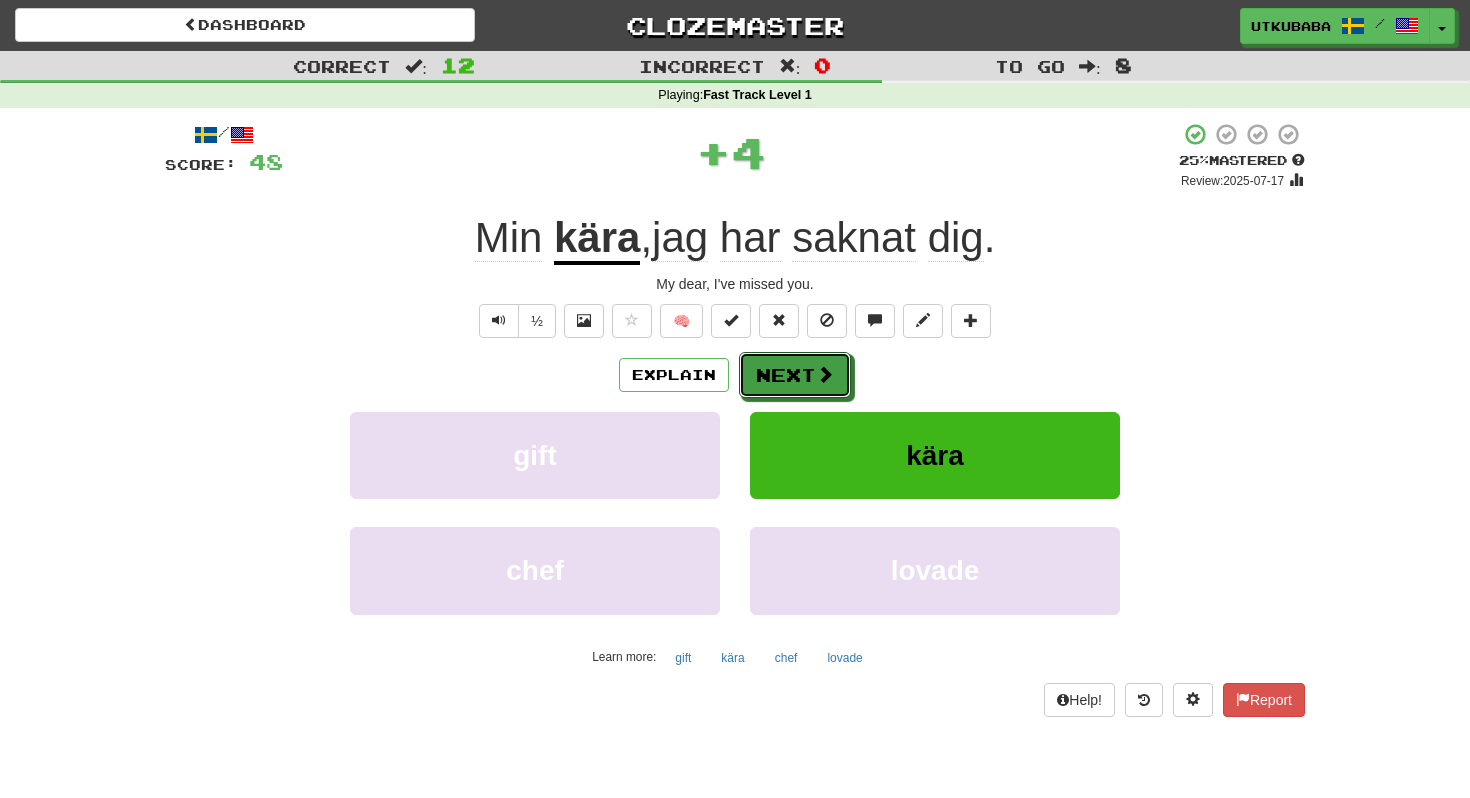 click on "Next" at bounding box center (795, 375) 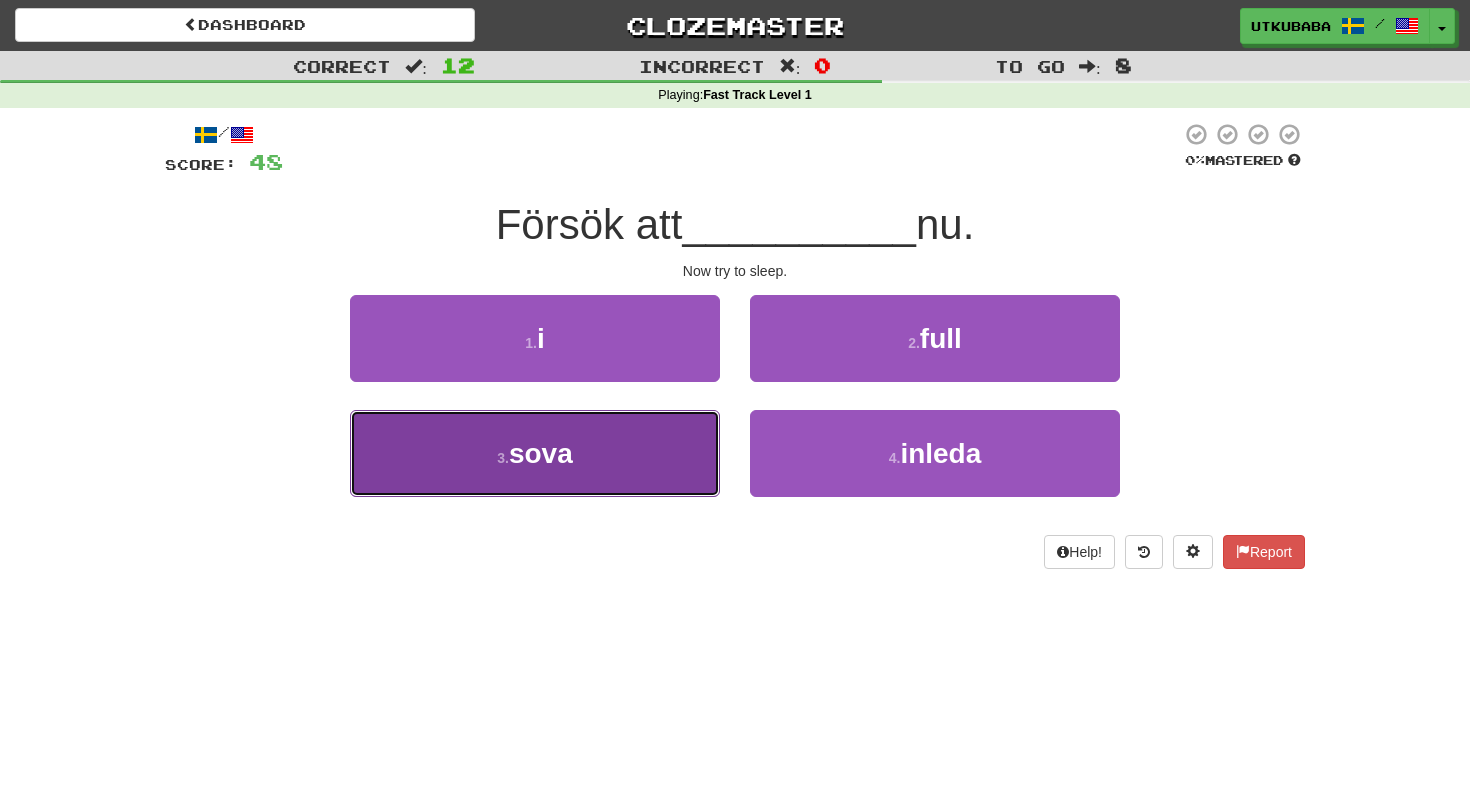 click on "3 .  sova" at bounding box center [535, 453] 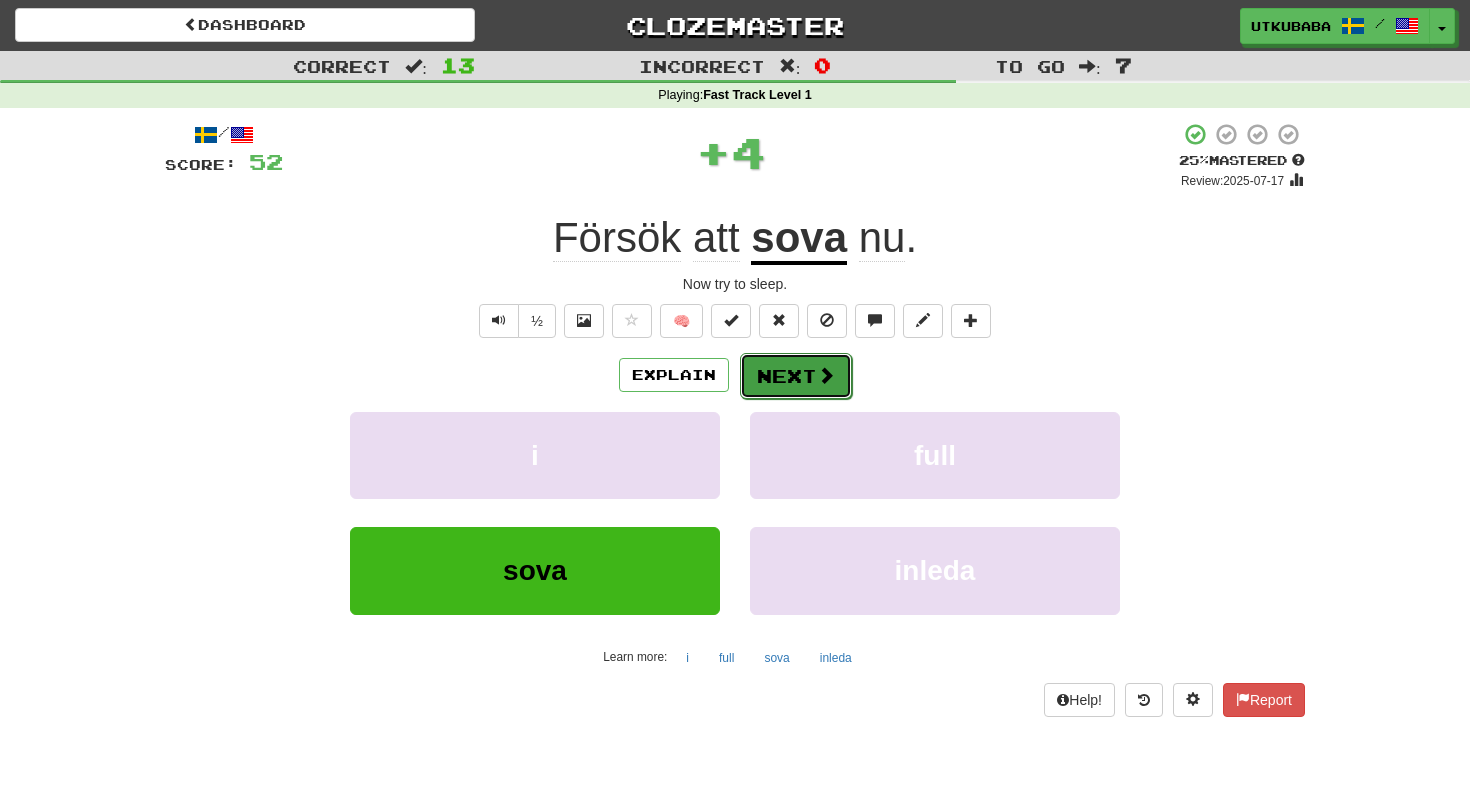 click on "Next" at bounding box center [796, 376] 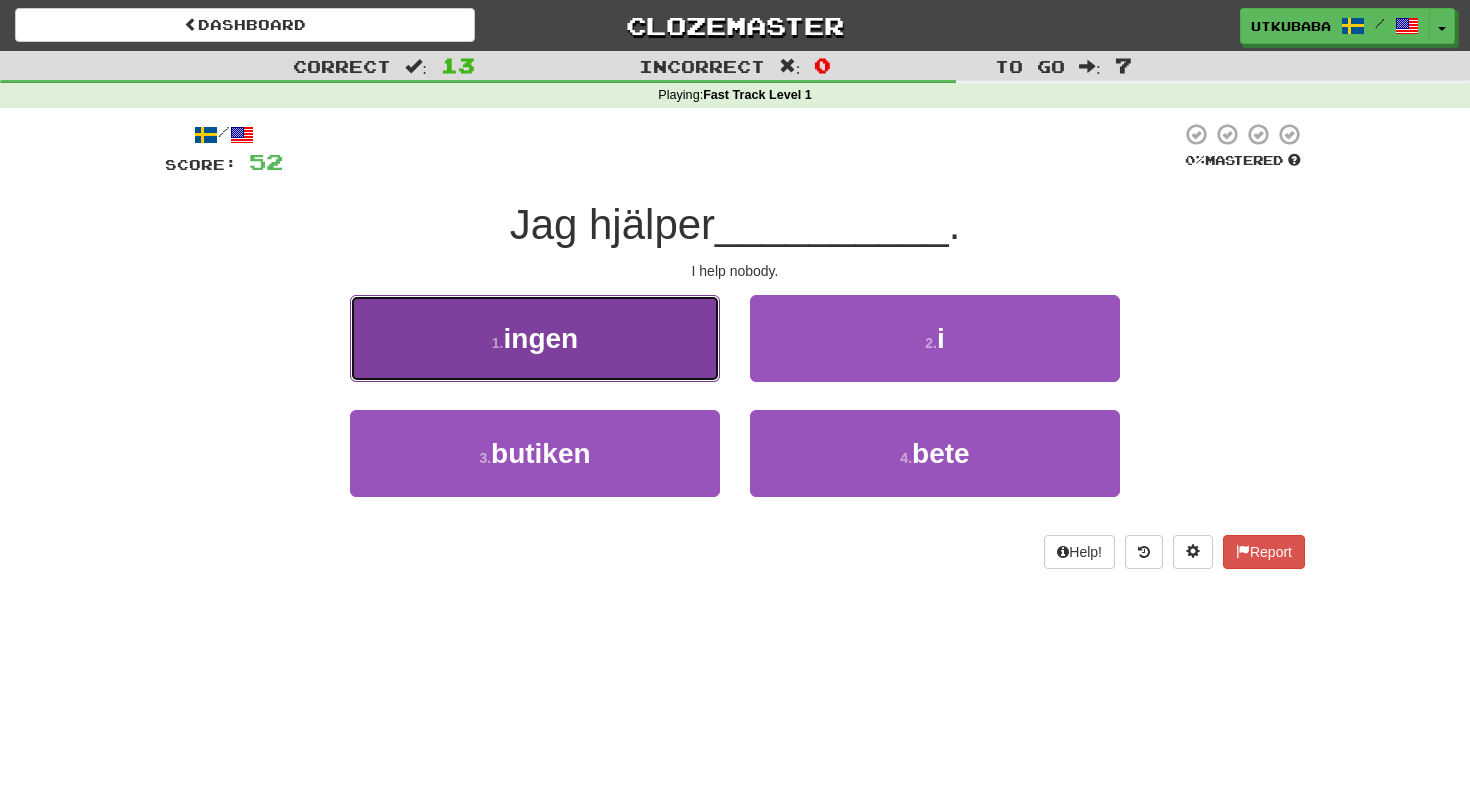 click on "1 .  ingen" at bounding box center (535, 338) 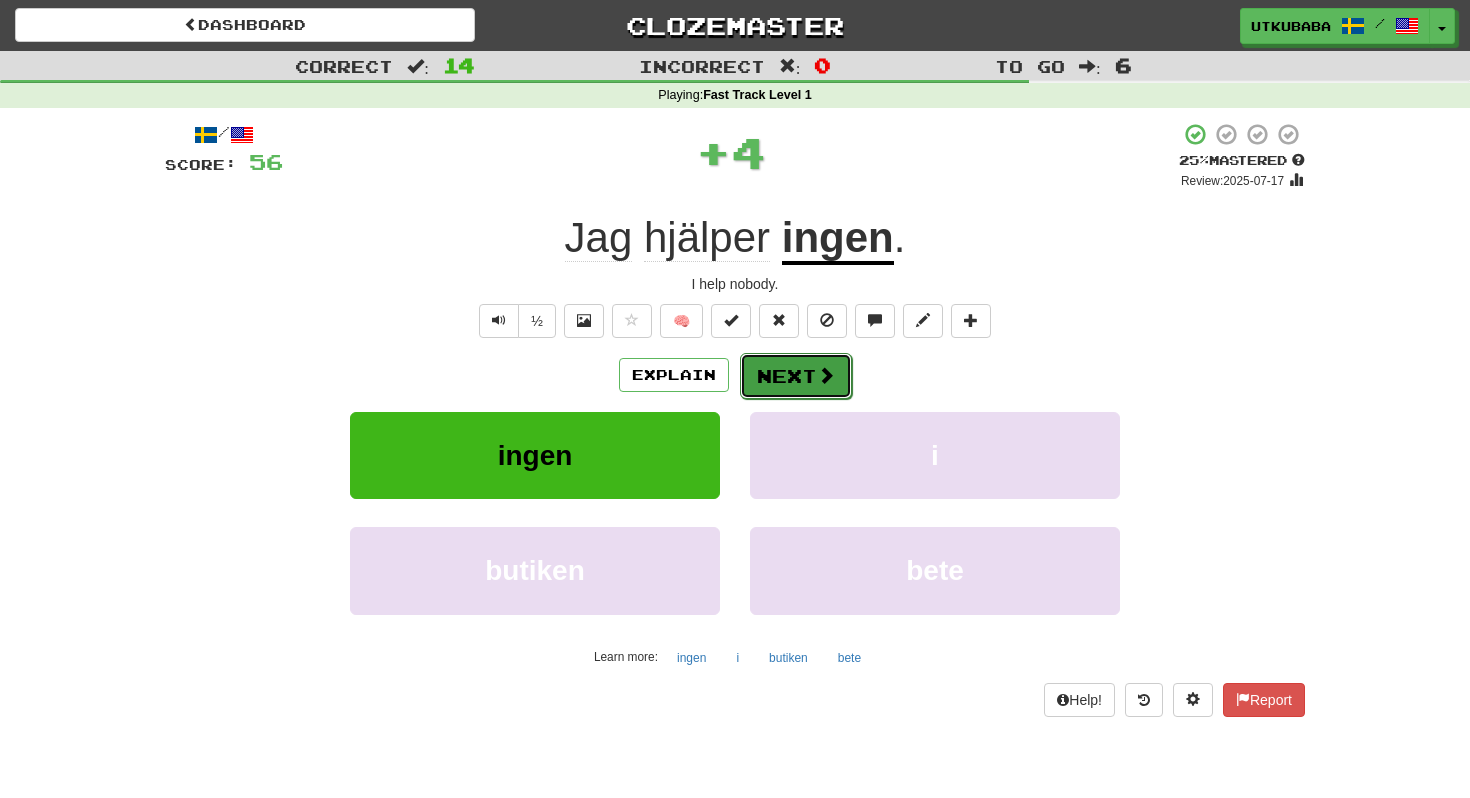 click at bounding box center [826, 375] 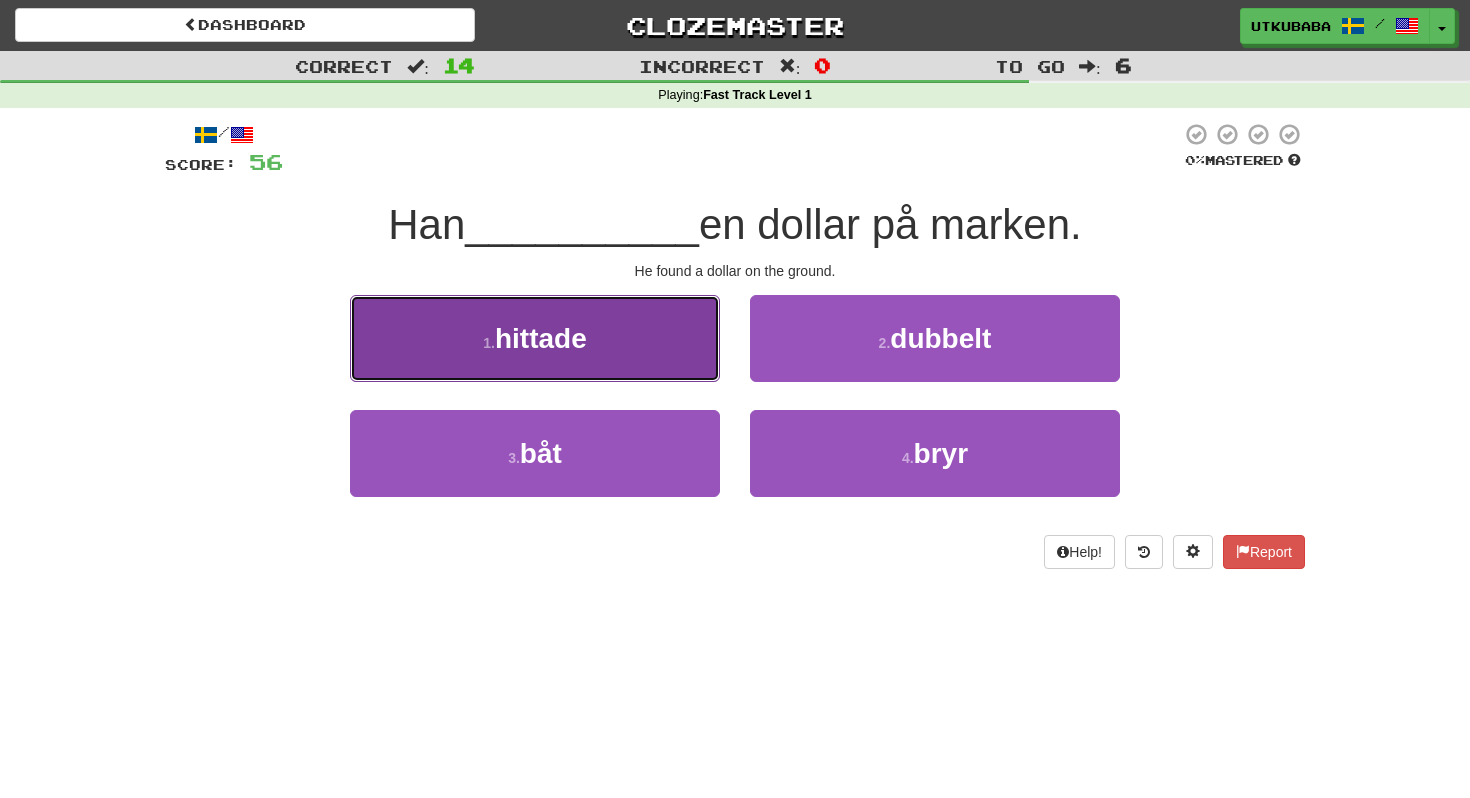 click on "1 .  hittade" at bounding box center [535, 338] 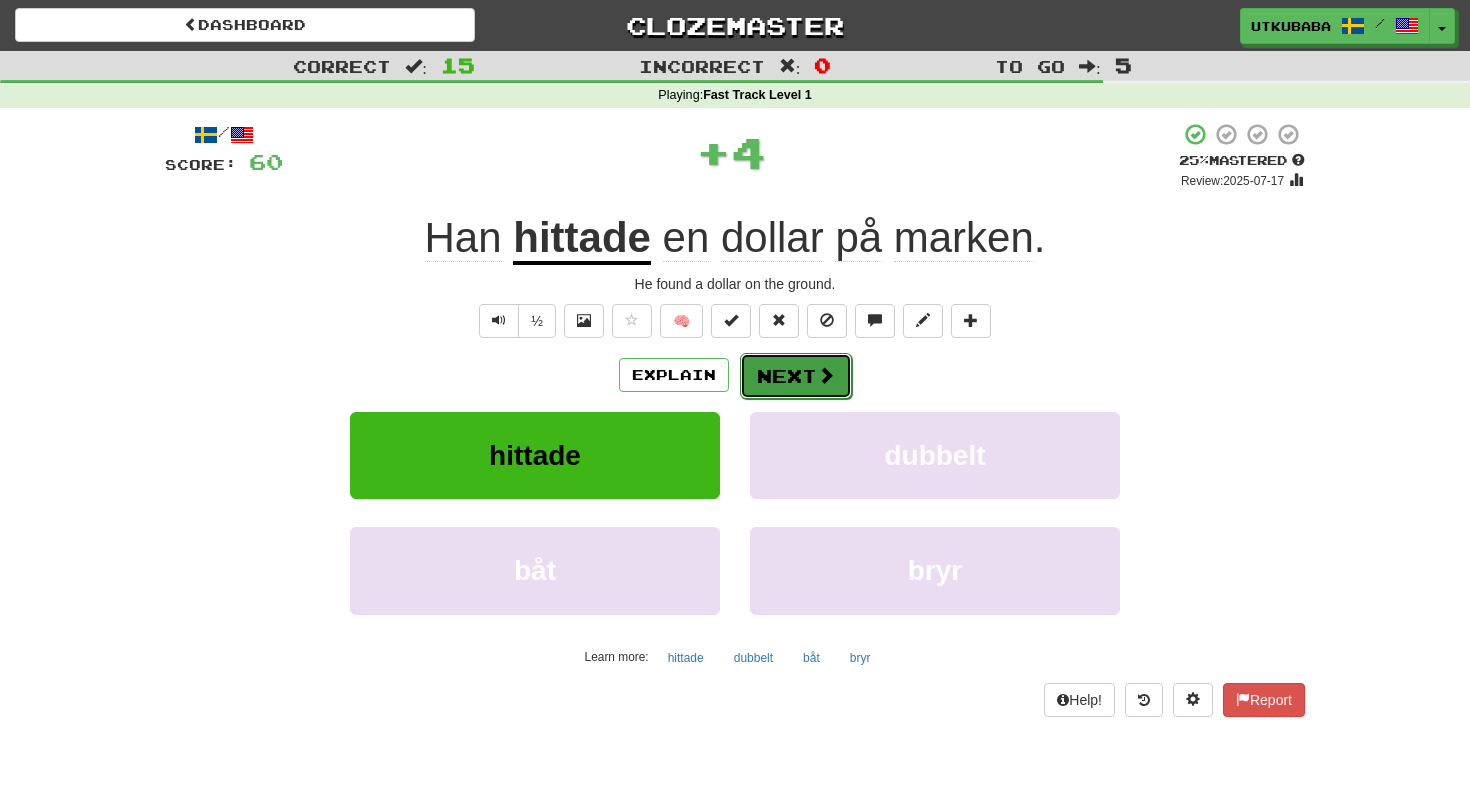 click on "Next" at bounding box center (796, 376) 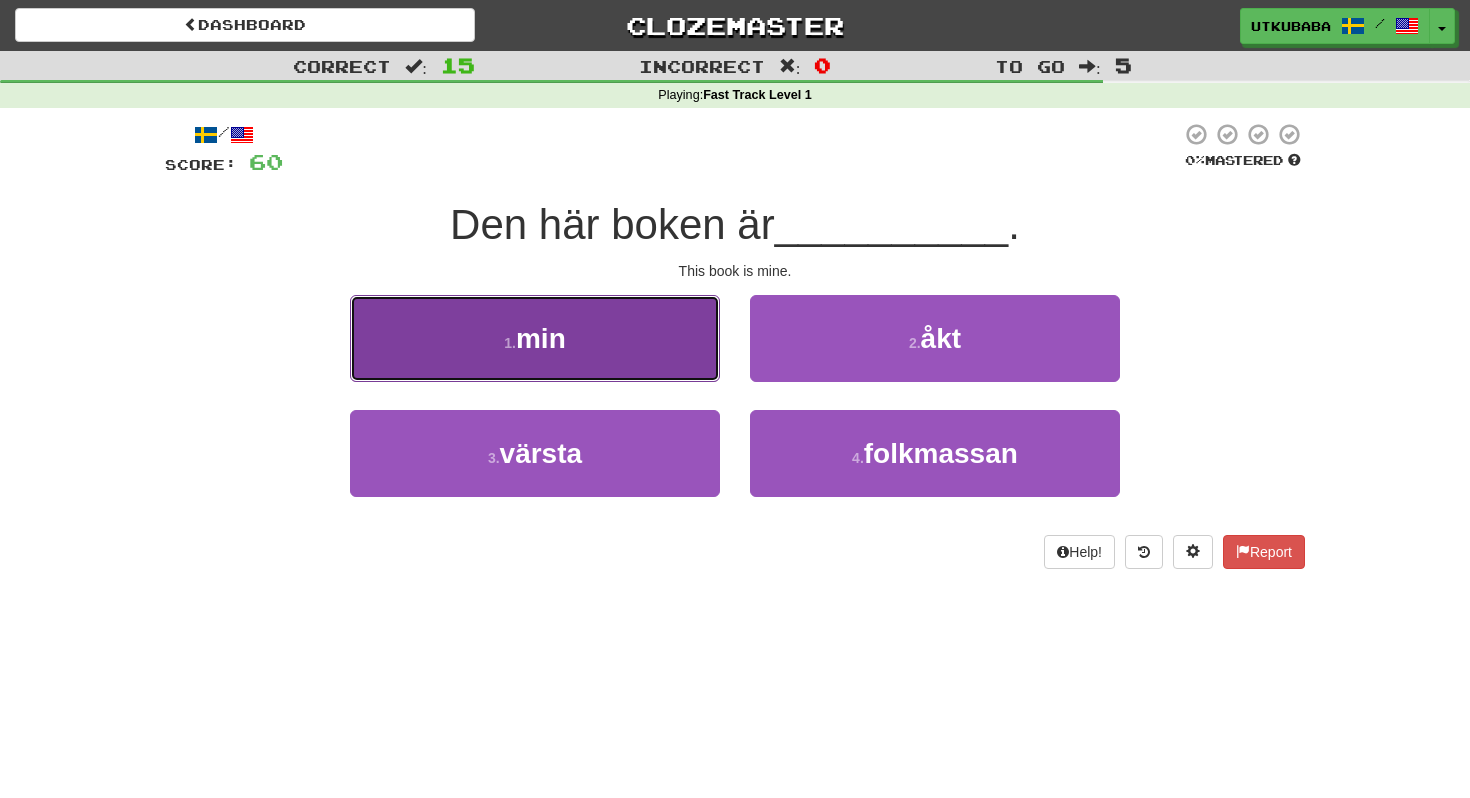 click on "1 .  min" at bounding box center (535, 338) 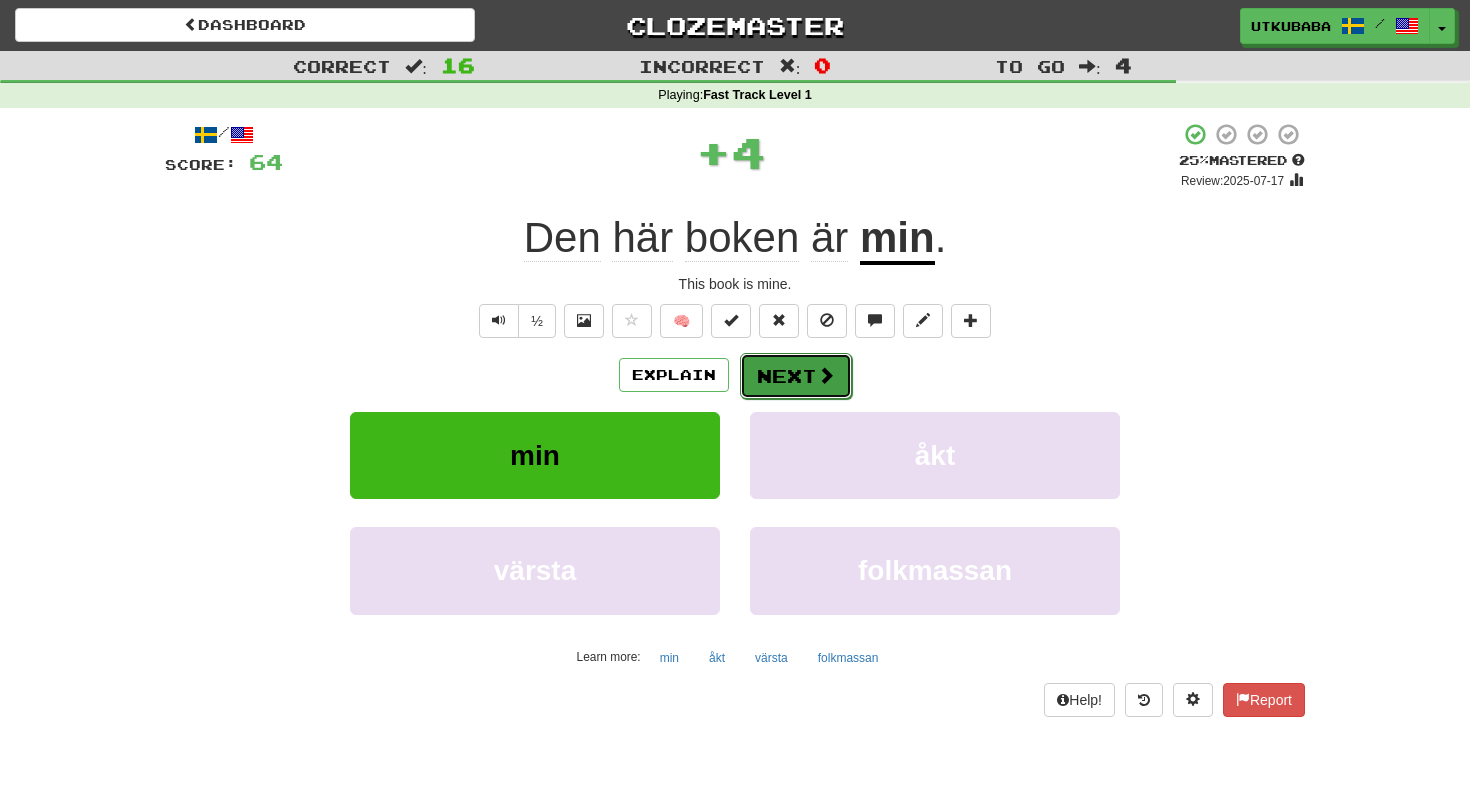 click on "Next" at bounding box center [796, 376] 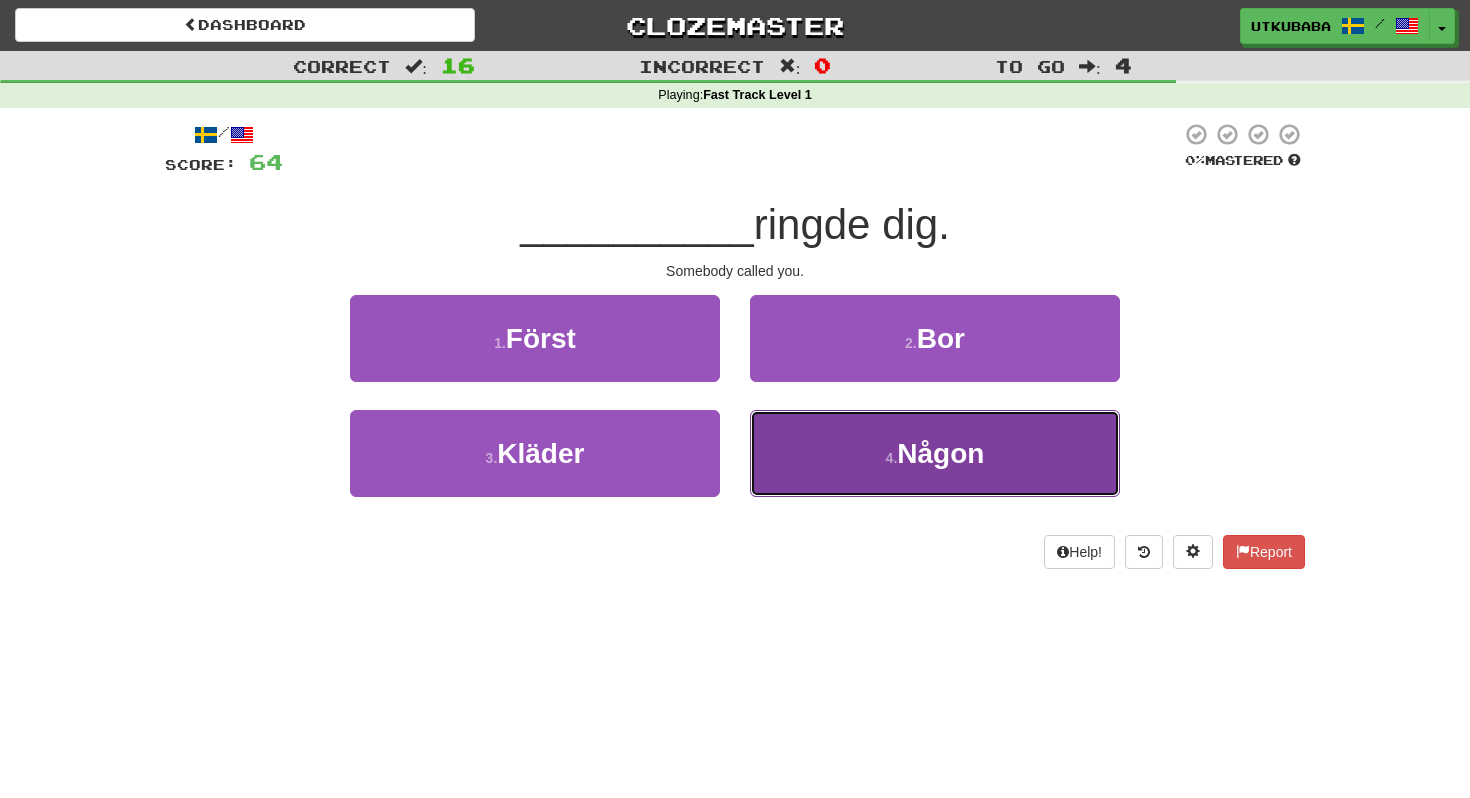 click on "4 .  Någon" at bounding box center (935, 453) 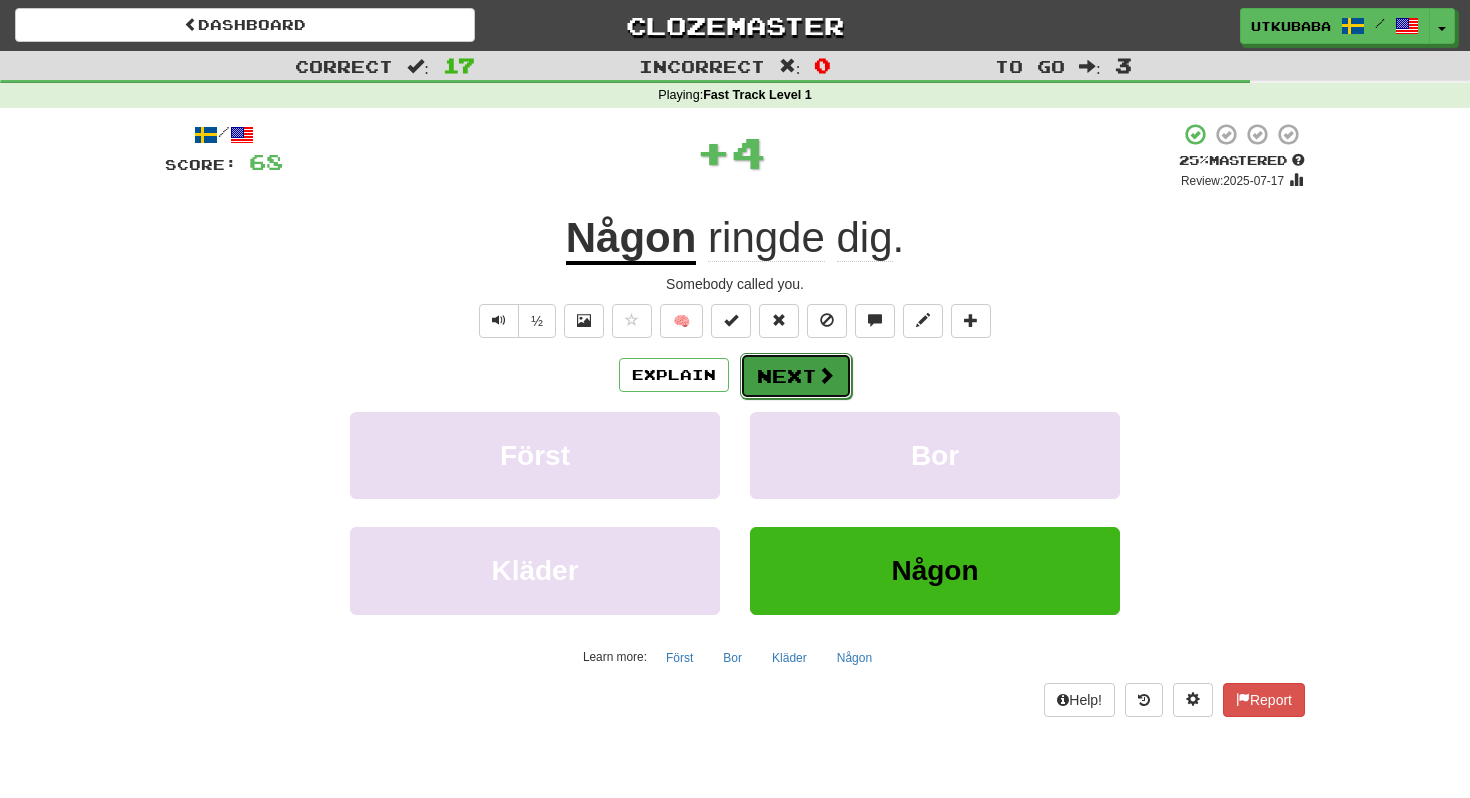 click on "Next" at bounding box center (796, 376) 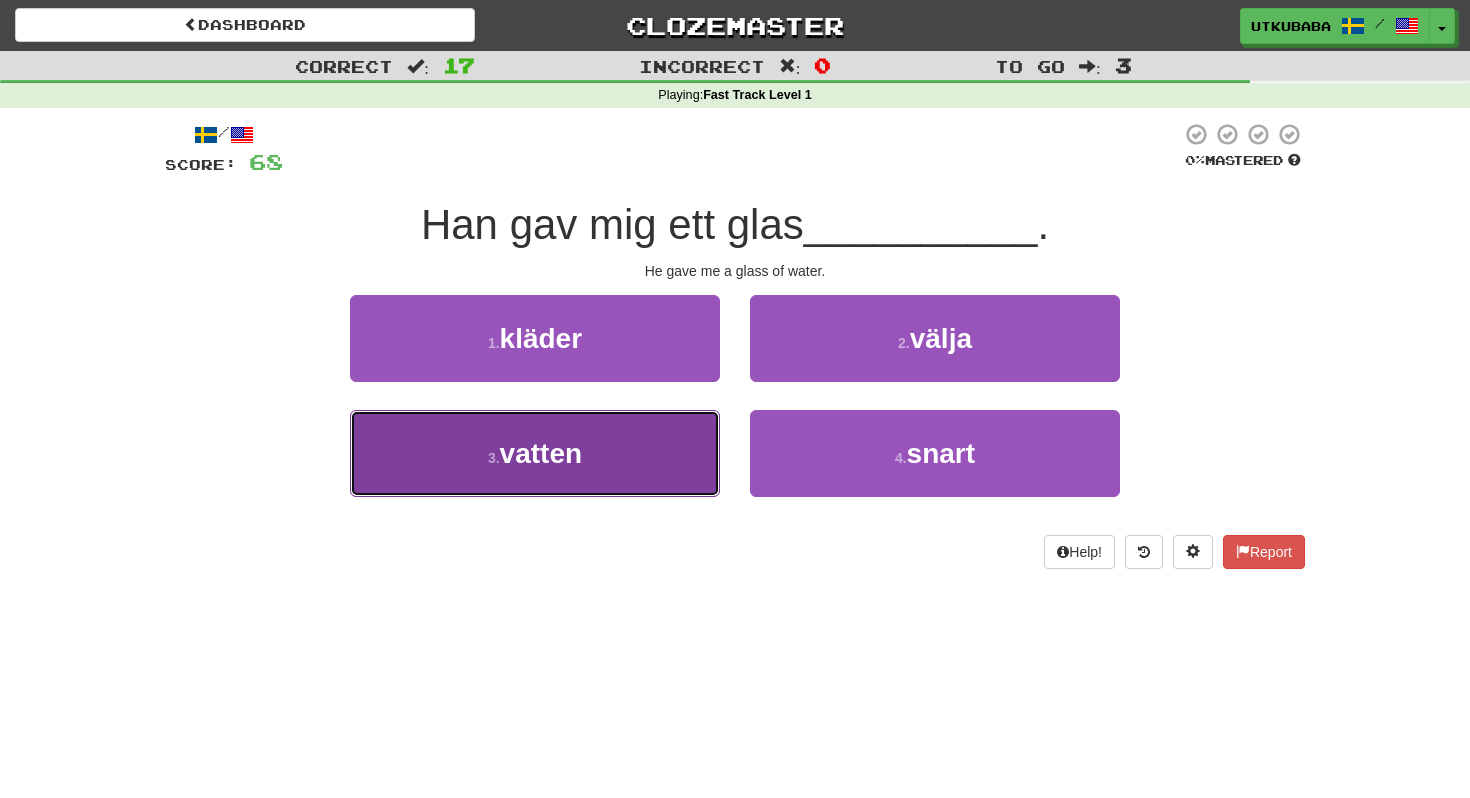 click on "3 .  vatten" at bounding box center (535, 453) 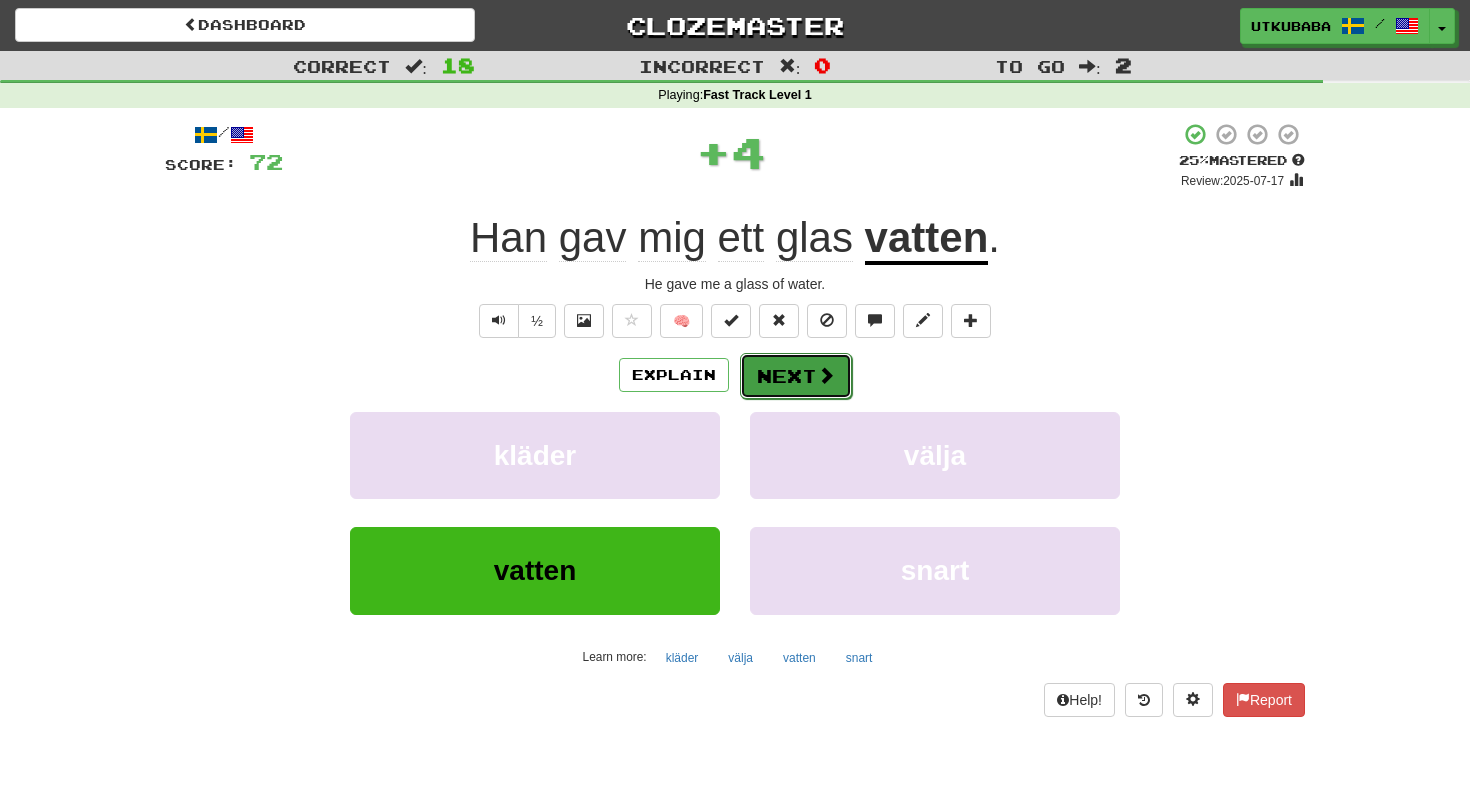 click at bounding box center [826, 375] 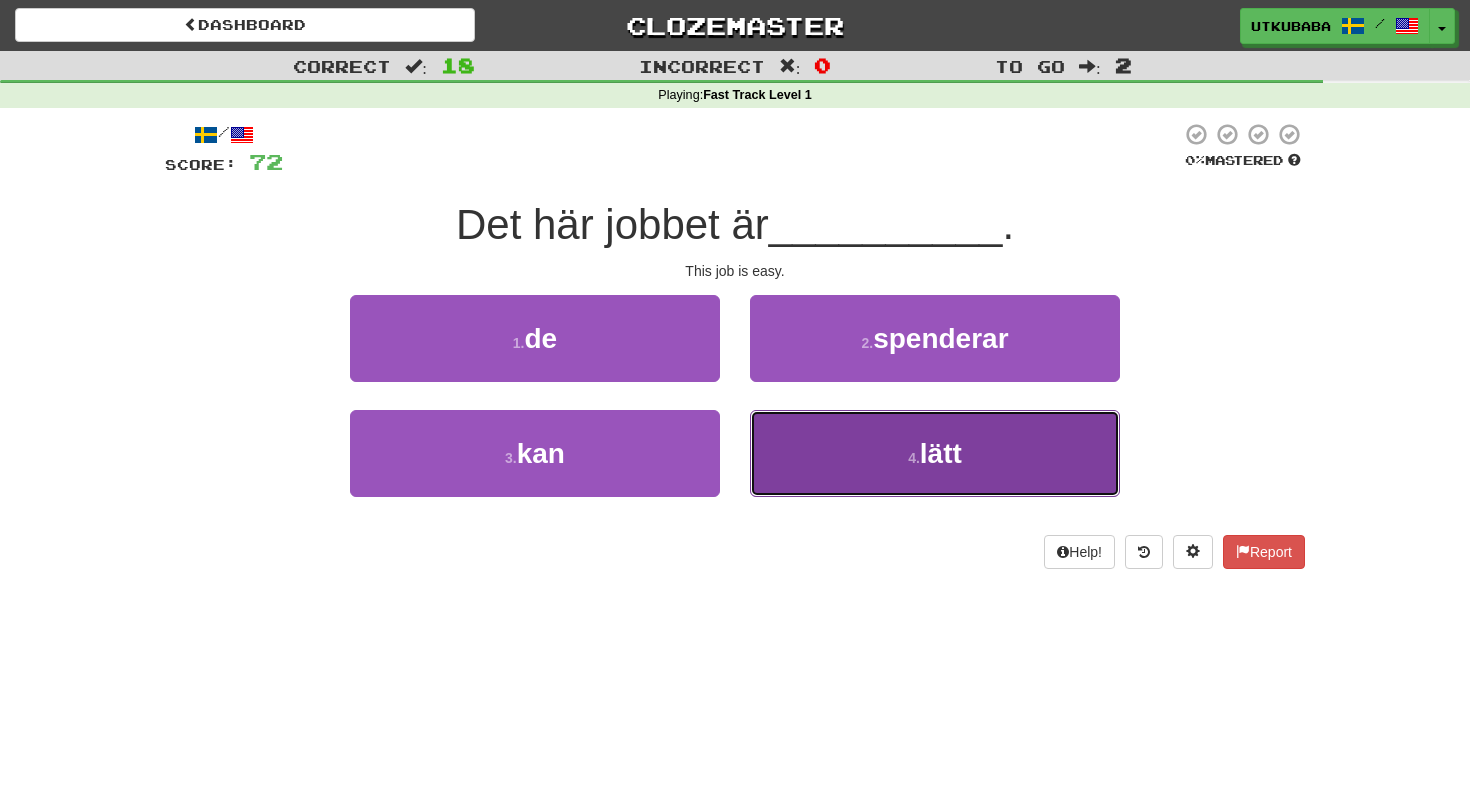 click on "4 .  lätt" at bounding box center (935, 453) 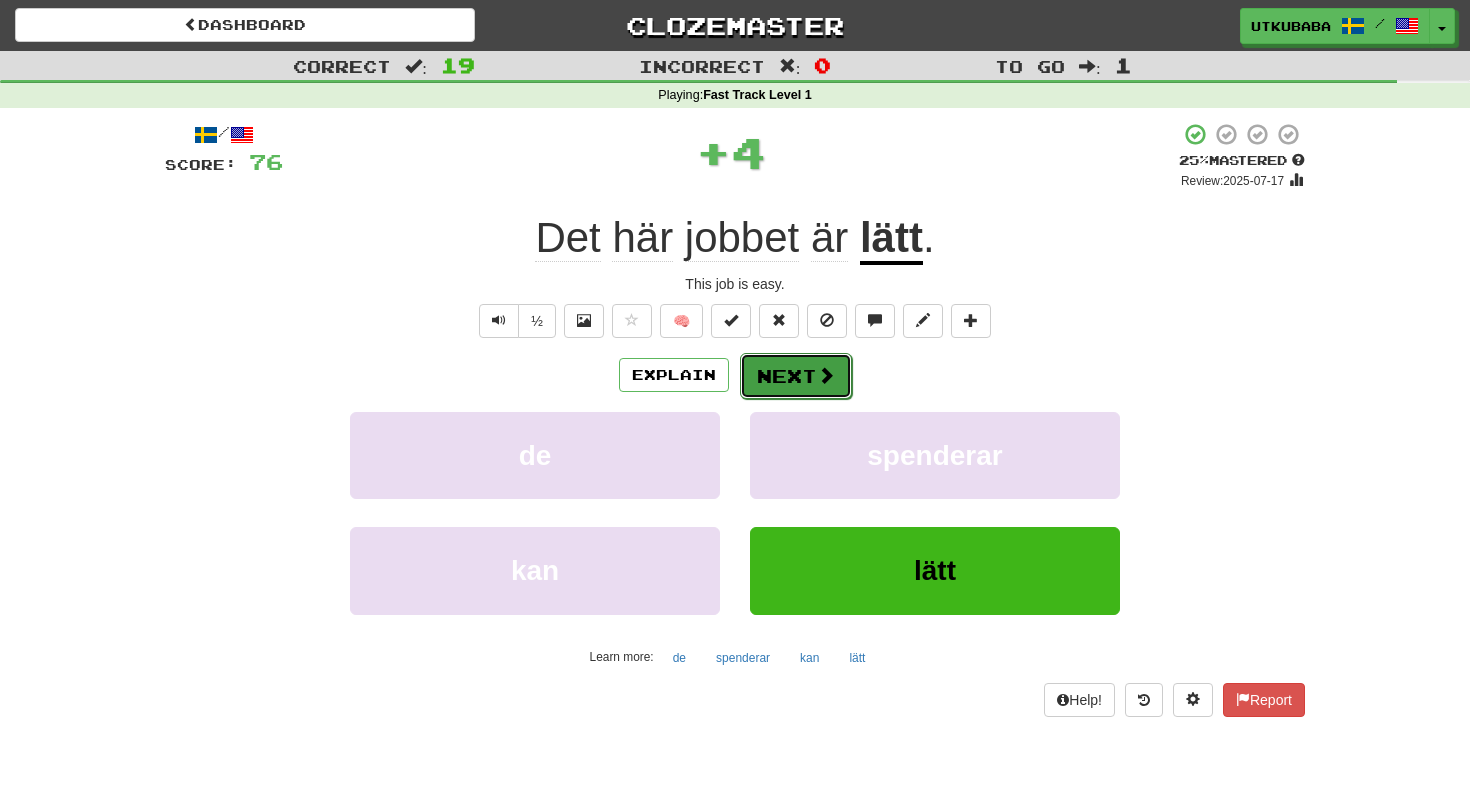 click on "Next" at bounding box center (796, 376) 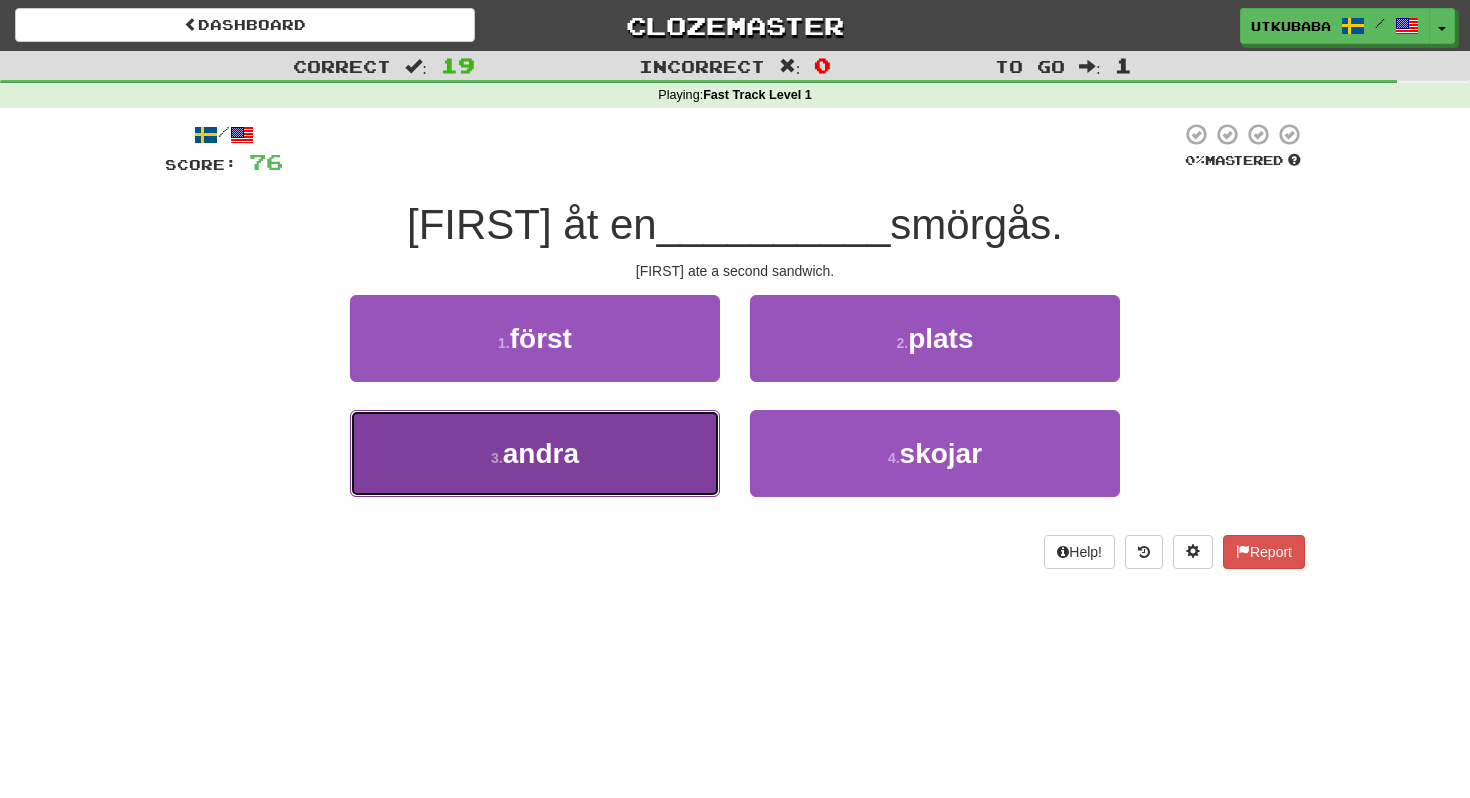 click on "3 .  andra" at bounding box center (535, 453) 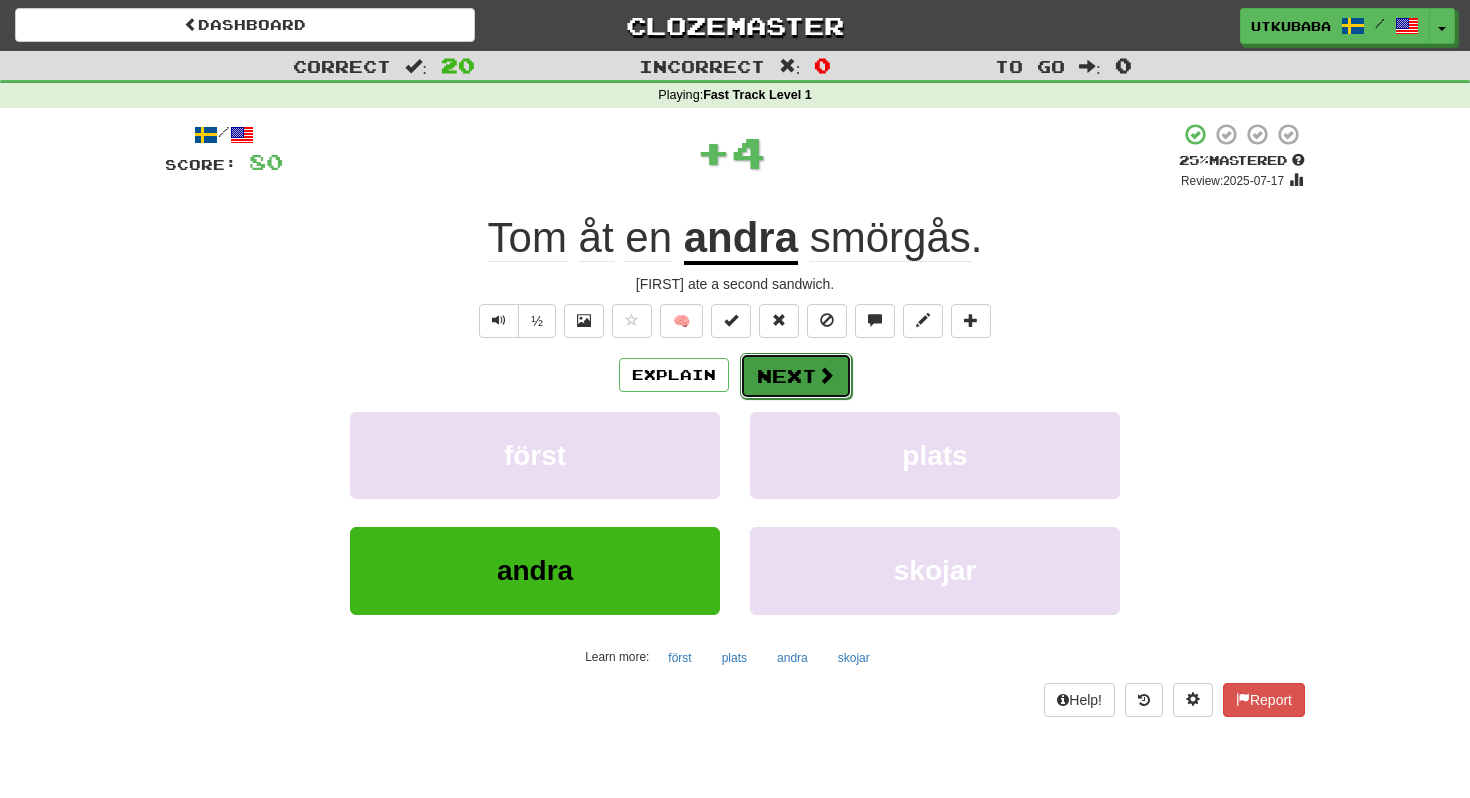 click on "Next" at bounding box center (796, 376) 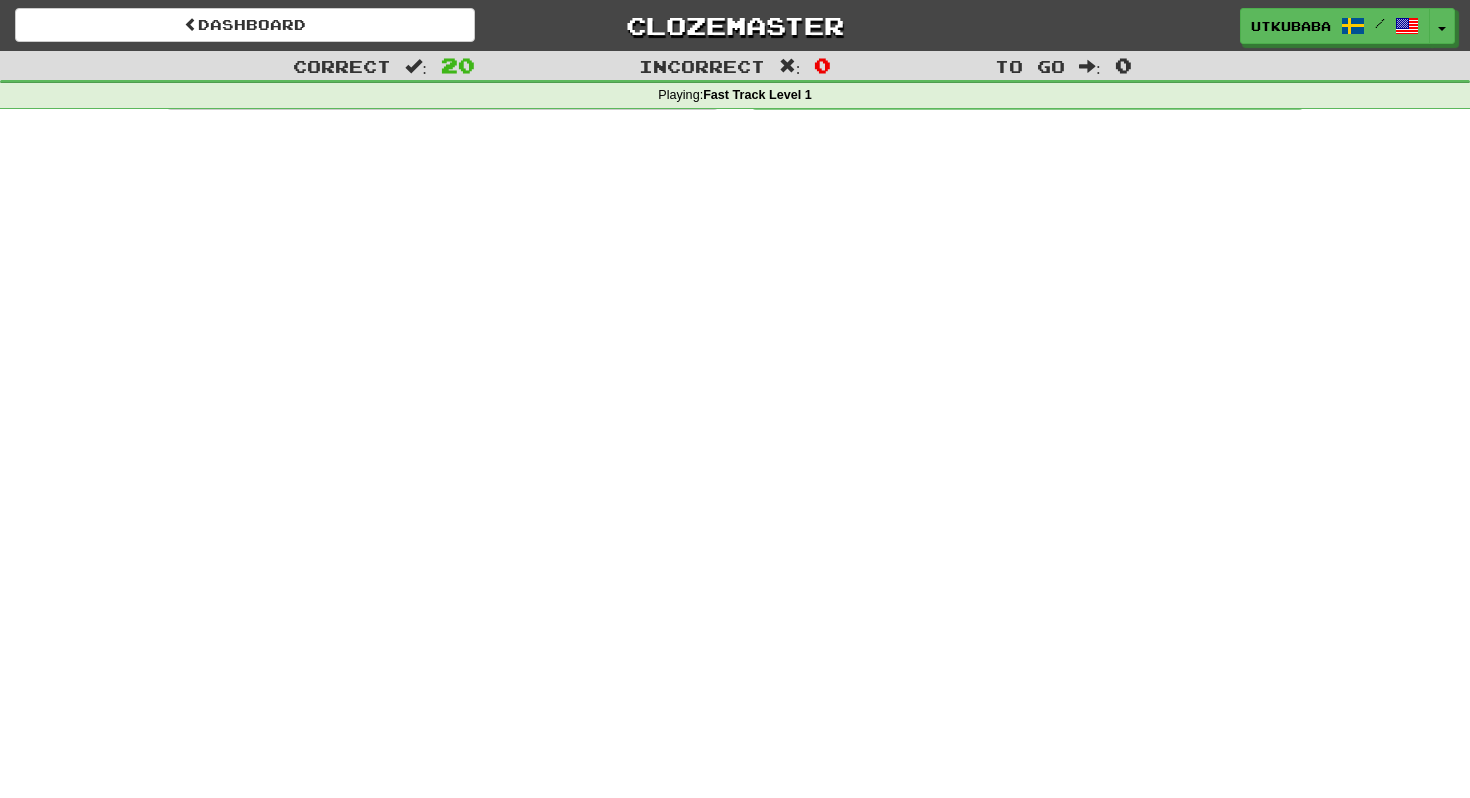 click on "Time:   1 : 11" at bounding box center [847, 309] 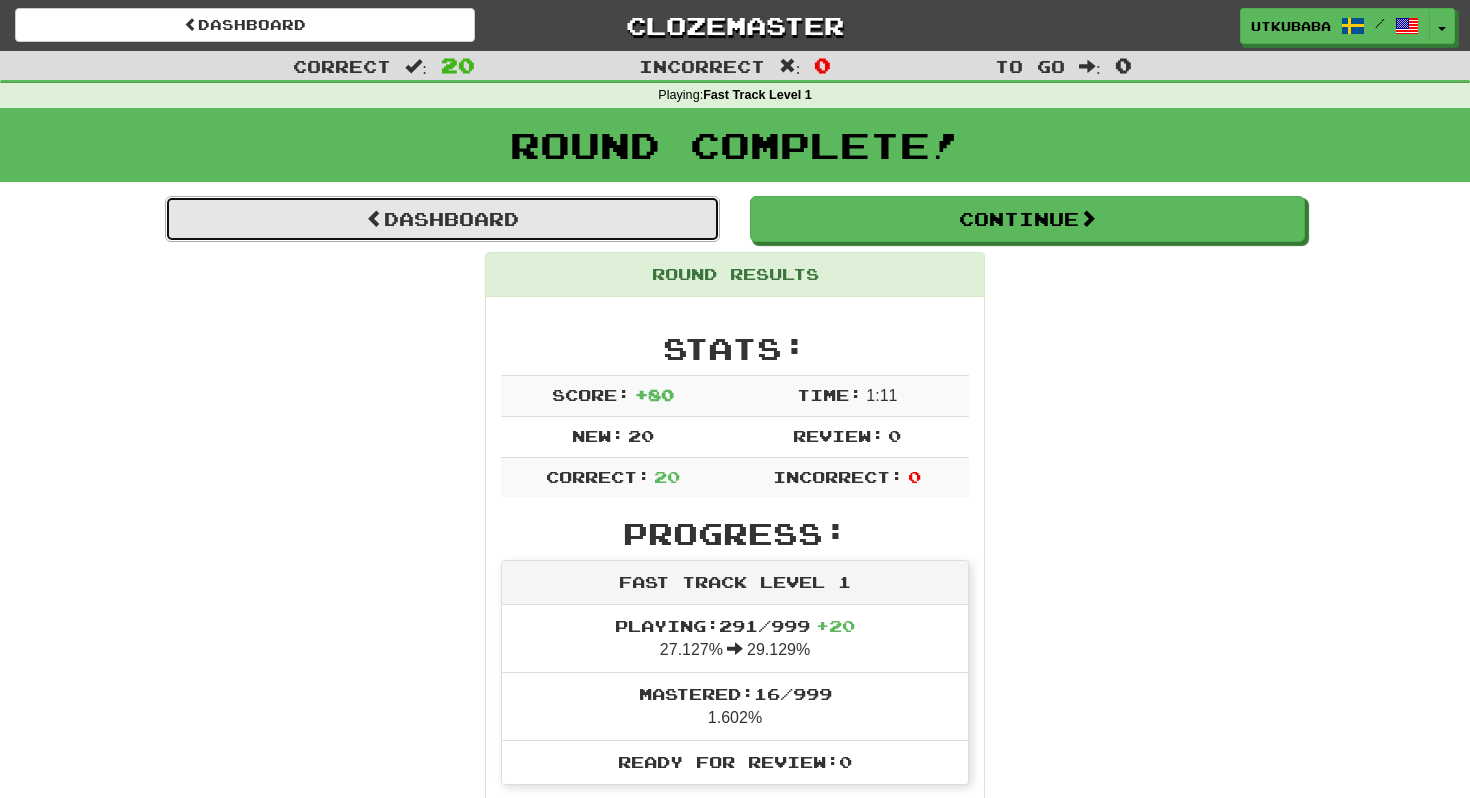 click on "Dashboard" at bounding box center [442, 219] 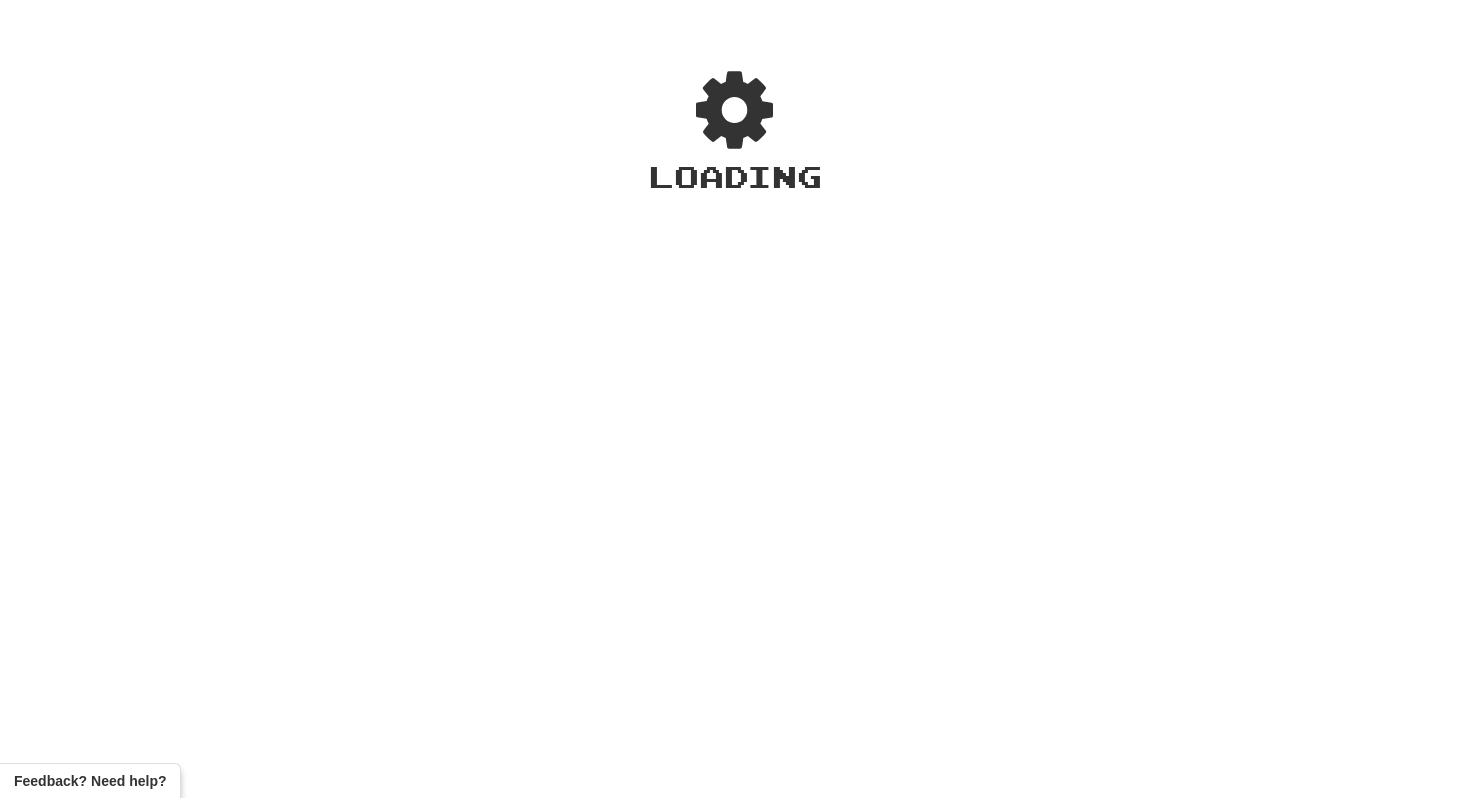 scroll, scrollTop: 0, scrollLeft: 0, axis: both 